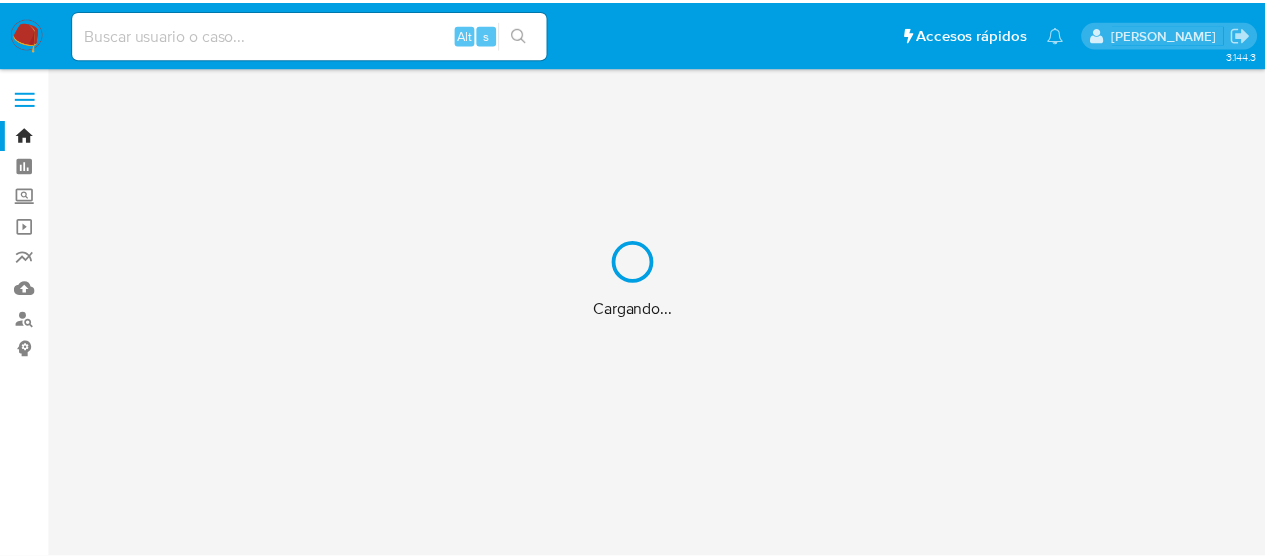 scroll, scrollTop: 0, scrollLeft: 0, axis: both 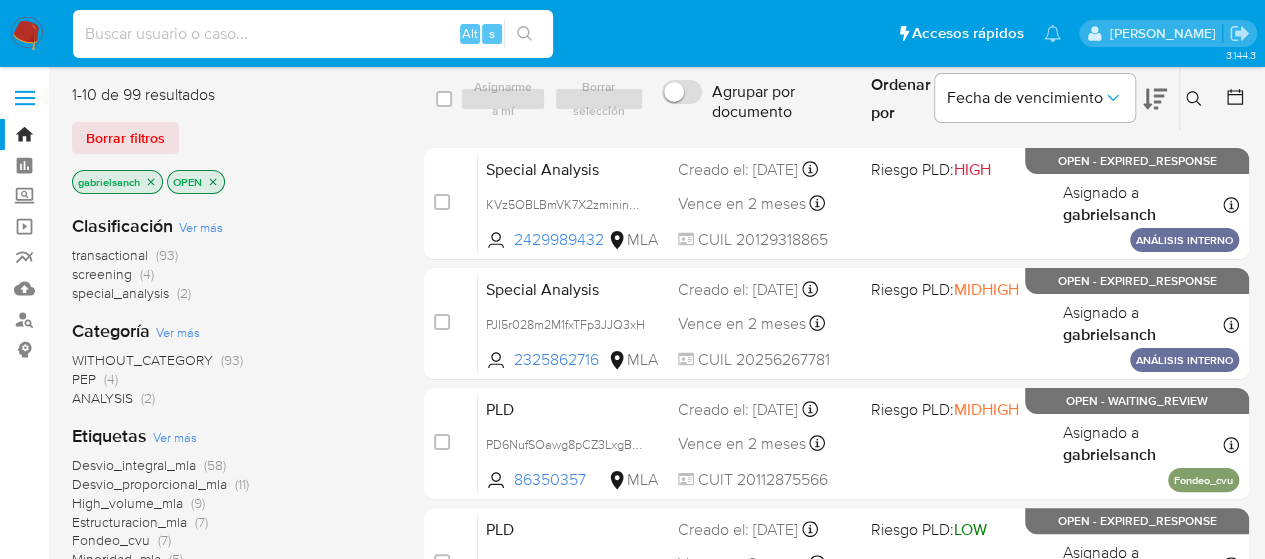 click at bounding box center (313, 34) 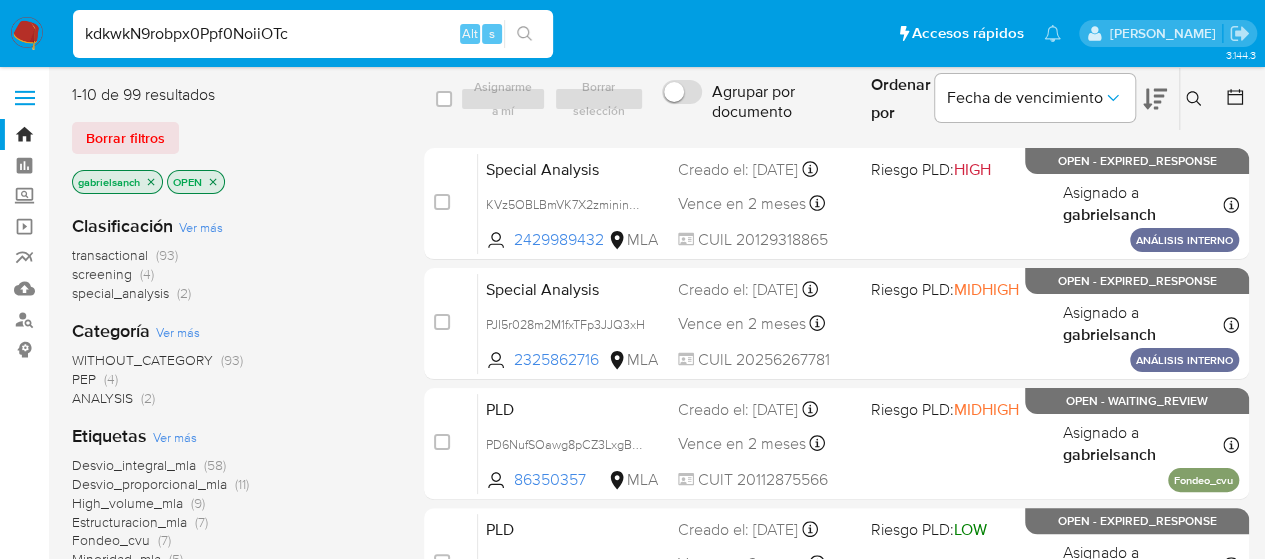 type on "kdkwkN9robpx0Ppf0NoiiOTc" 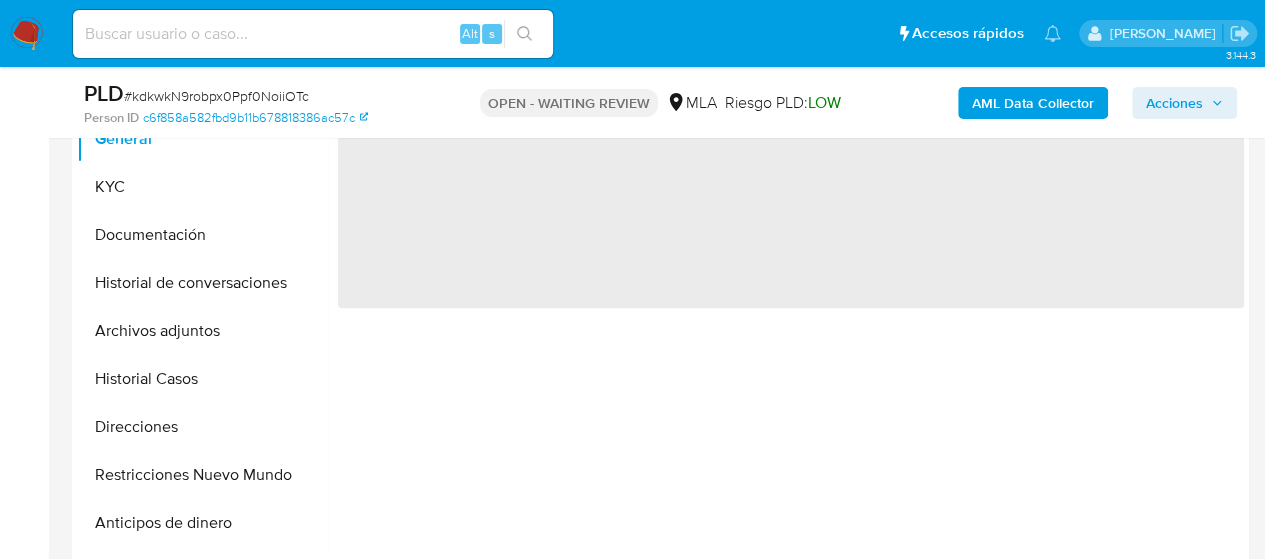 scroll, scrollTop: 900, scrollLeft: 0, axis: vertical 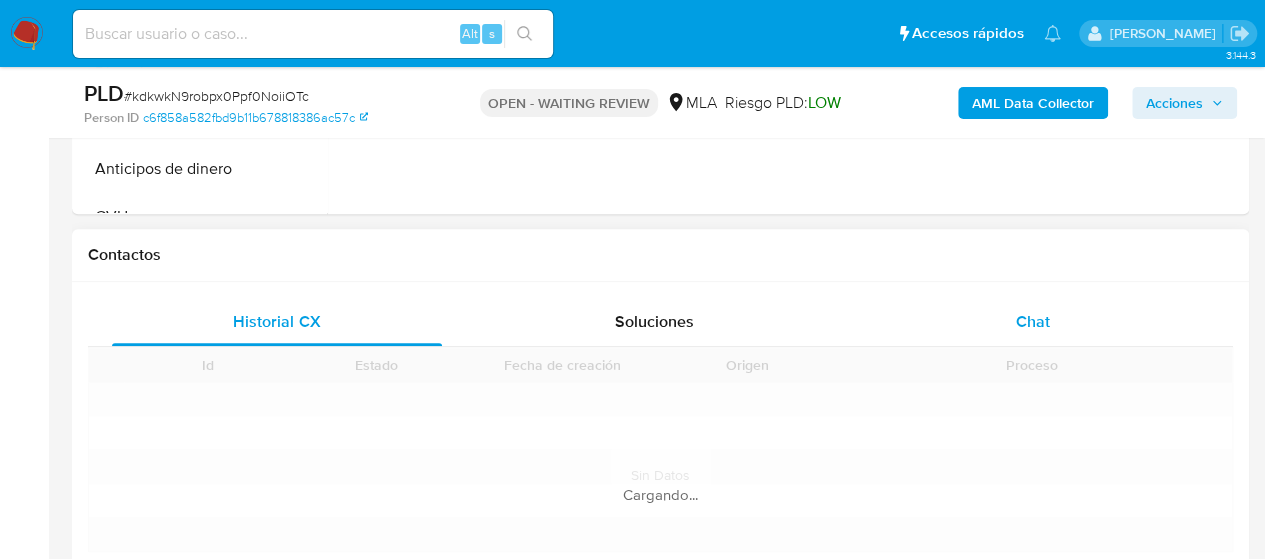 click on "Chat" at bounding box center [1033, 321] 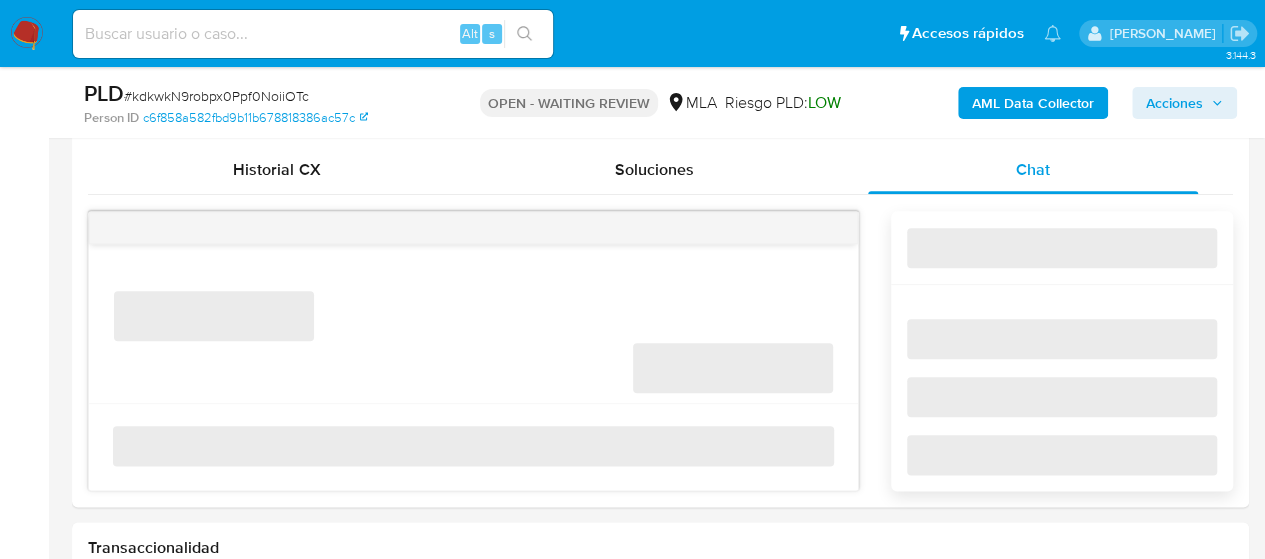 scroll, scrollTop: 1000, scrollLeft: 0, axis: vertical 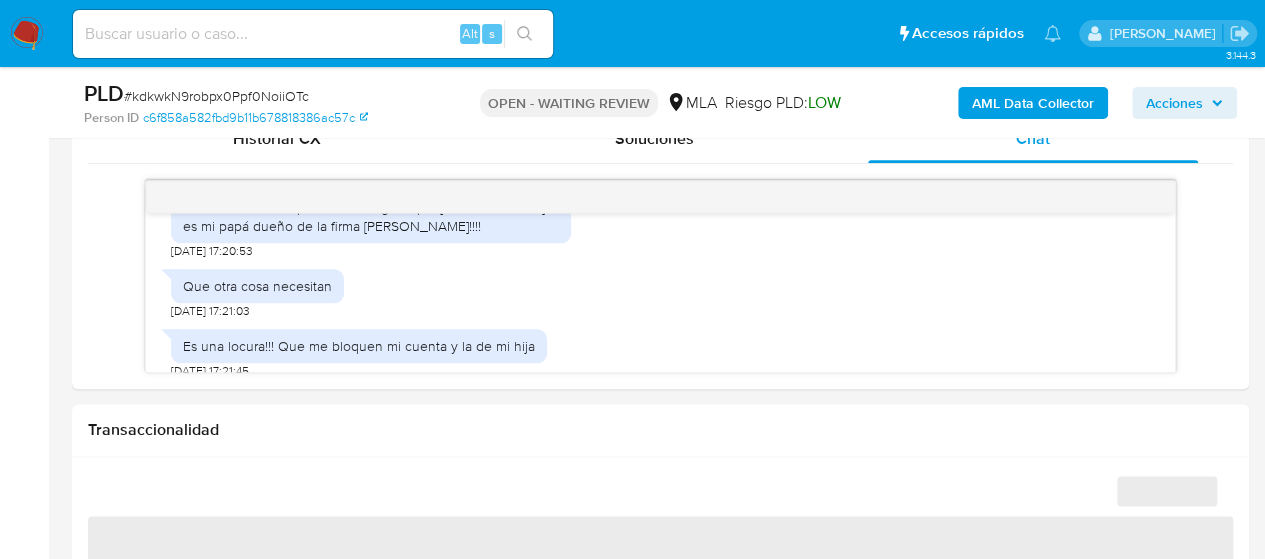 select on "10" 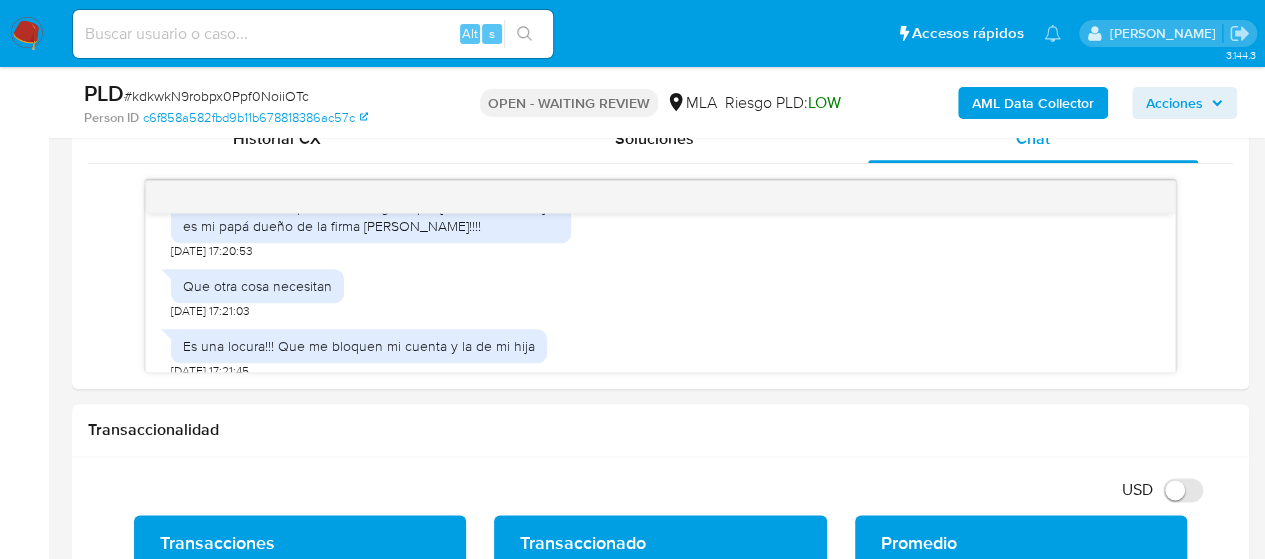 click at bounding box center (313, 34) 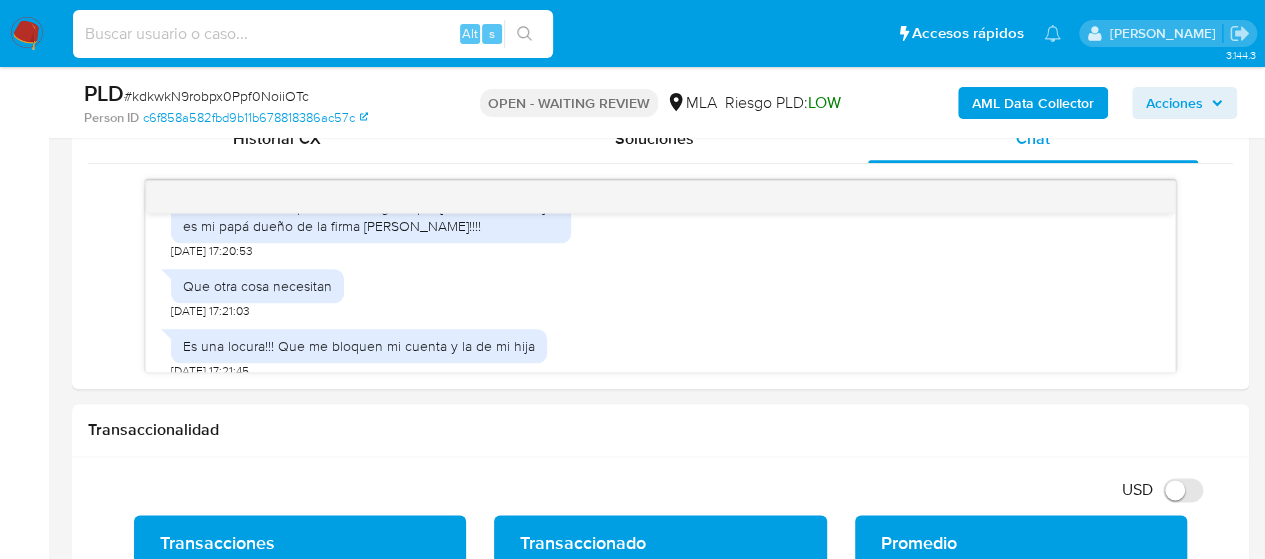paste on "WWdqUwljSgrbgQyZC5FdpSZR" 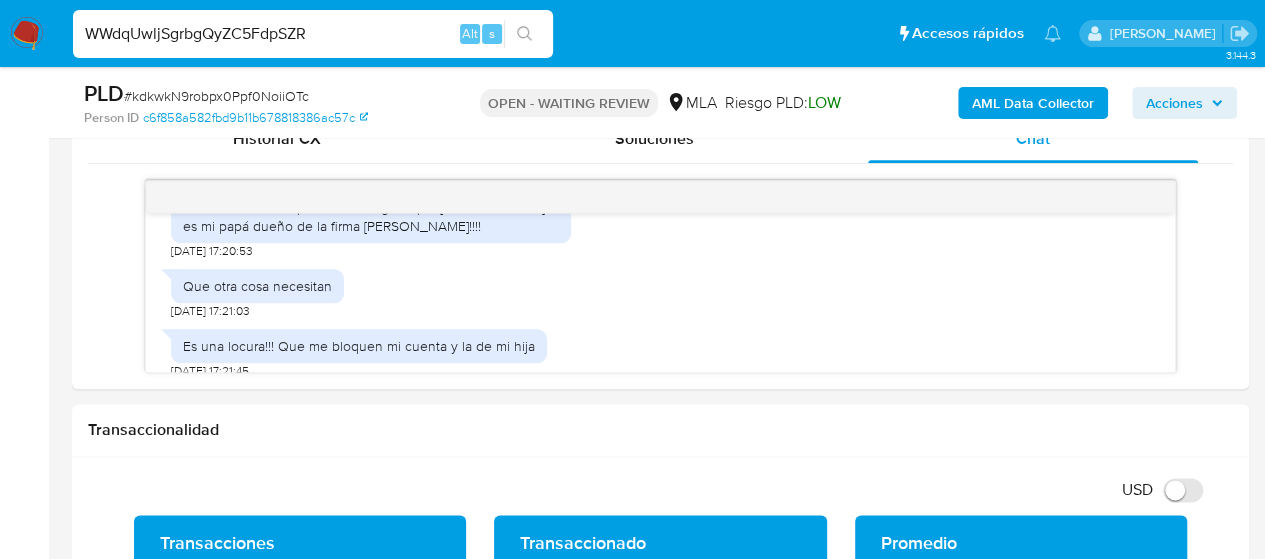 type on "WWdqUwljSgrbgQyZC5FdpSZR" 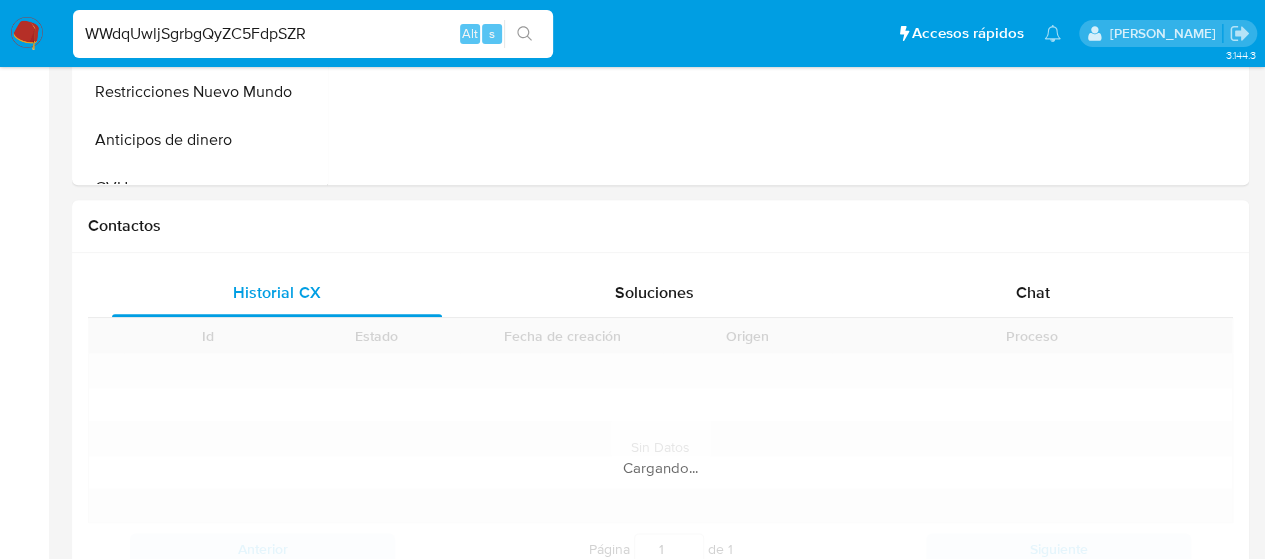 scroll, scrollTop: 0, scrollLeft: 0, axis: both 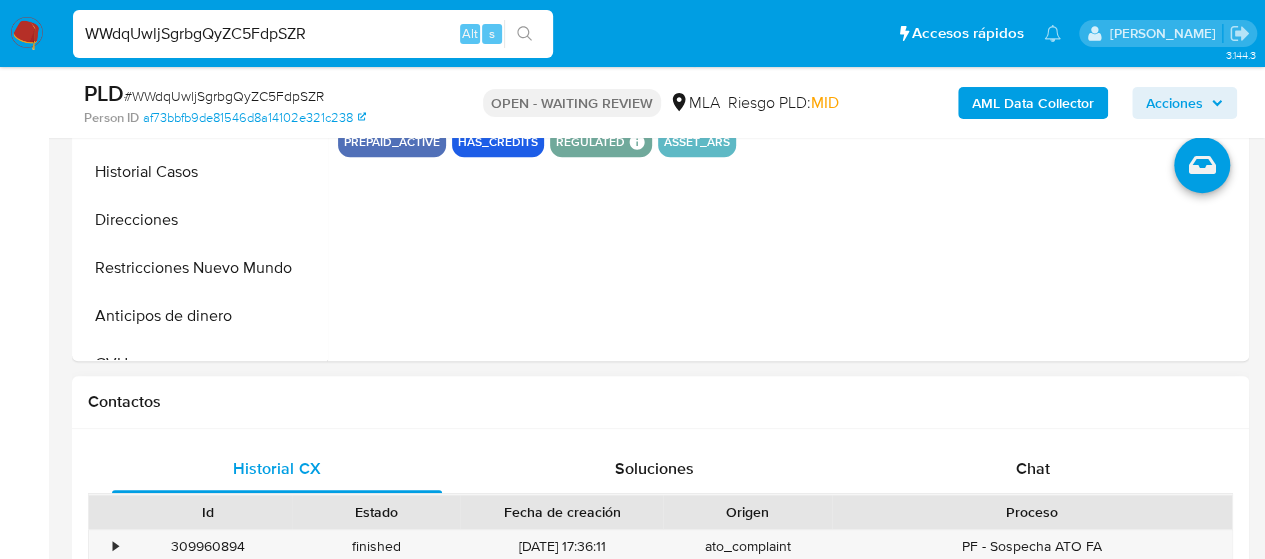 select on "10" 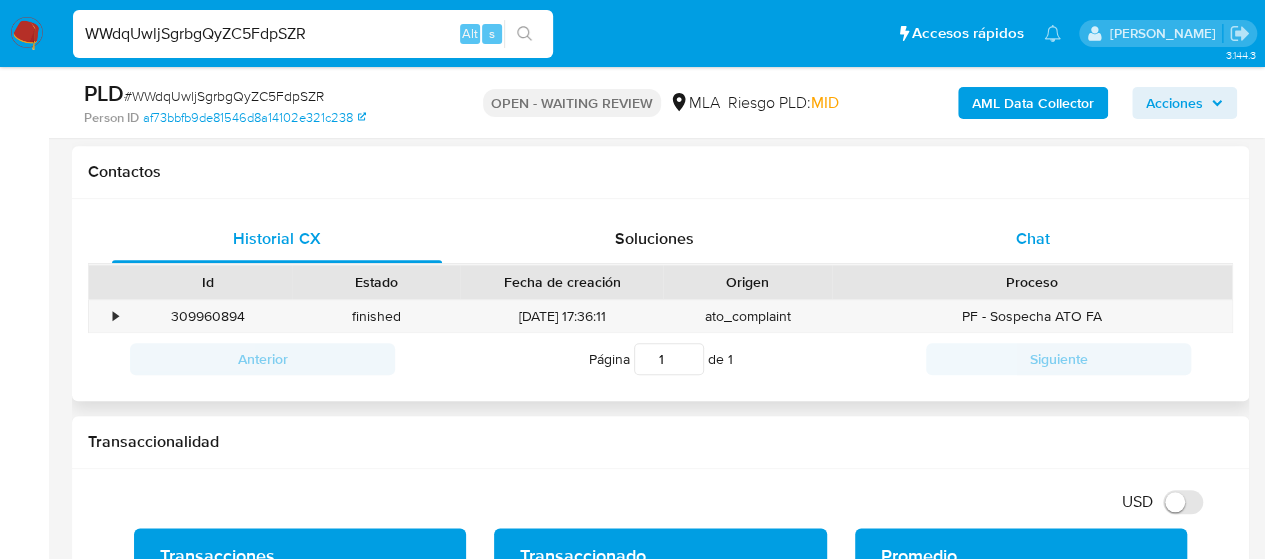 click on "Chat" at bounding box center [1033, 239] 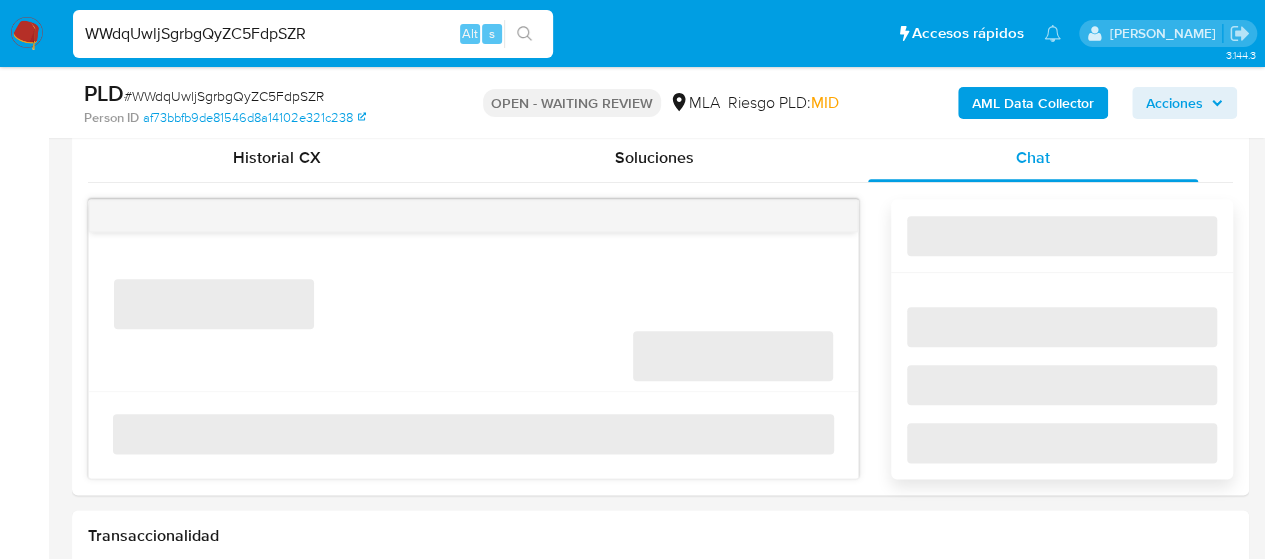 scroll, scrollTop: 1000, scrollLeft: 0, axis: vertical 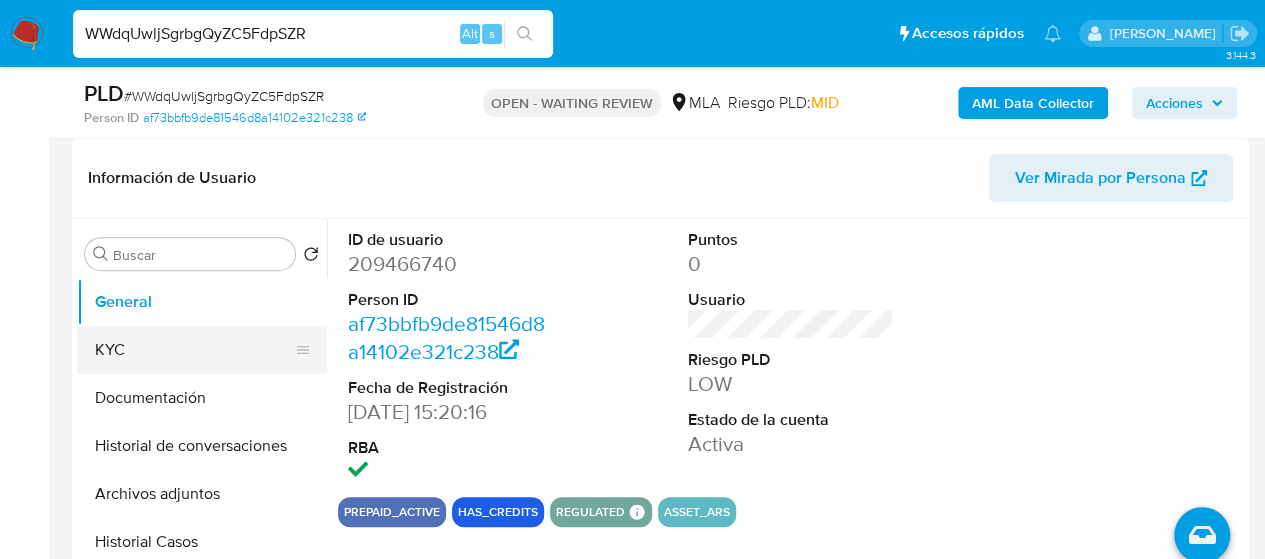 click on "KYC" at bounding box center (194, 350) 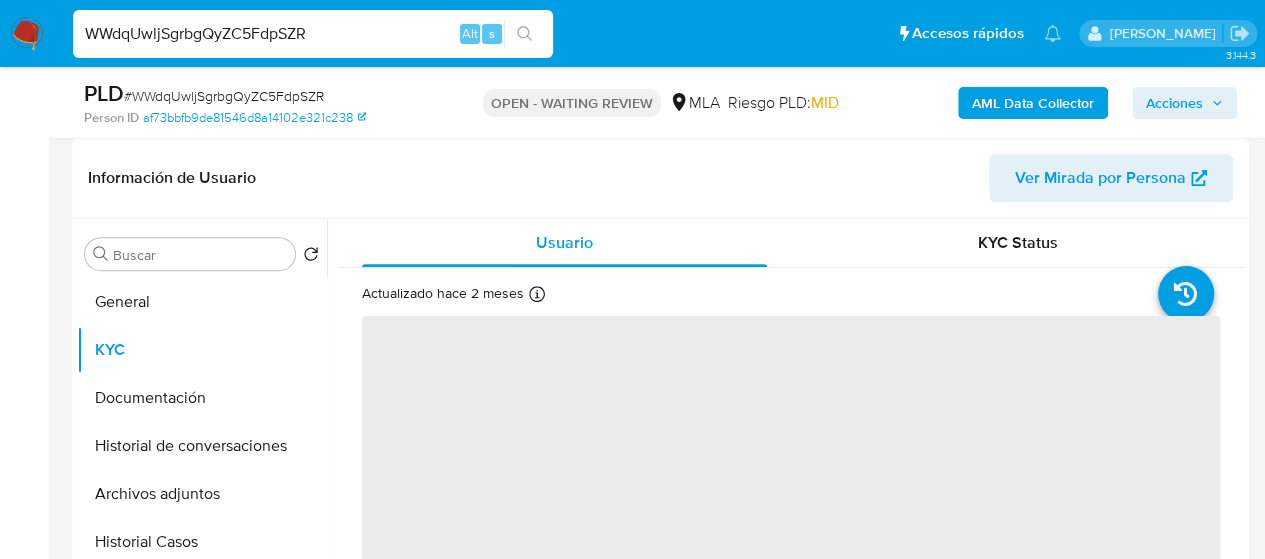 scroll, scrollTop: 400, scrollLeft: 0, axis: vertical 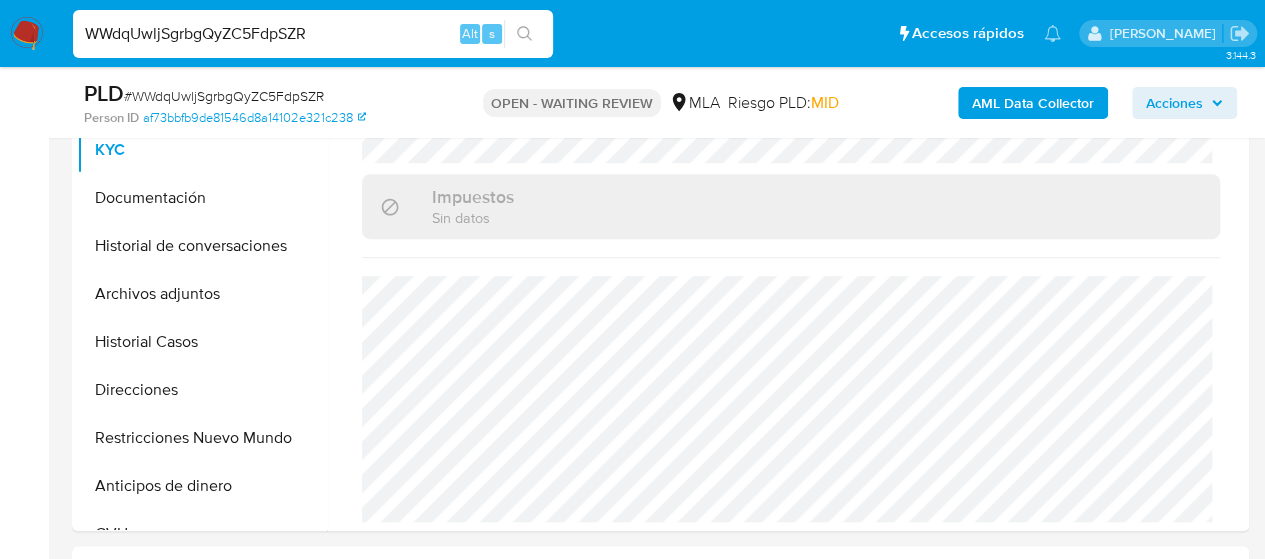 click on "WWdqUwljSgrbgQyZC5FdpSZR" at bounding box center [313, 34] 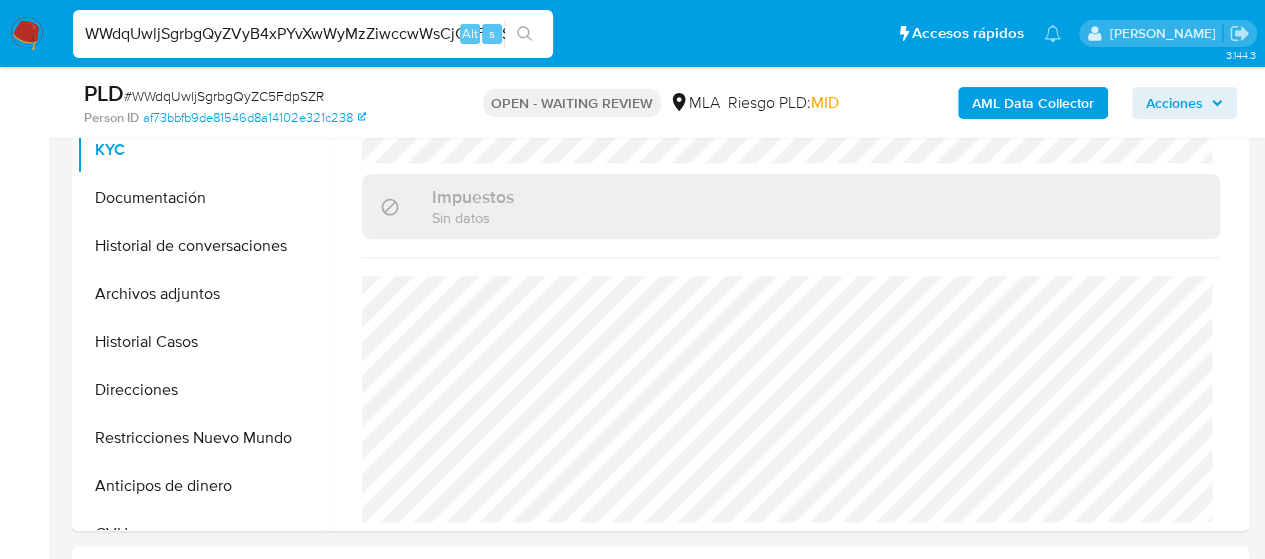 click on "WWdqUwljSgrbgQyZVyB4xPYvXwWyMzZiwccwWsCjC5FdpSZR" at bounding box center [313, 34] 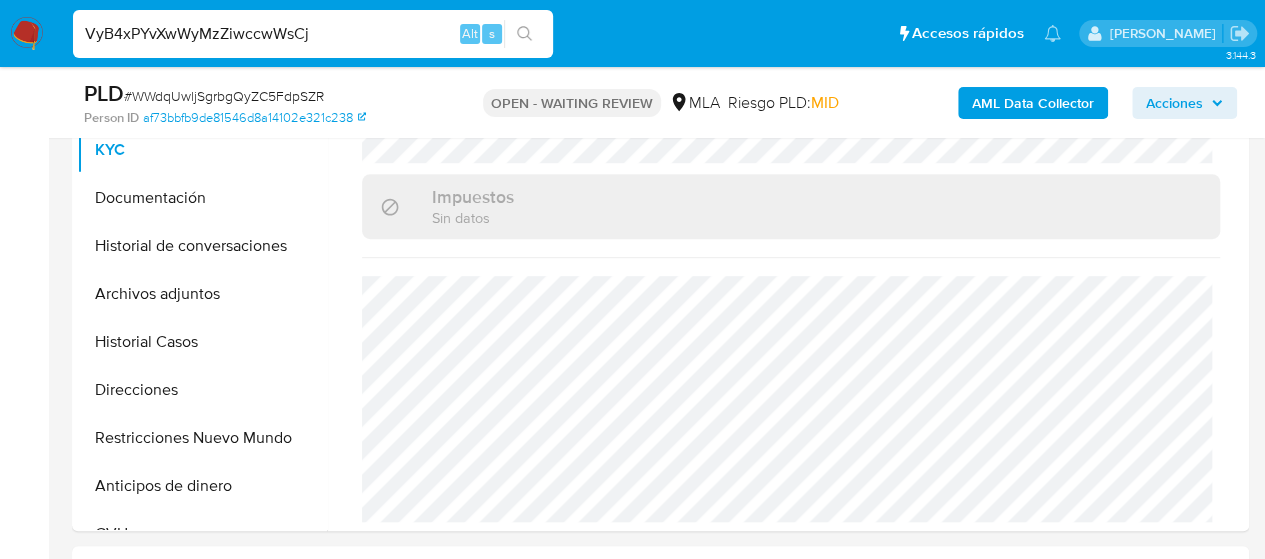 type on "VyB4xPYvXwWyMzZiwccwWsCj" 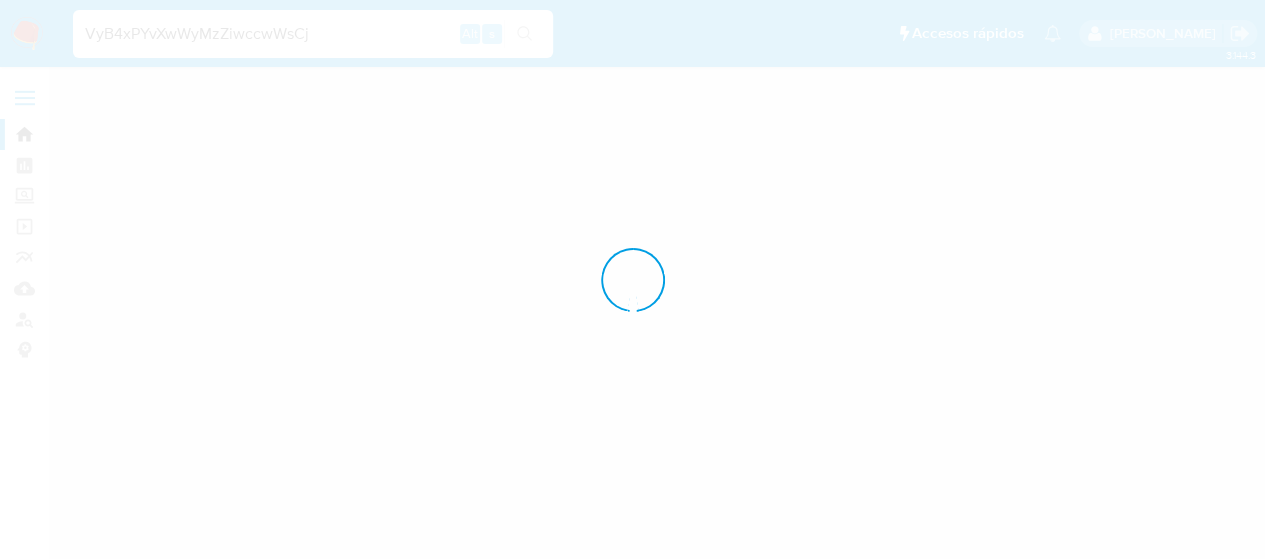 scroll, scrollTop: 0, scrollLeft: 0, axis: both 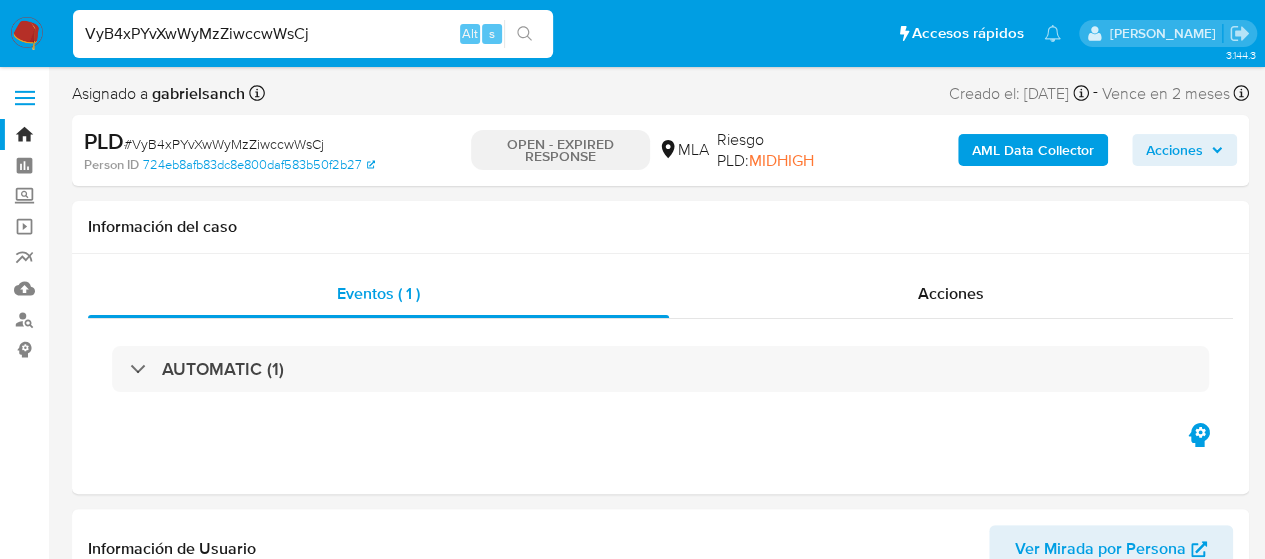 select on "10" 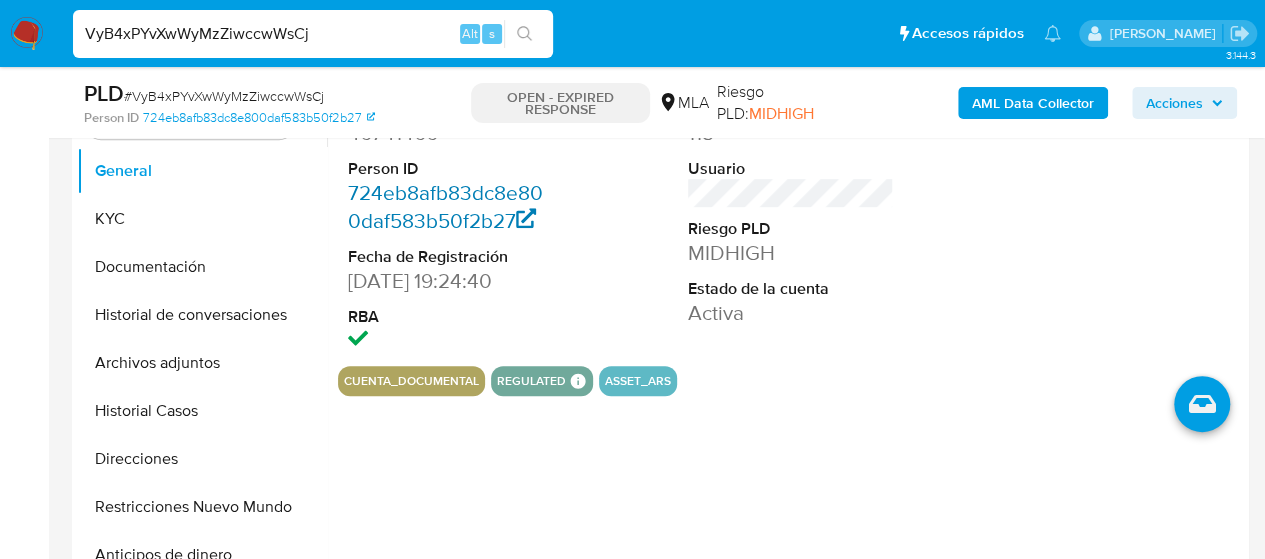 scroll, scrollTop: 400, scrollLeft: 0, axis: vertical 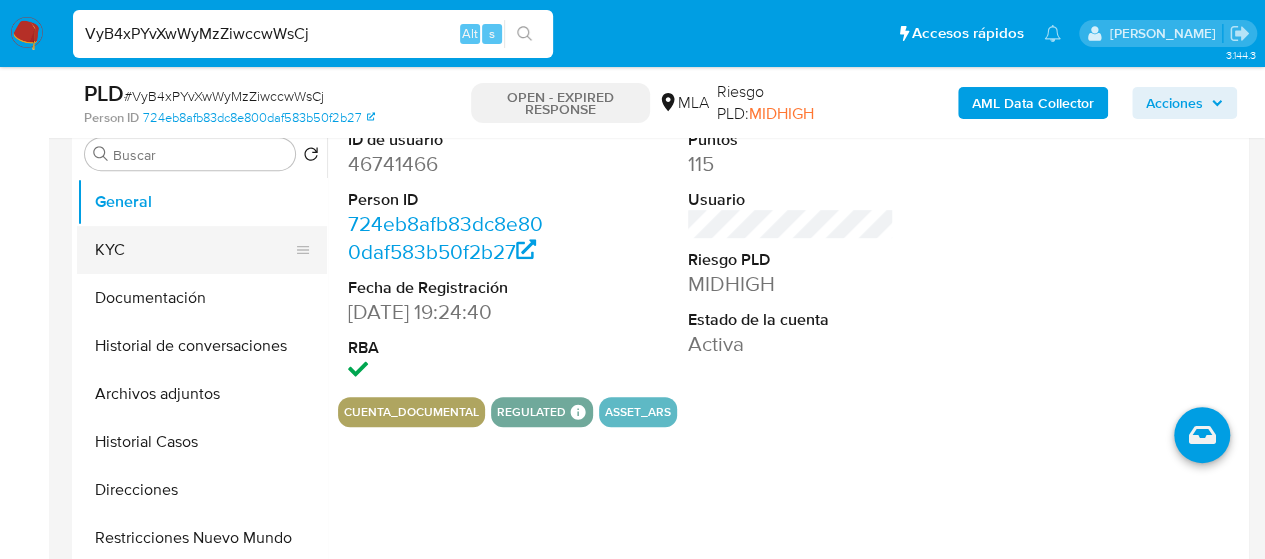 click on "KYC" at bounding box center (194, 250) 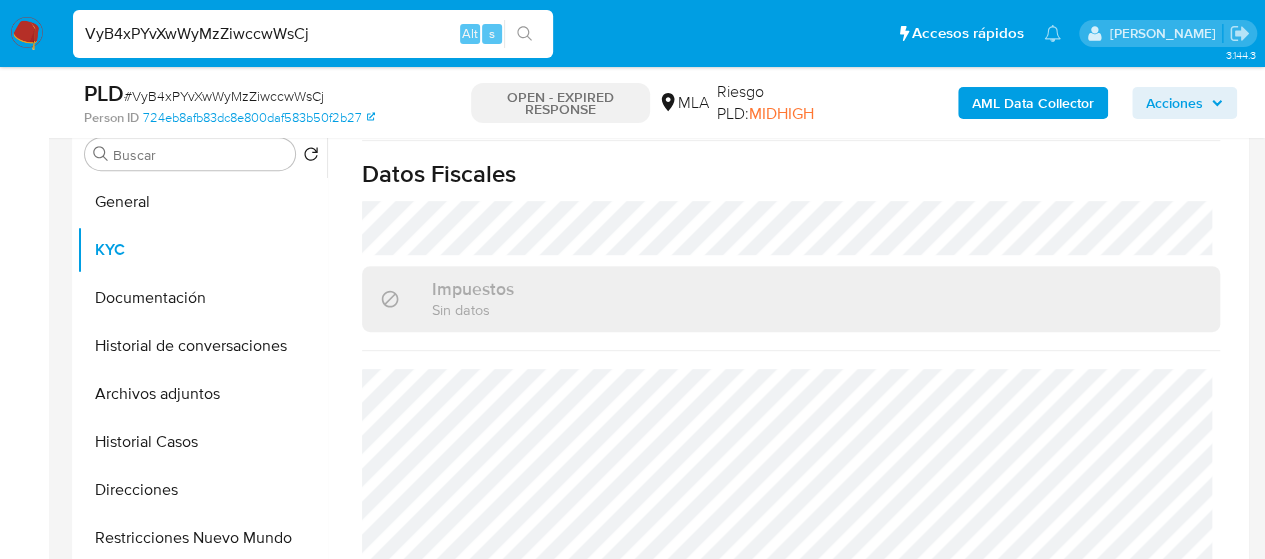 scroll, scrollTop: 1109, scrollLeft: 0, axis: vertical 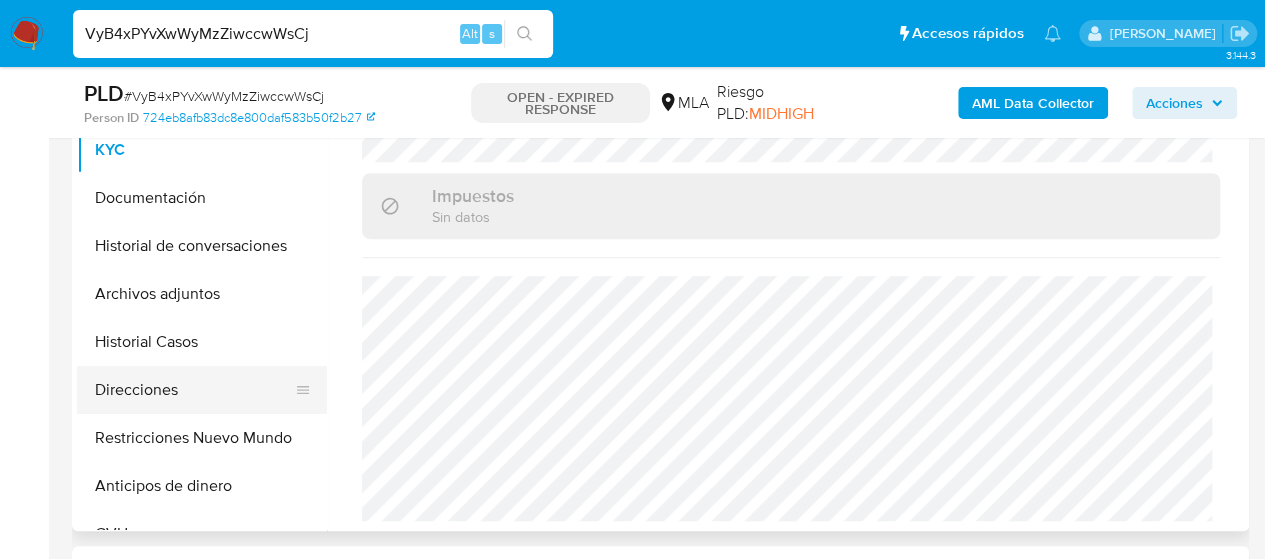 click on "Direcciones" at bounding box center [194, 390] 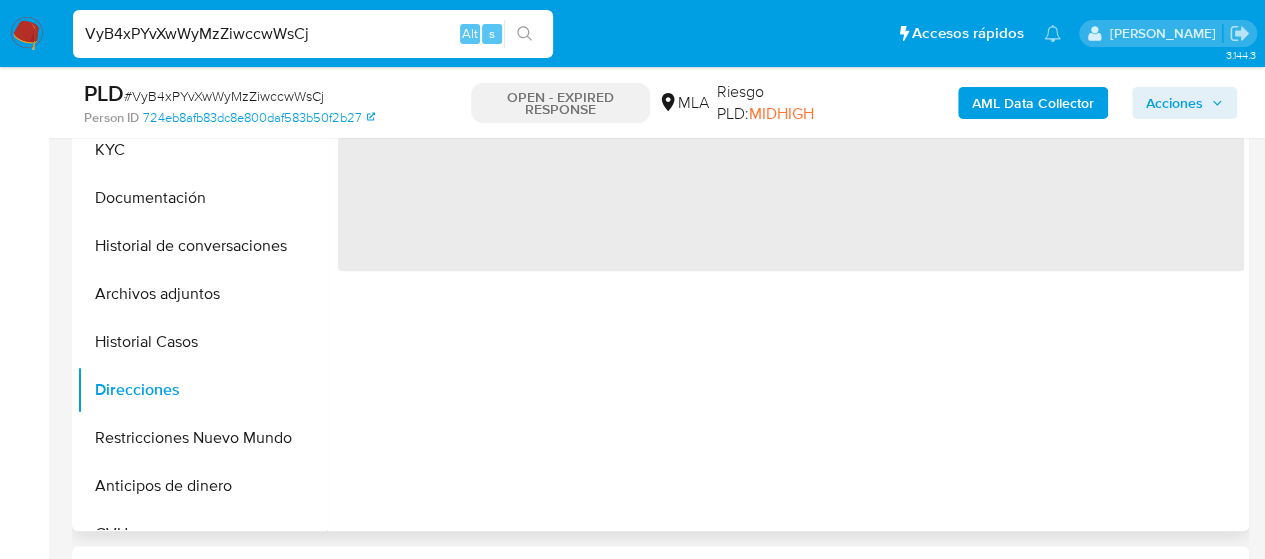 scroll, scrollTop: 0, scrollLeft: 0, axis: both 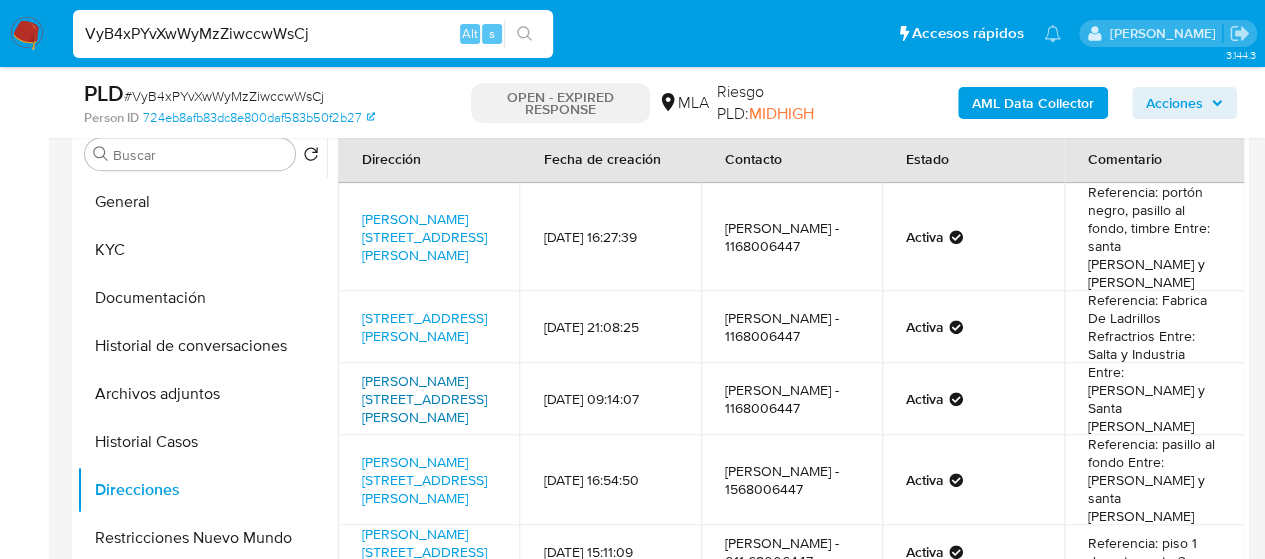 click on "Dorrego 3364, San Andres, Buenos Aires, 1651, Argentina 3364" at bounding box center (424, 399) 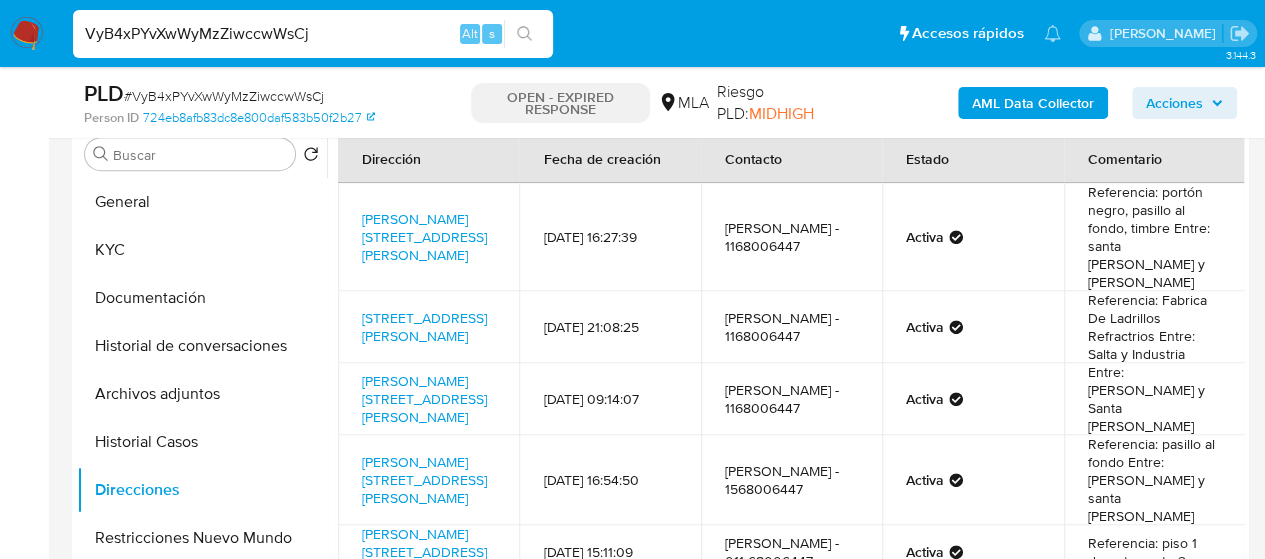 click on "VyB4xPYvXwWyMzZiwccwWsCj" at bounding box center [313, 34] 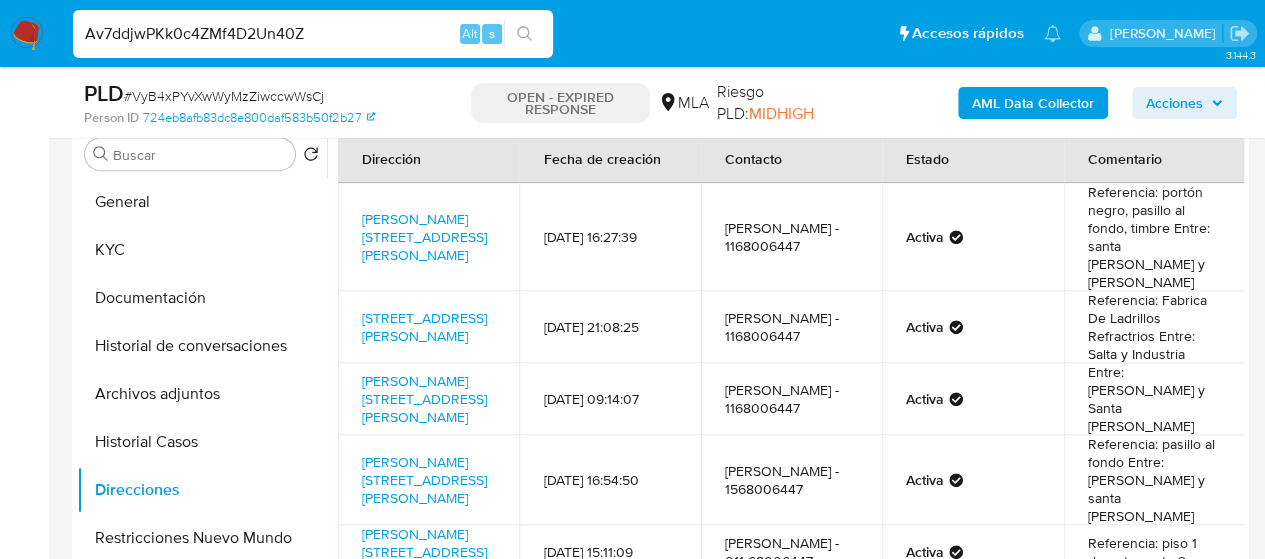 type on "Av7ddjwPKk0c4ZMf4D2Un40Z" 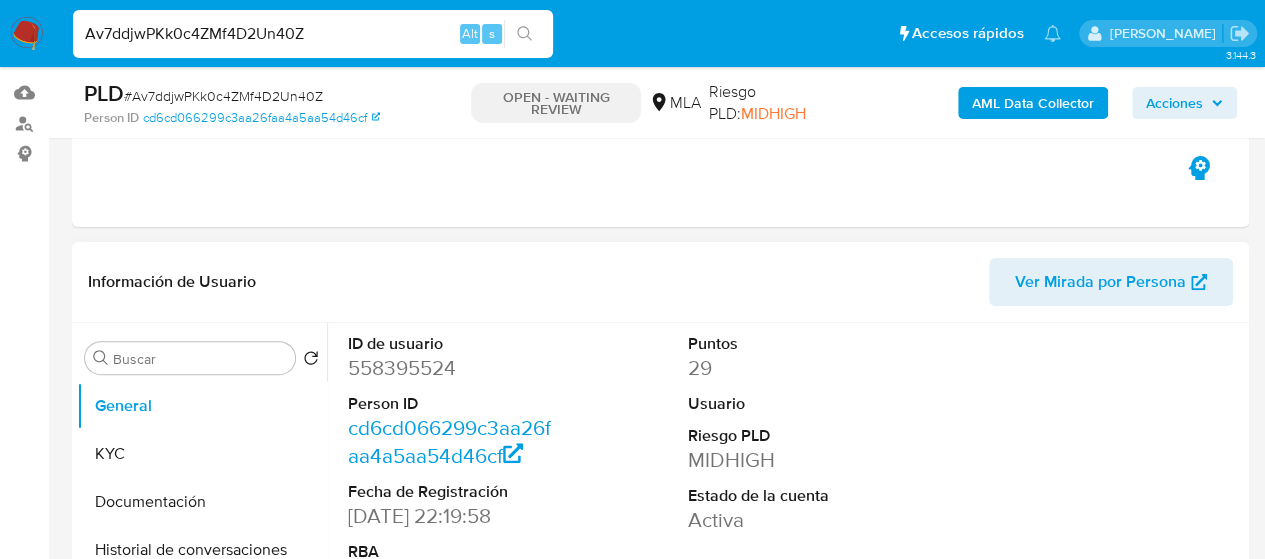 scroll, scrollTop: 300, scrollLeft: 0, axis: vertical 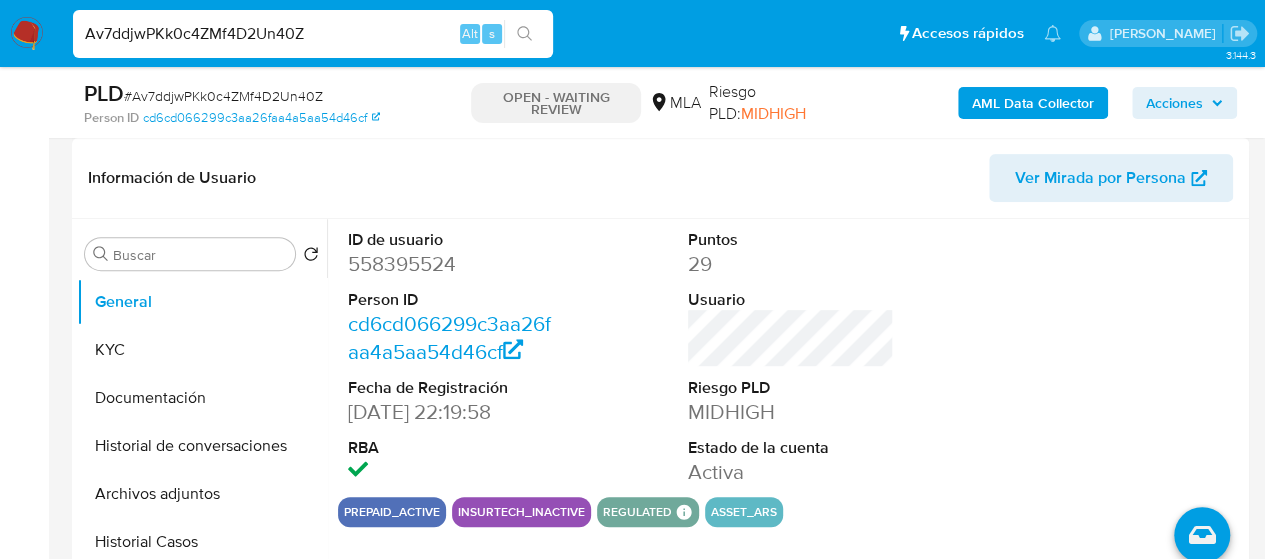 select on "10" 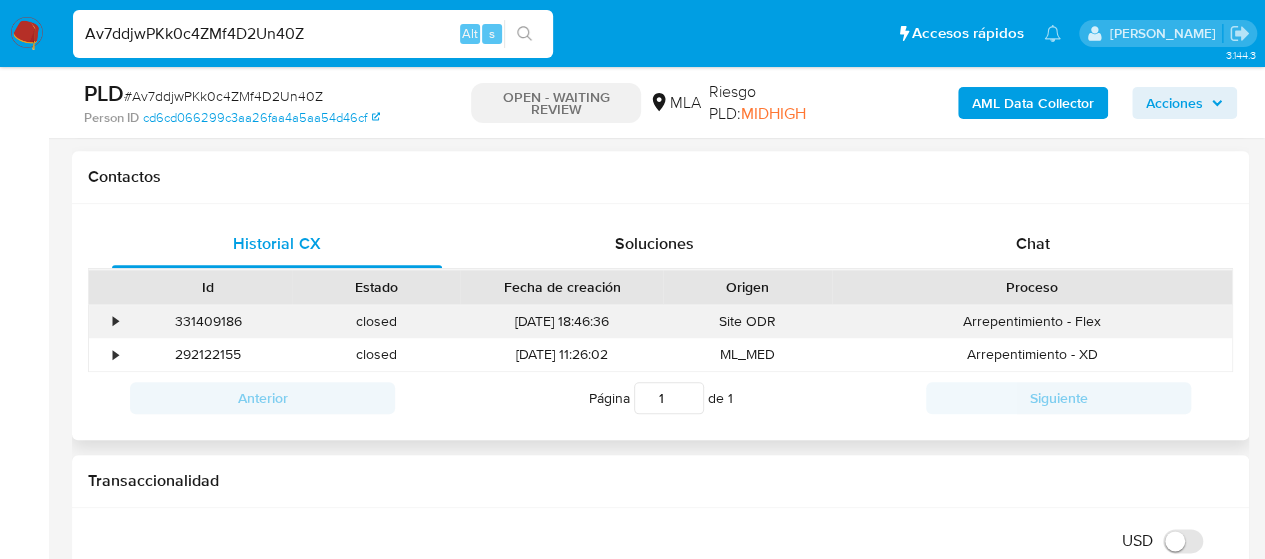 scroll, scrollTop: 900, scrollLeft: 0, axis: vertical 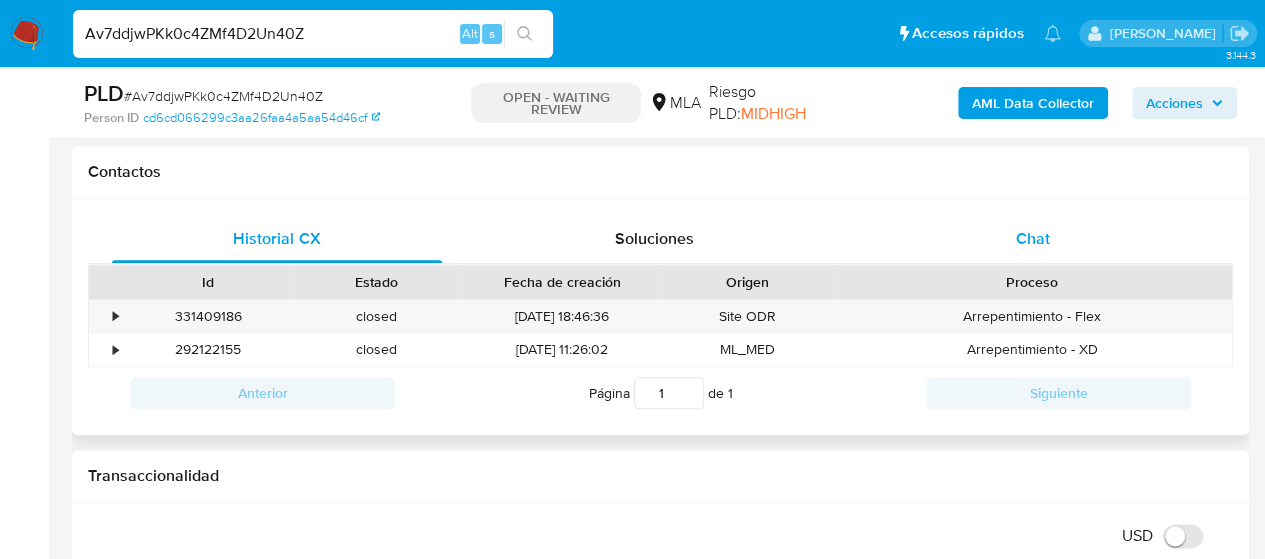 click on "Chat" at bounding box center [1033, 238] 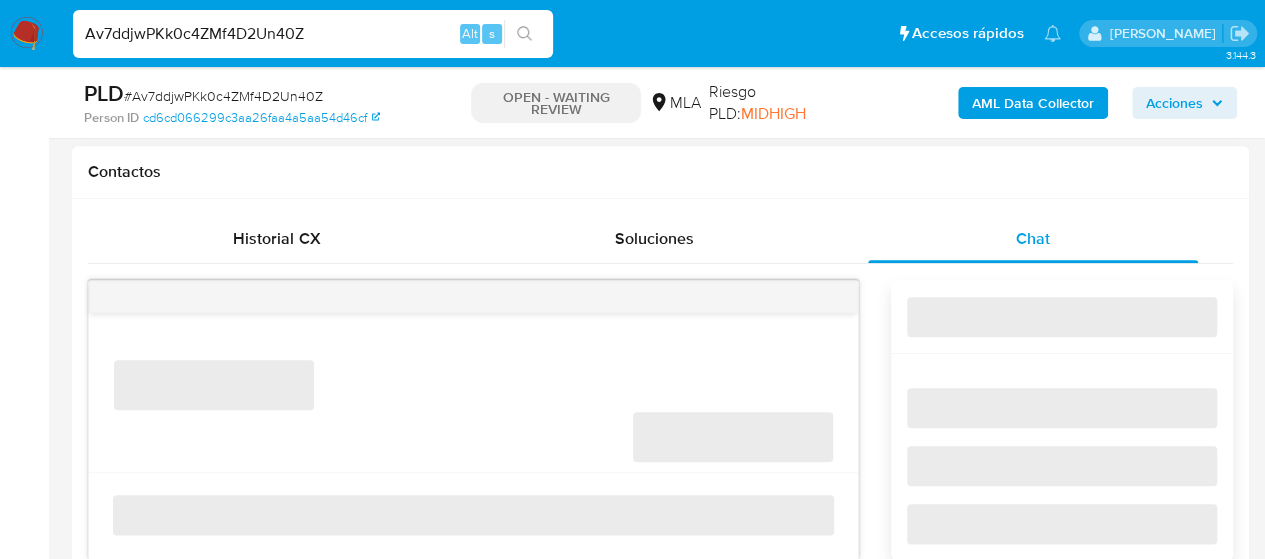 scroll, scrollTop: 1000, scrollLeft: 0, axis: vertical 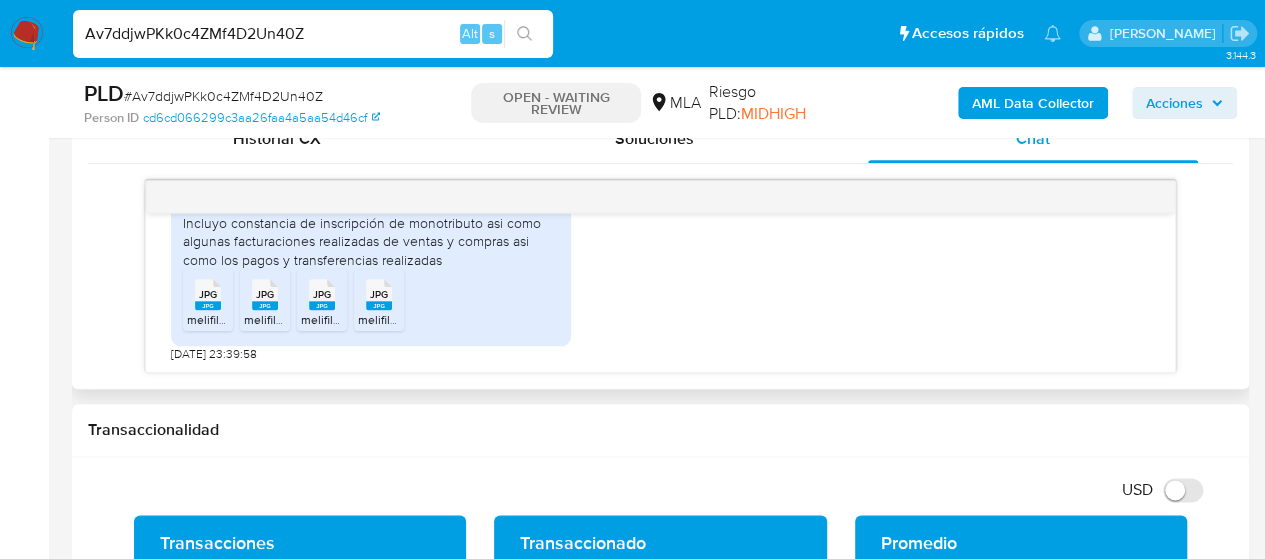 click 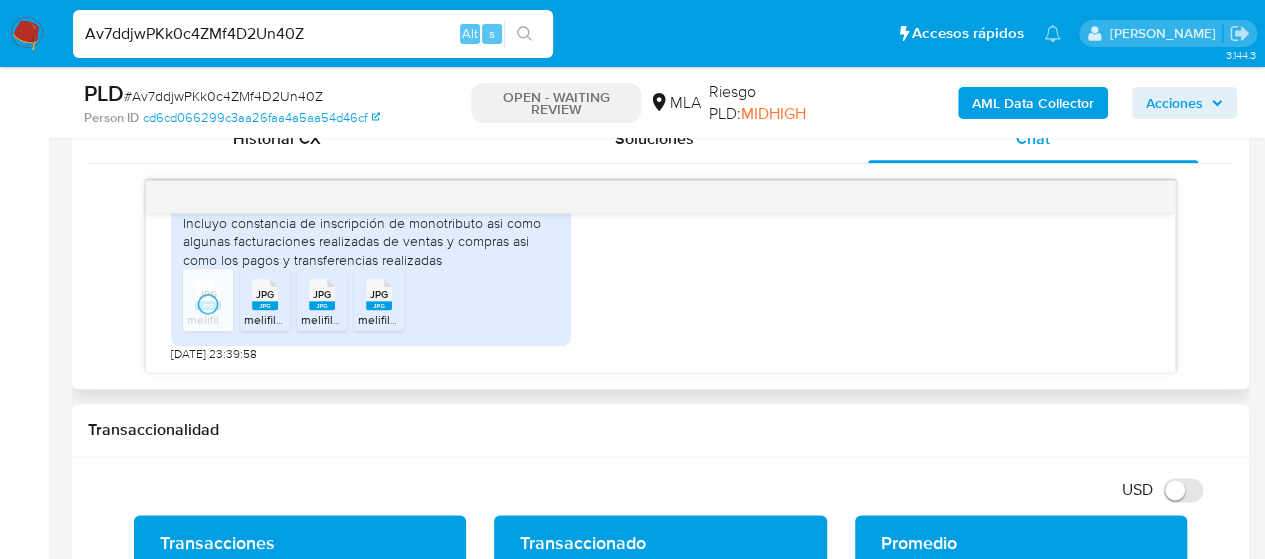 click 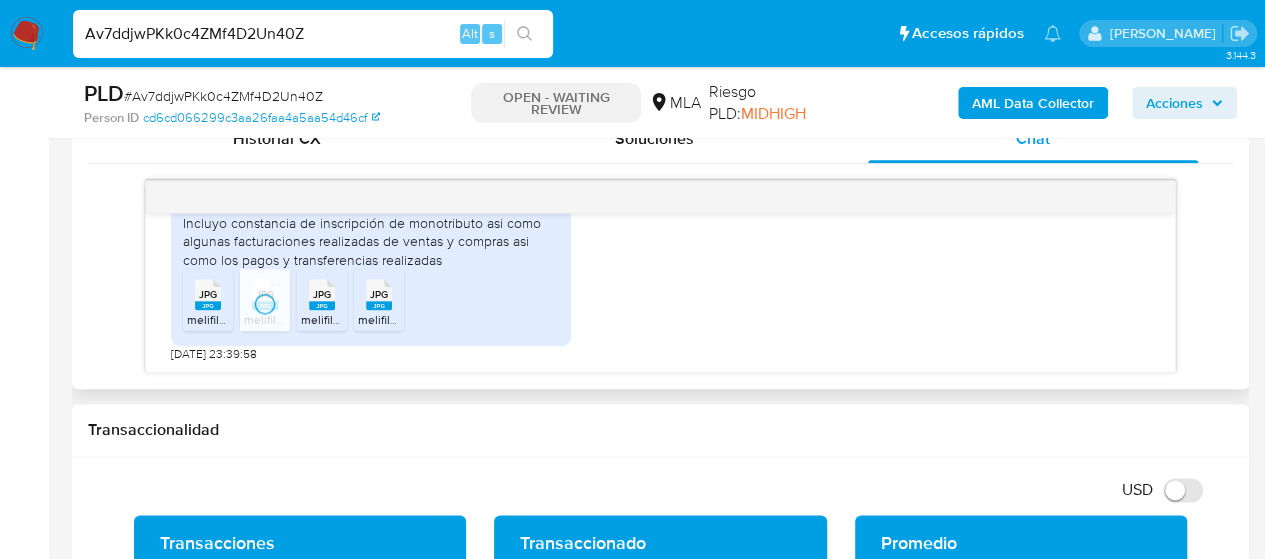 click on "JPG" at bounding box center [322, 294] 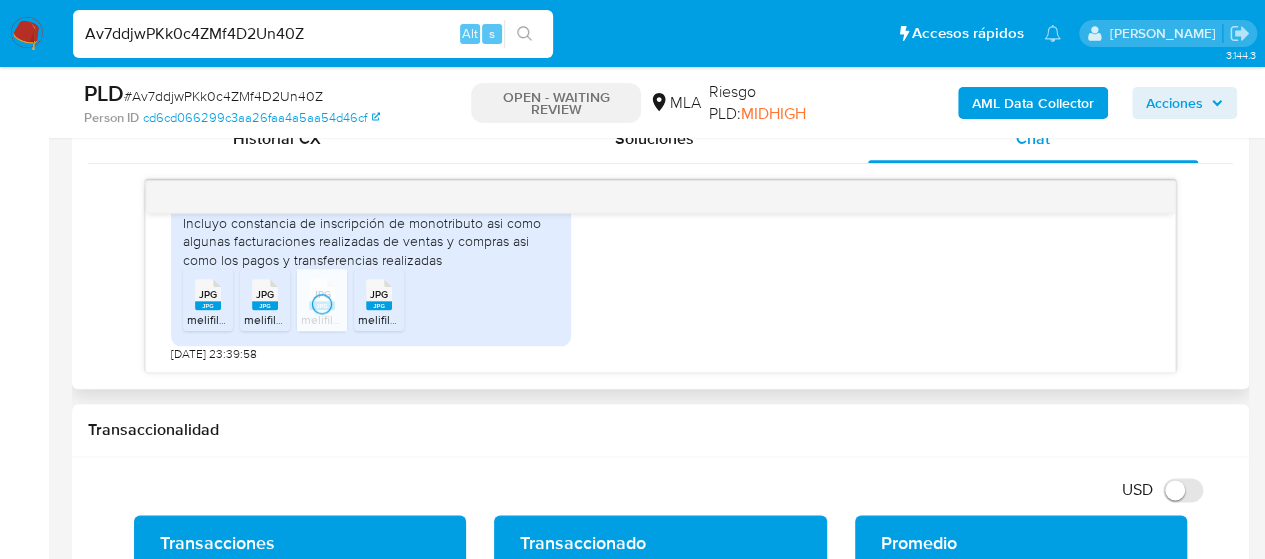 click on "JPG" at bounding box center (379, 294) 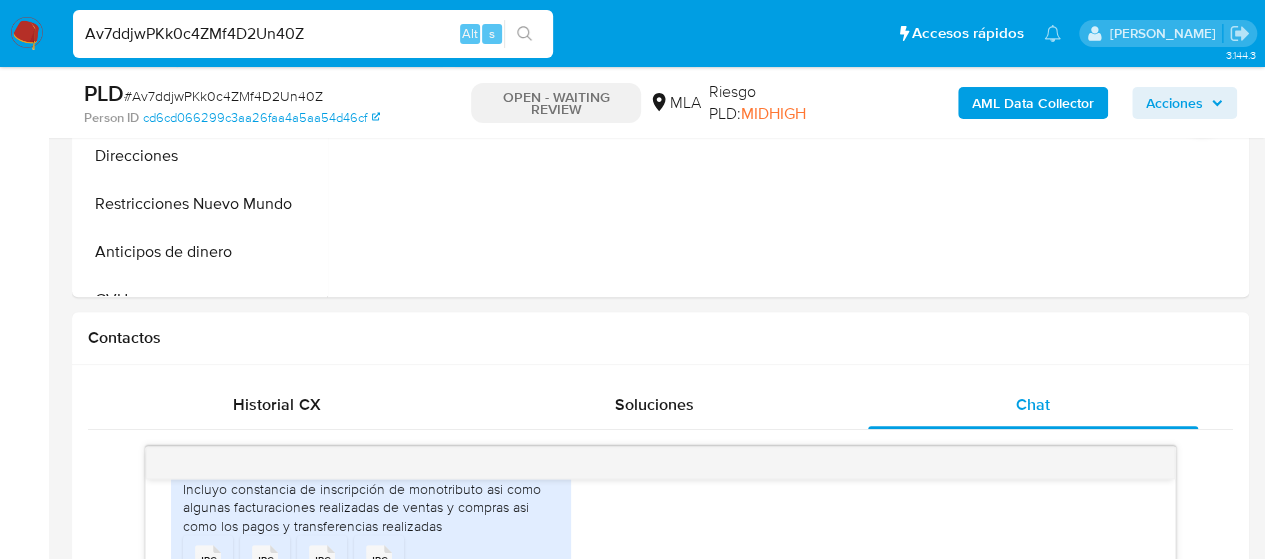 scroll, scrollTop: 500, scrollLeft: 0, axis: vertical 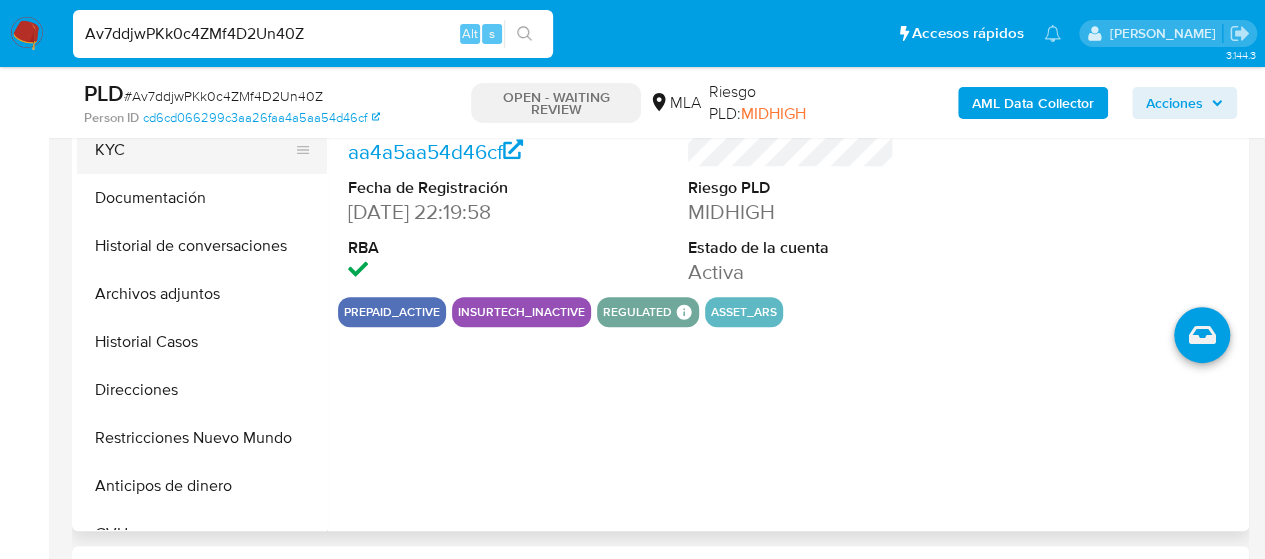 click on "KYC" at bounding box center [194, 150] 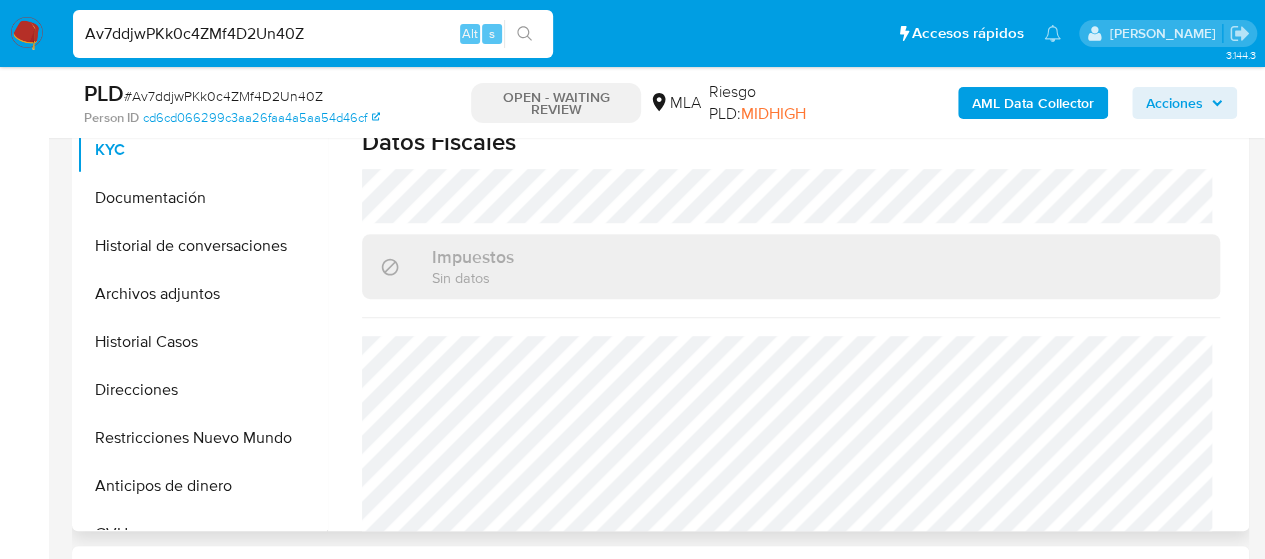 scroll, scrollTop: 1134, scrollLeft: 0, axis: vertical 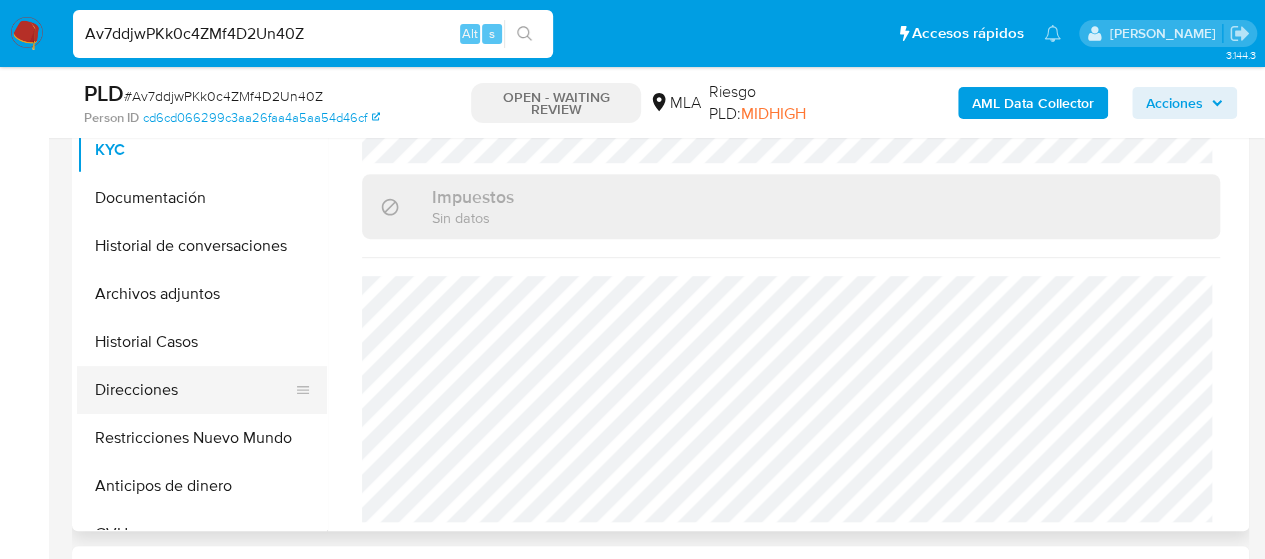 click on "Direcciones" at bounding box center (194, 390) 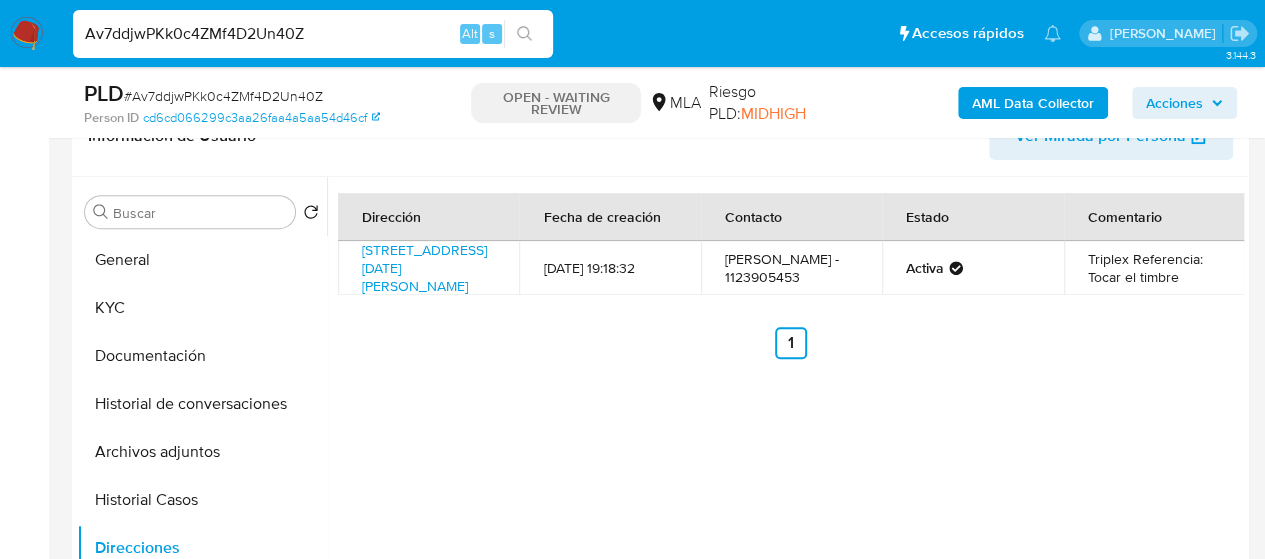 scroll, scrollTop: 300, scrollLeft: 0, axis: vertical 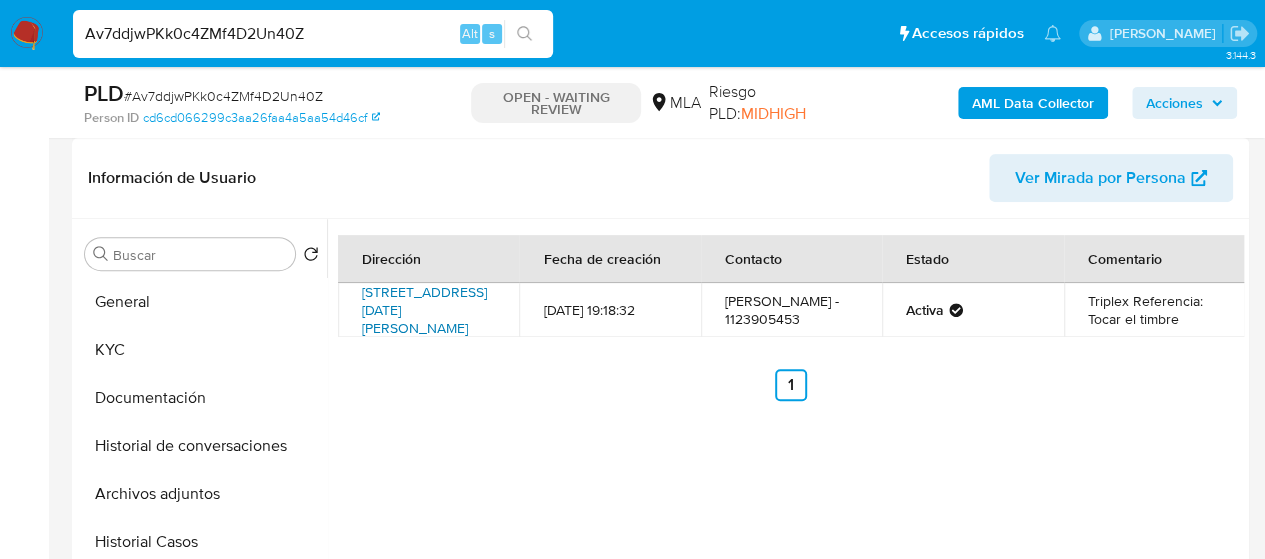 click on "Calle Belgrano 2253, San Miguel, Buenos Aires, 1663, Argentina 2253" at bounding box center [424, 310] 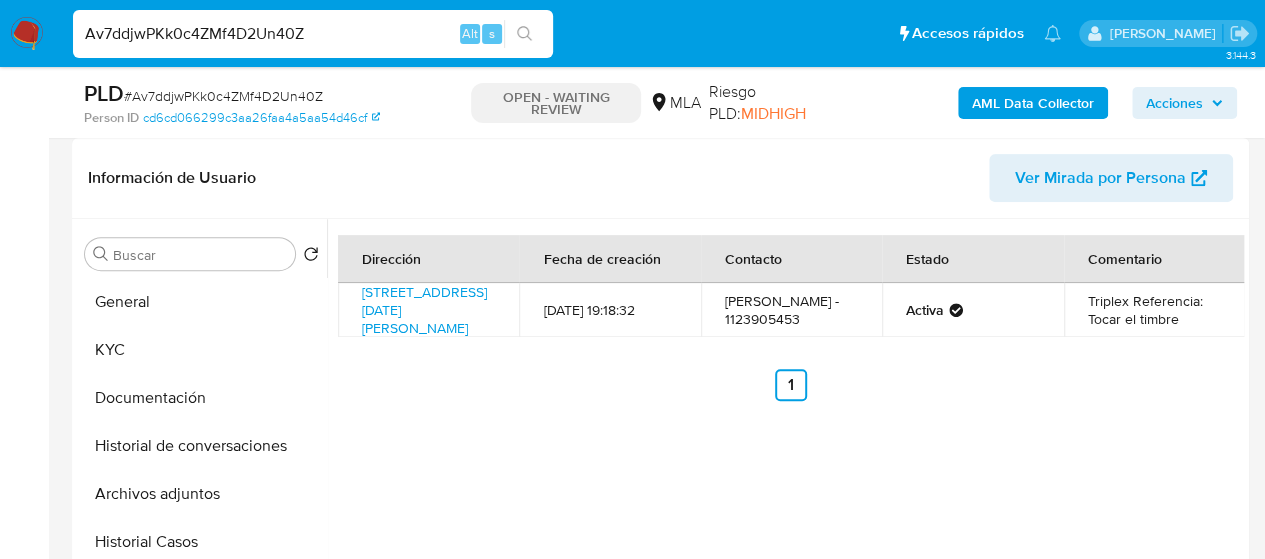 click on "Av7ddjwPKk0c4ZMf4D2Un40Z" at bounding box center [313, 34] 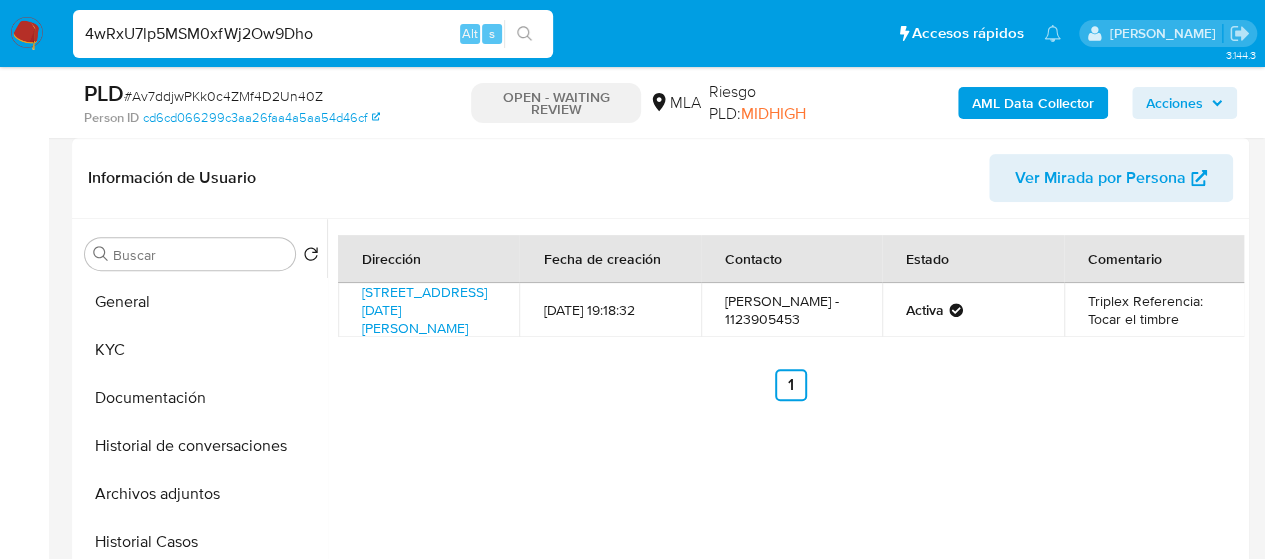 type on "4wRxU7lp5MSM0xfWj2Ow9Dho" 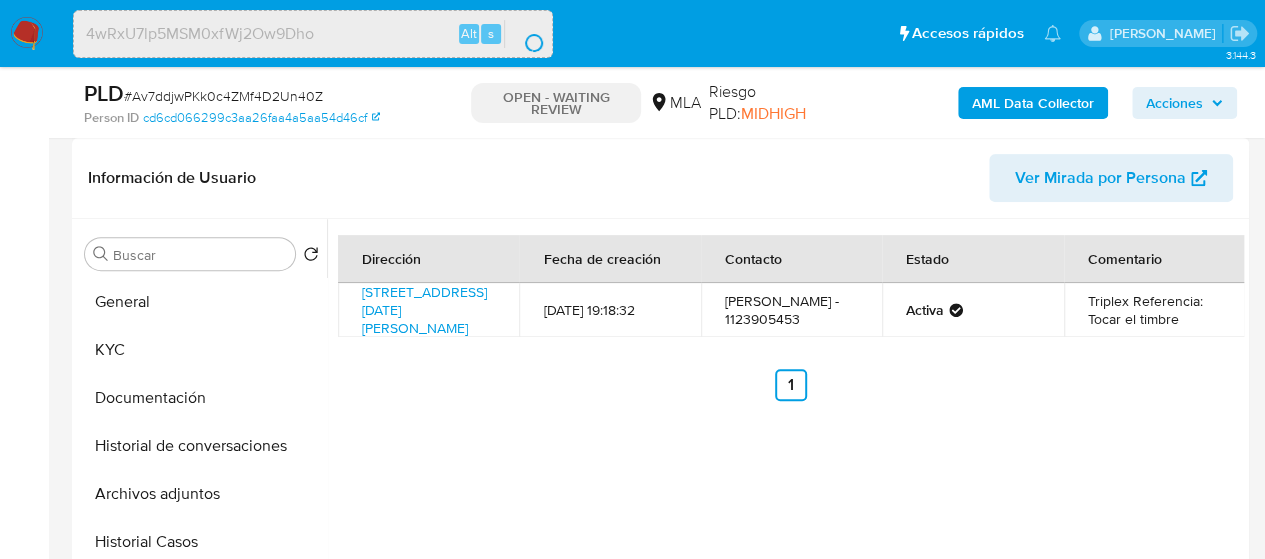 scroll, scrollTop: 0, scrollLeft: 0, axis: both 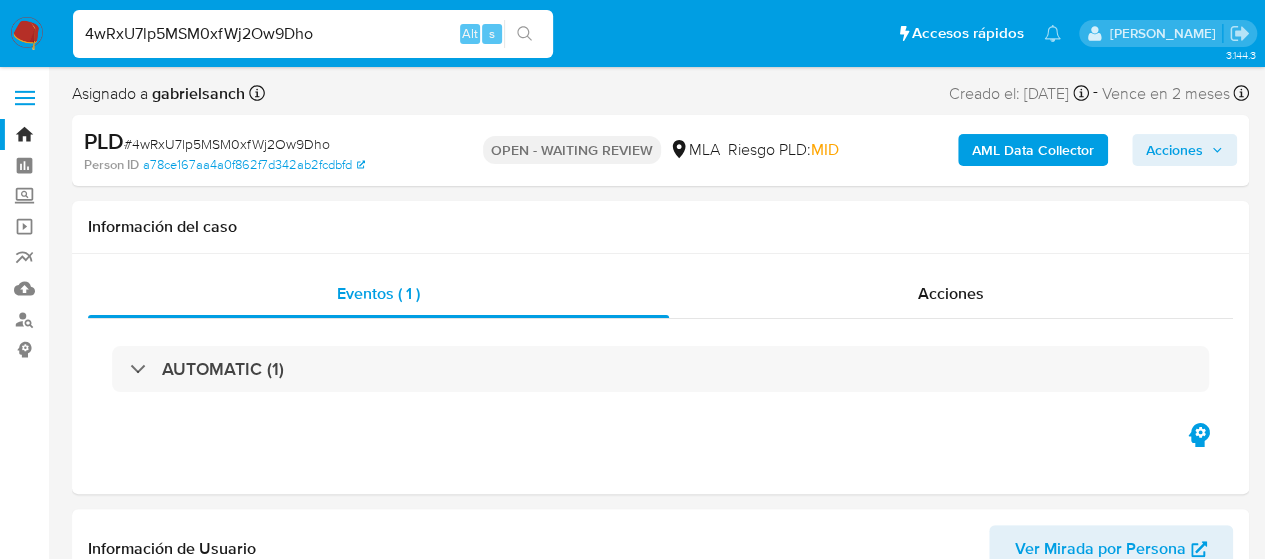 select on "10" 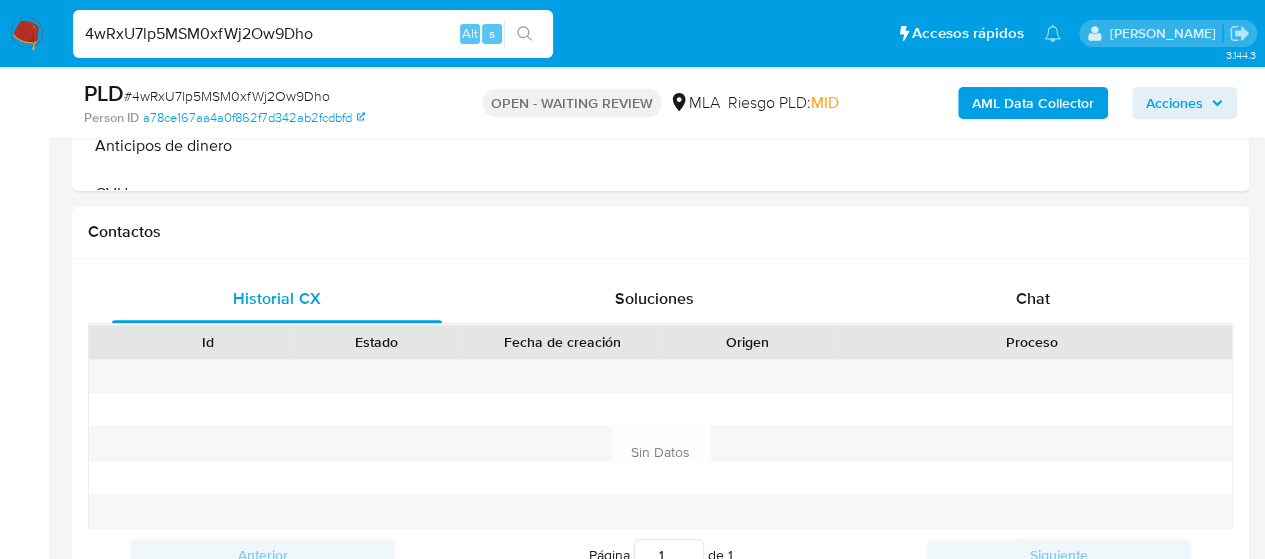 scroll, scrollTop: 1000, scrollLeft: 0, axis: vertical 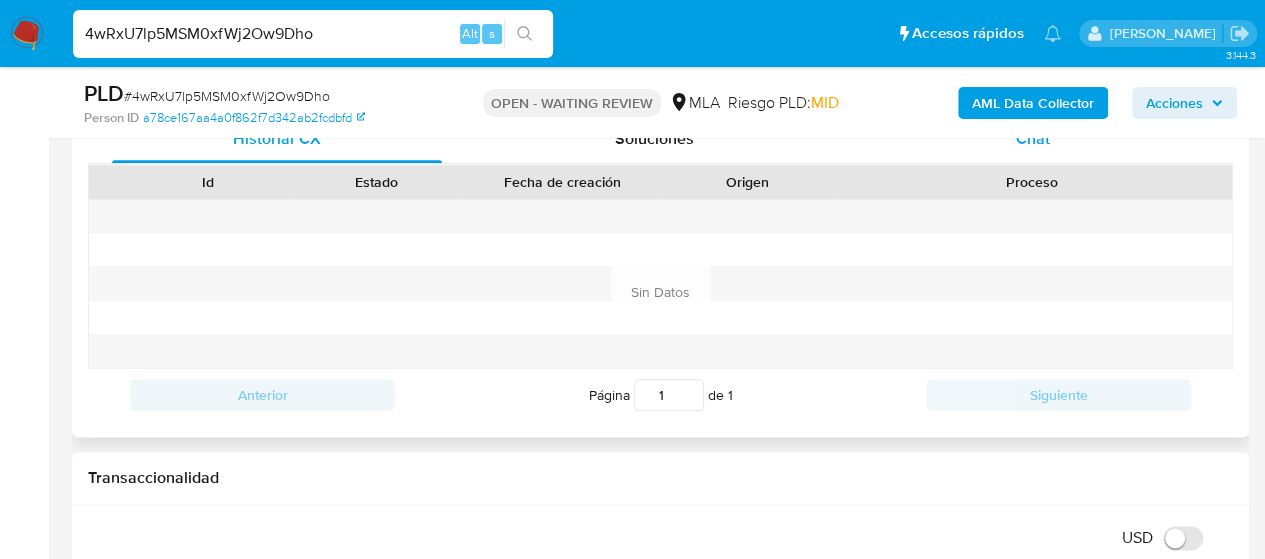 click on "Chat" at bounding box center [1033, 139] 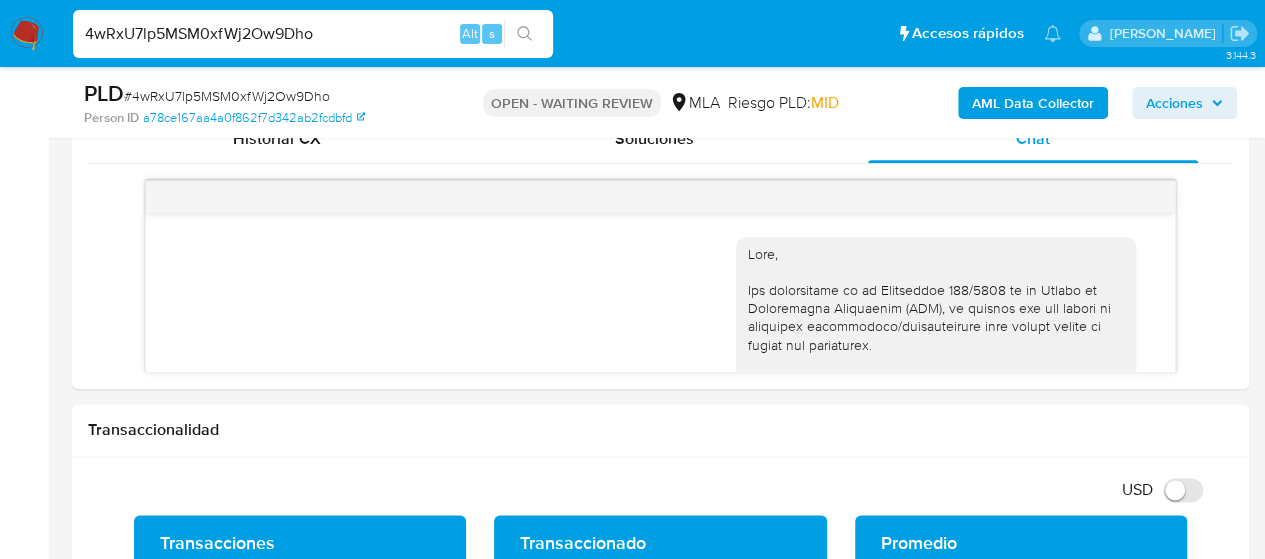 scroll, scrollTop: 1052, scrollLeft: 0, axis: vertical 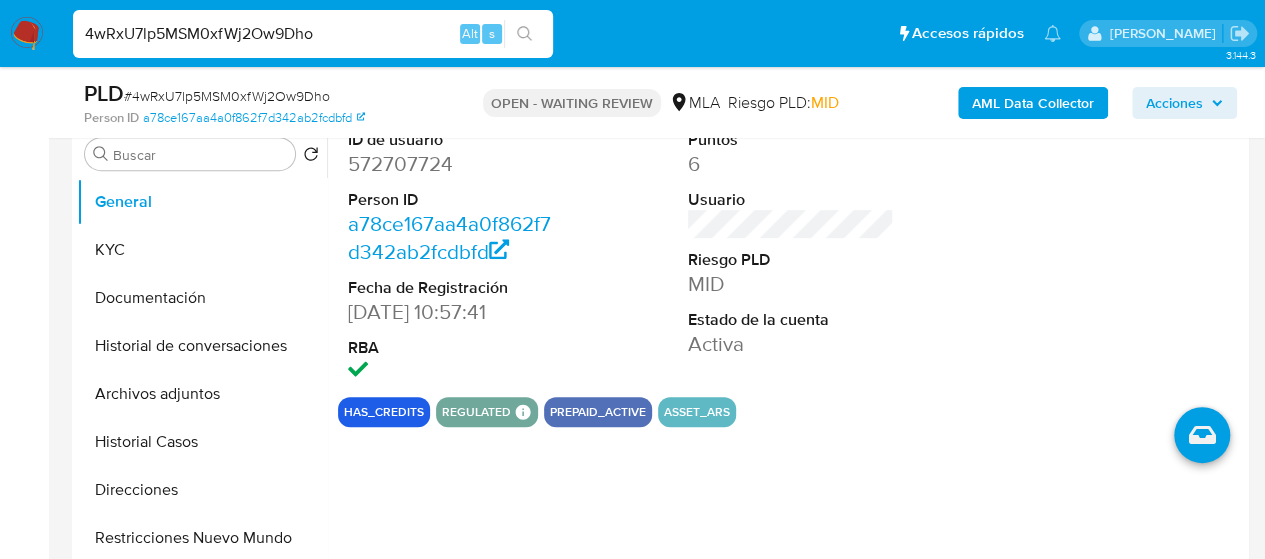 click on "KYC" at bounding box center (202, 250) 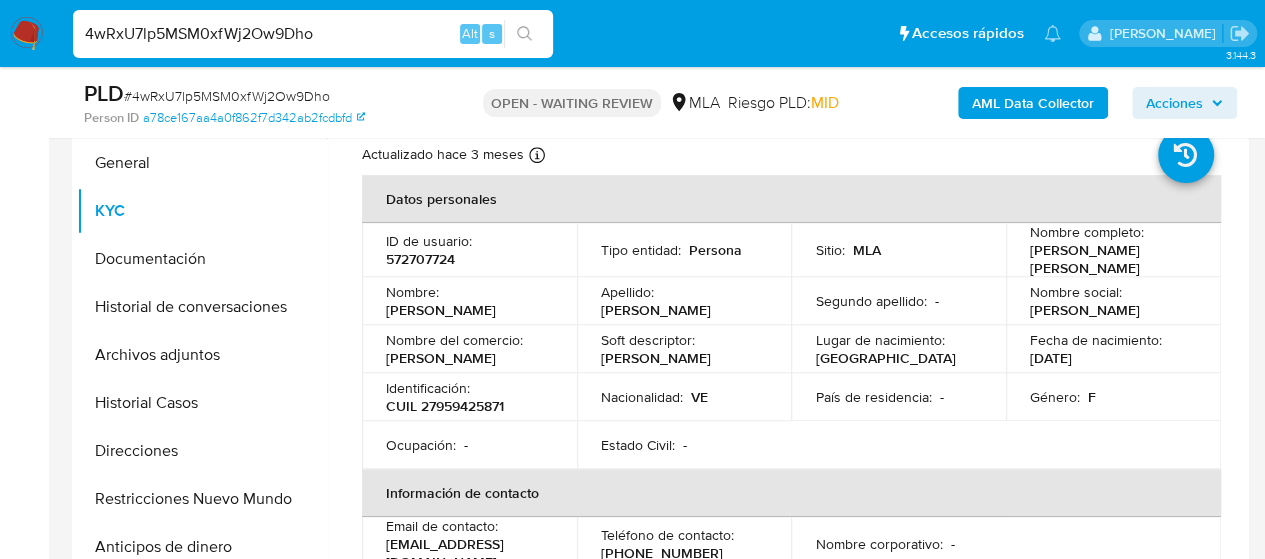 scroll, scrollTop: 500, scrollLeft: 0, axis: vertical 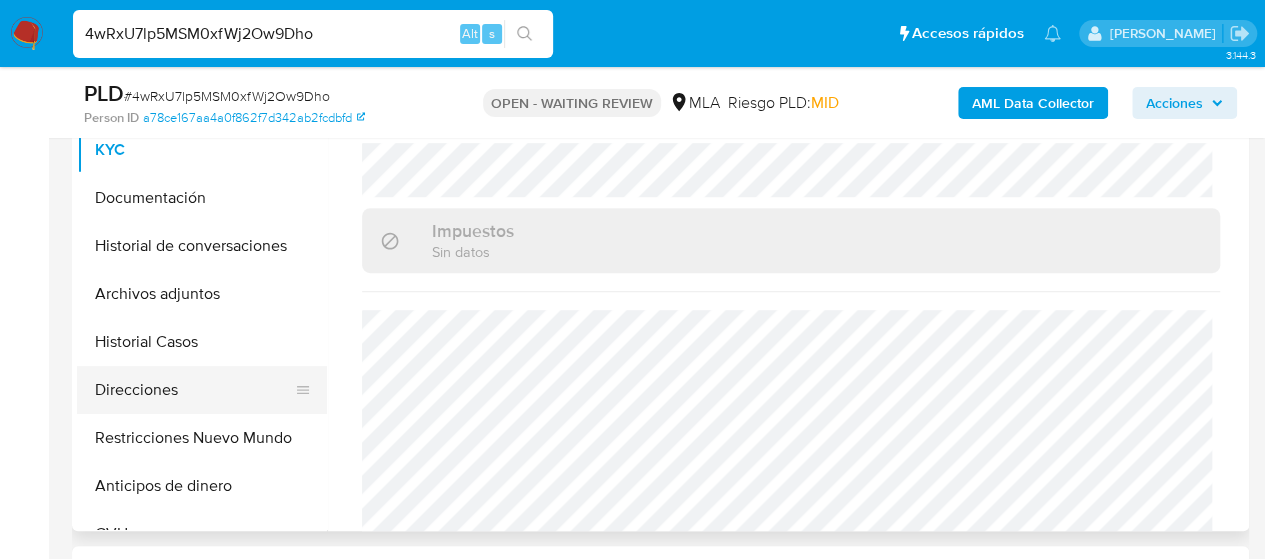 click on "Direcciones" at bounding box center [194, 390] 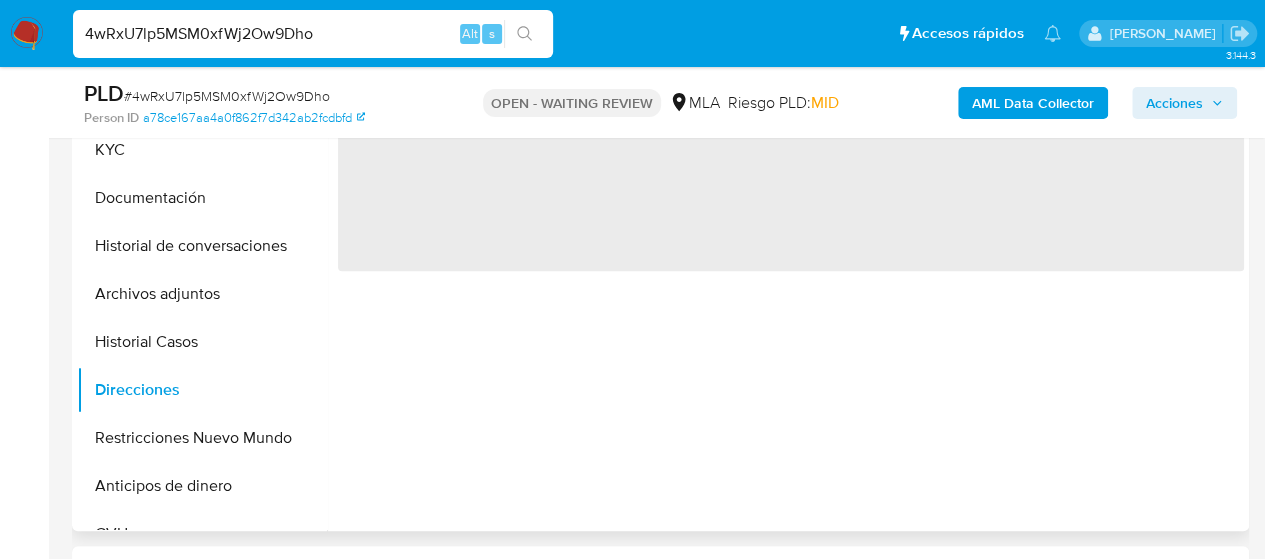 scroll, scrollTop: 0, scrollLeft: 0, axis: both 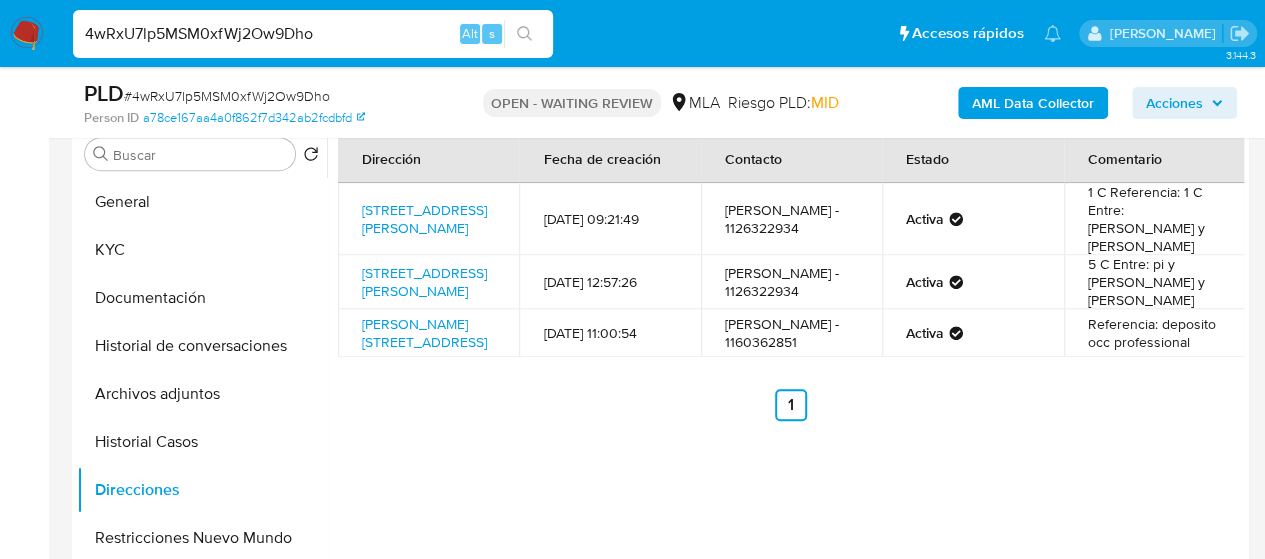click on "4wRxU7lp5MSM0xfWj2Ow9Dho" at bounding box center (313, 34) 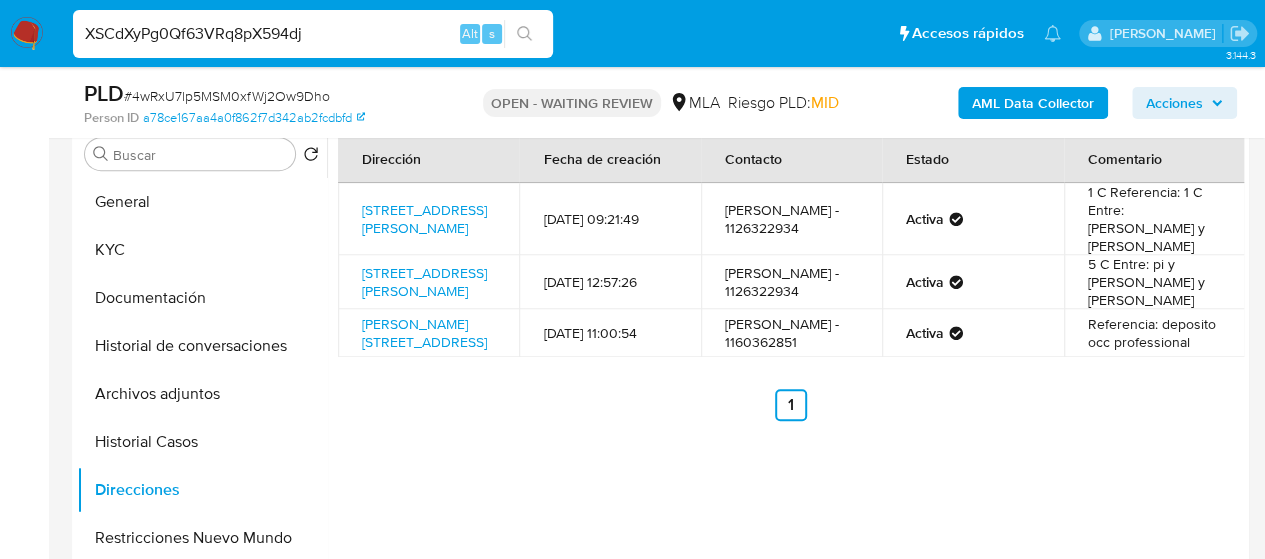 type on "XSCdXyPg0Qf63VRq8pX594dj" 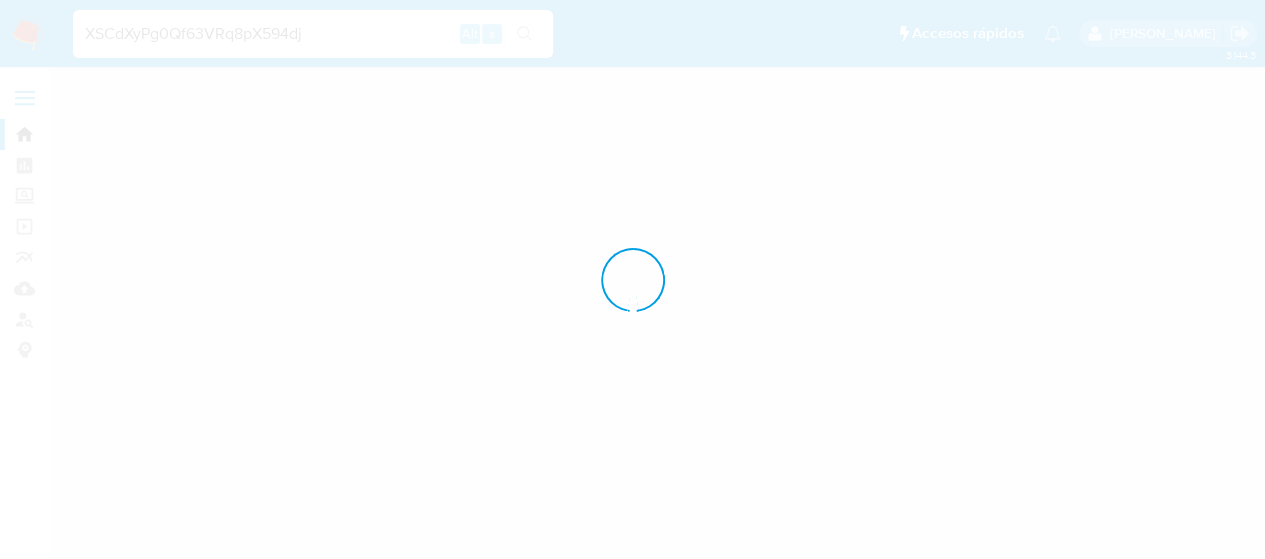 scroll, scrollTop: 0, scrollLeft: 0, axis: both 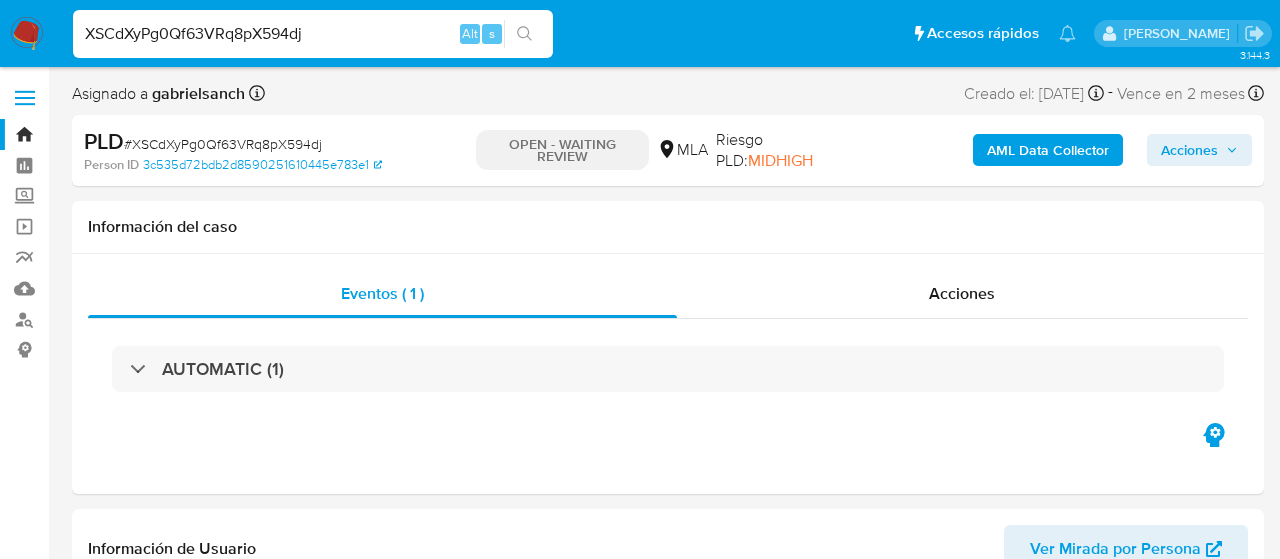 select on "10" 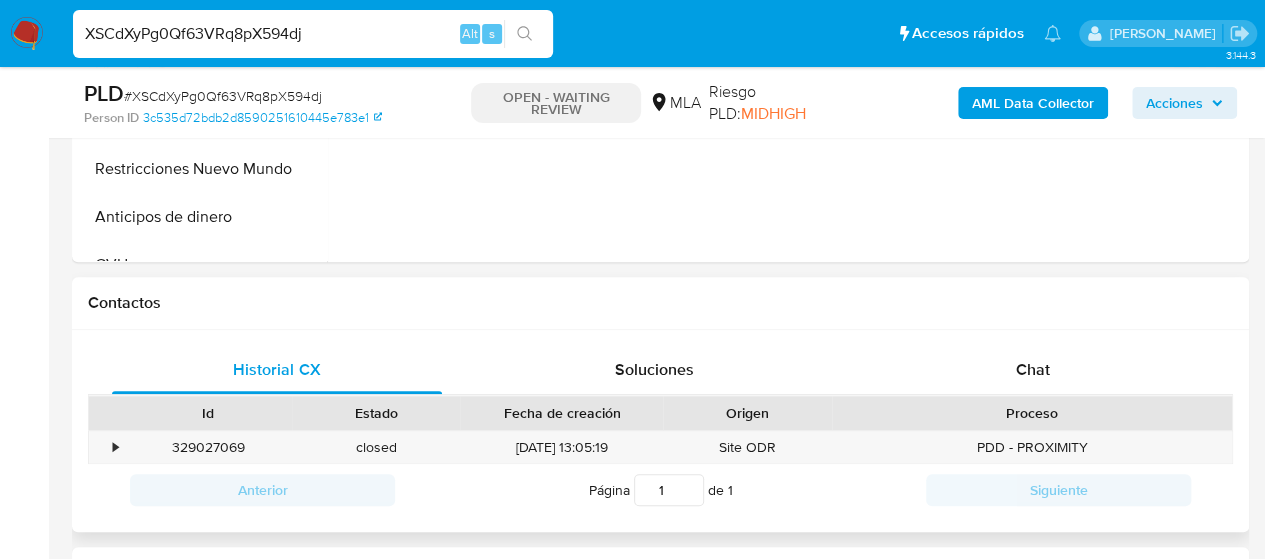 scroll, scrollTop: 800, scrollLeft: 0, axis: vertical 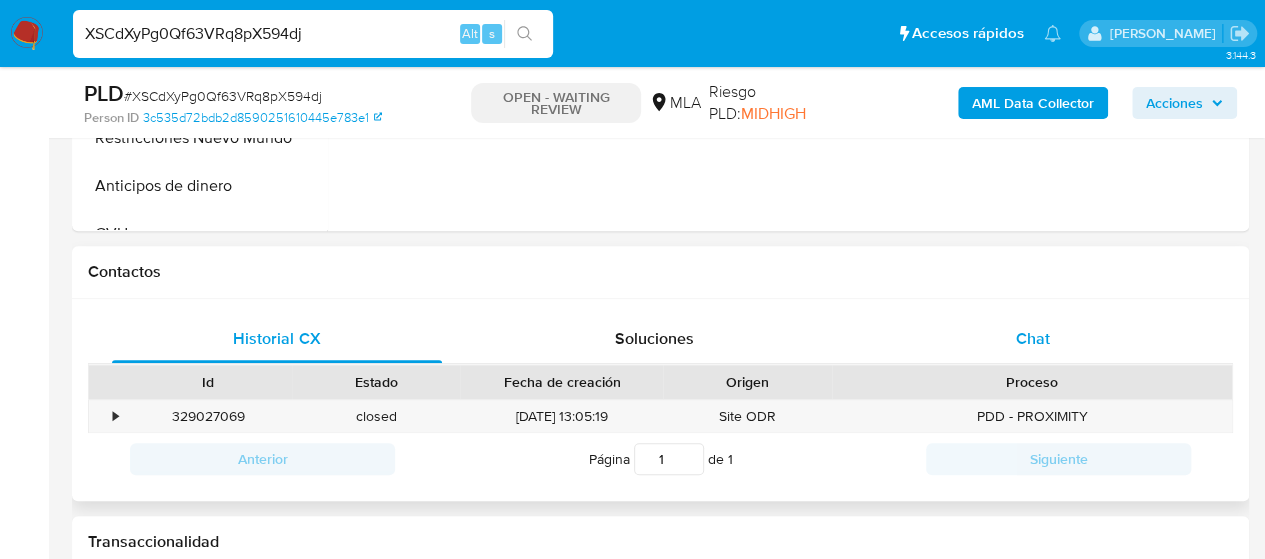 click on "Chat" at bounding box center (1033, 338) 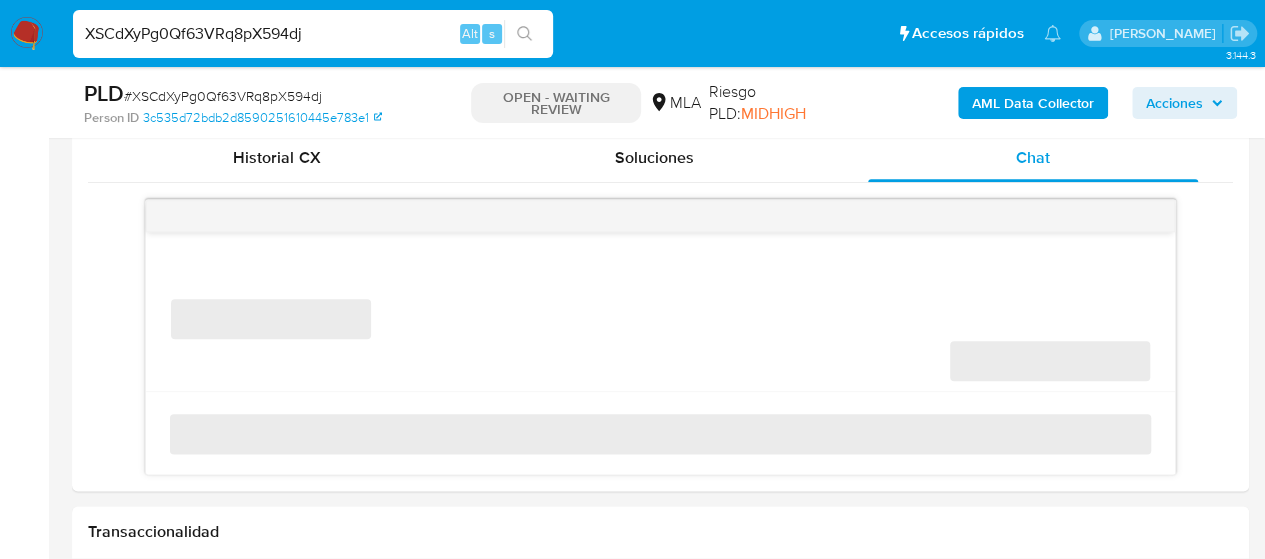 scroll, scrollTop: 1000, scrollLeft: 0, axis: vertical 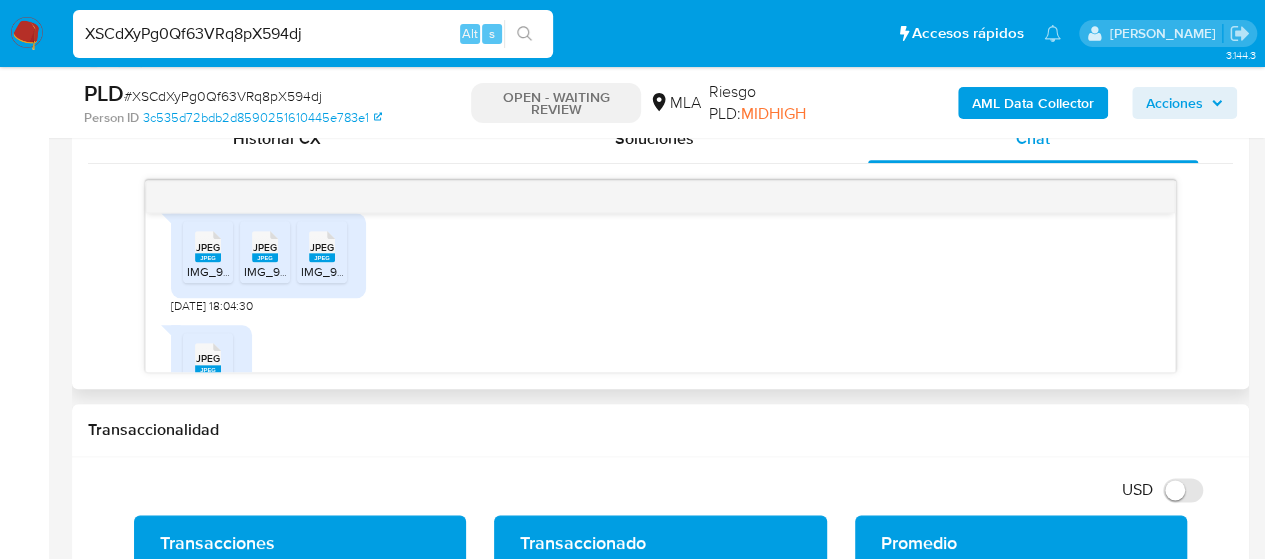 click on "IMG_9613.jpeg" at bounding box center [227, 271] 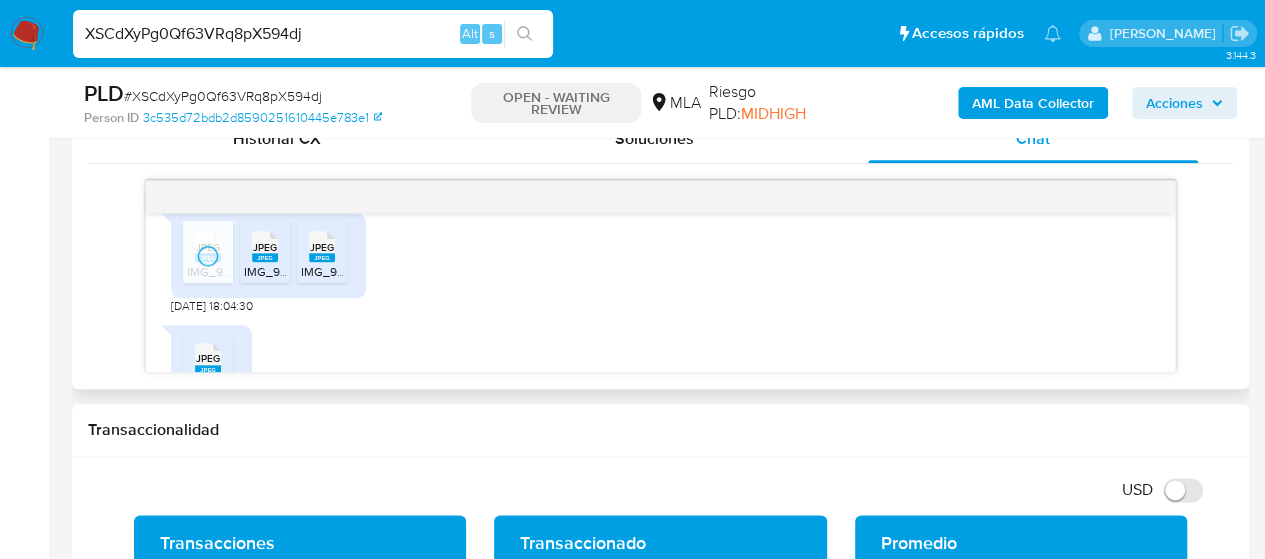 click on "JPEG JPEG" at bounding box center [265, 244] 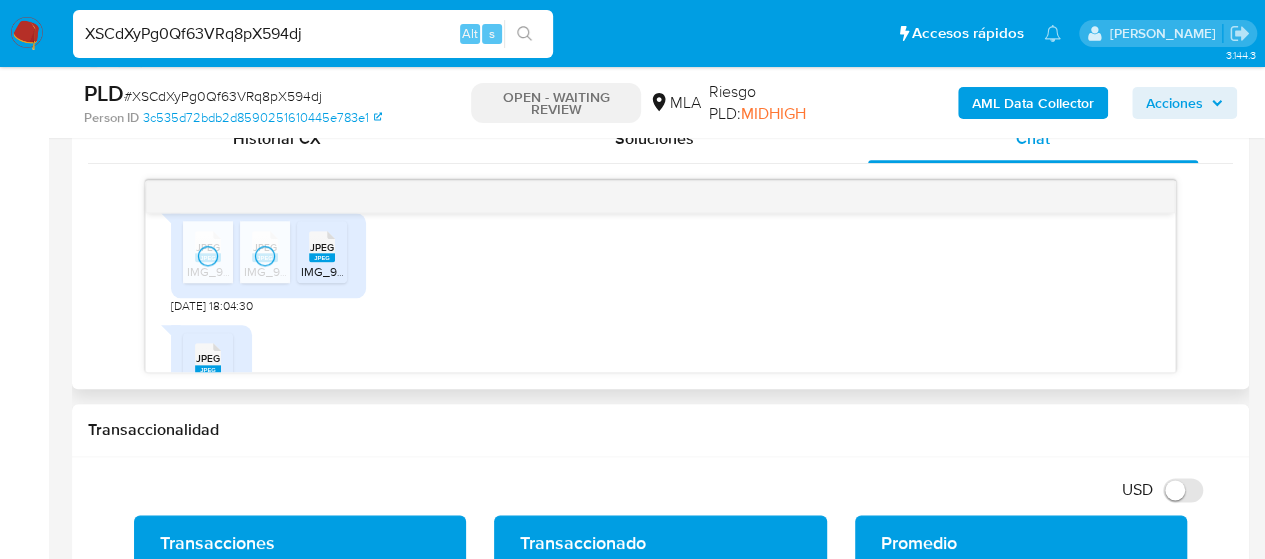 click 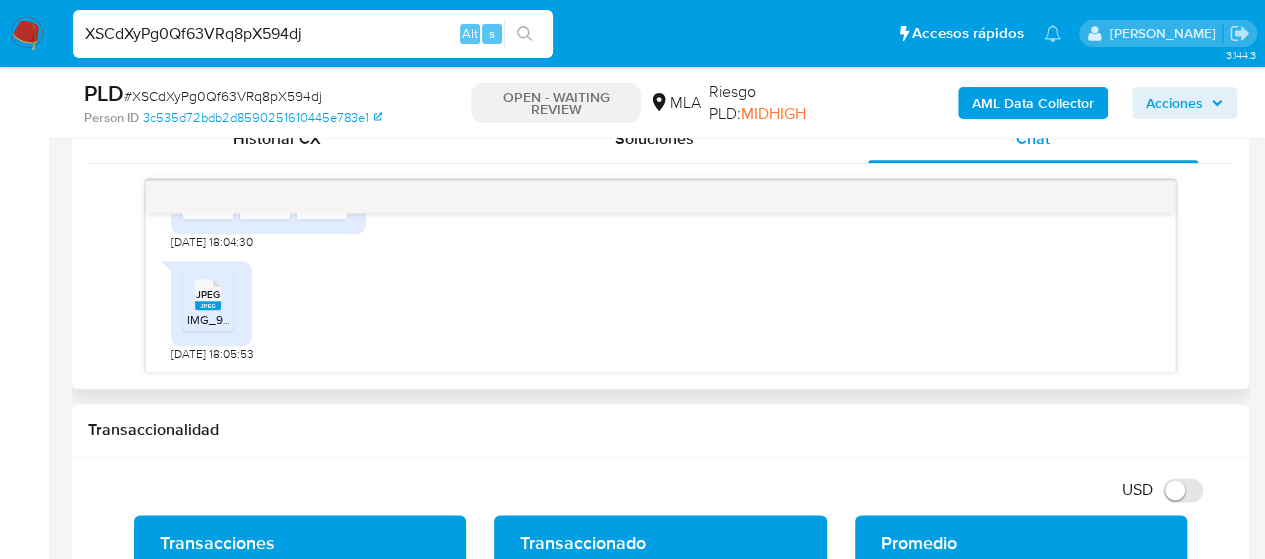 scroll, scrollTop: 1214, scrollLeft: 0, axis: vertical 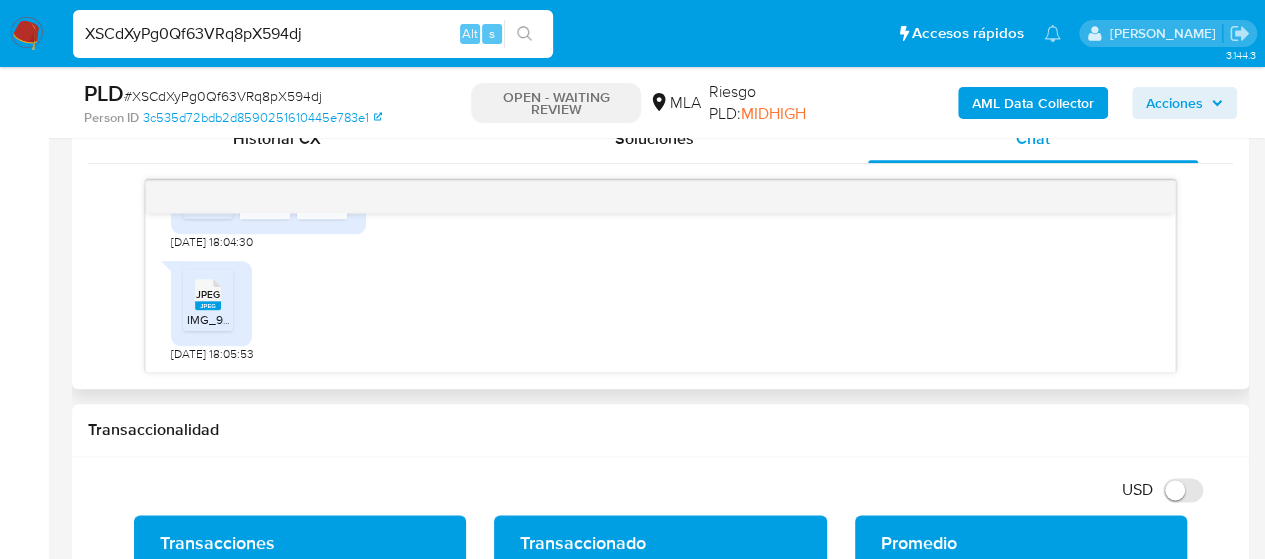 click on "JPEG JPEG IMG_9614.jpeg" at bounding box center [208, 300] 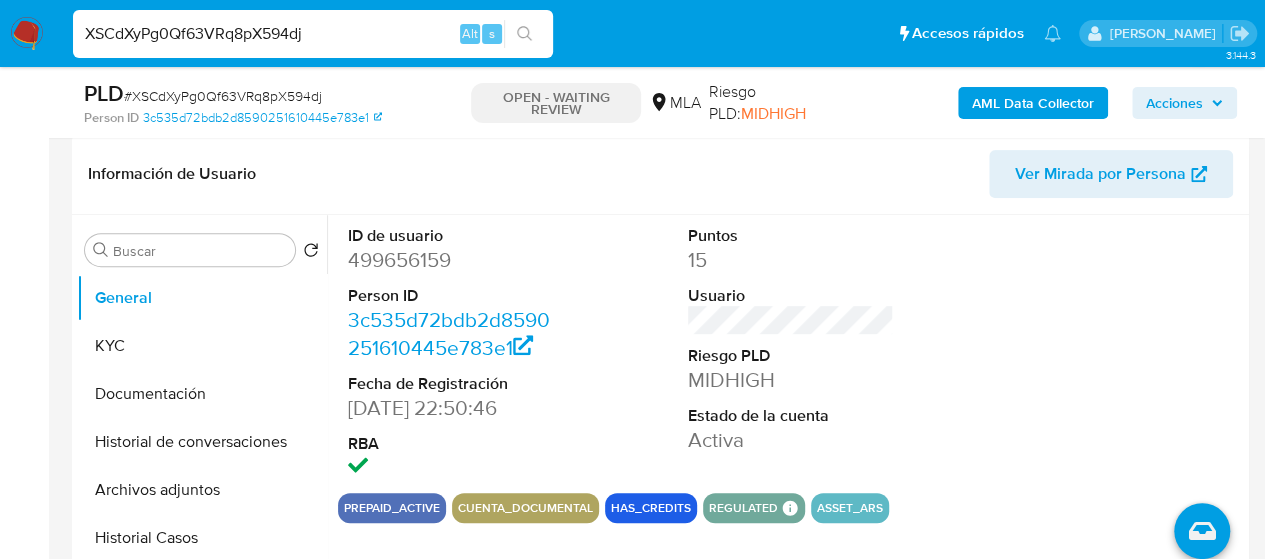 scroll, scrollTop: 300, scrollLeft: 0, axis: vertical 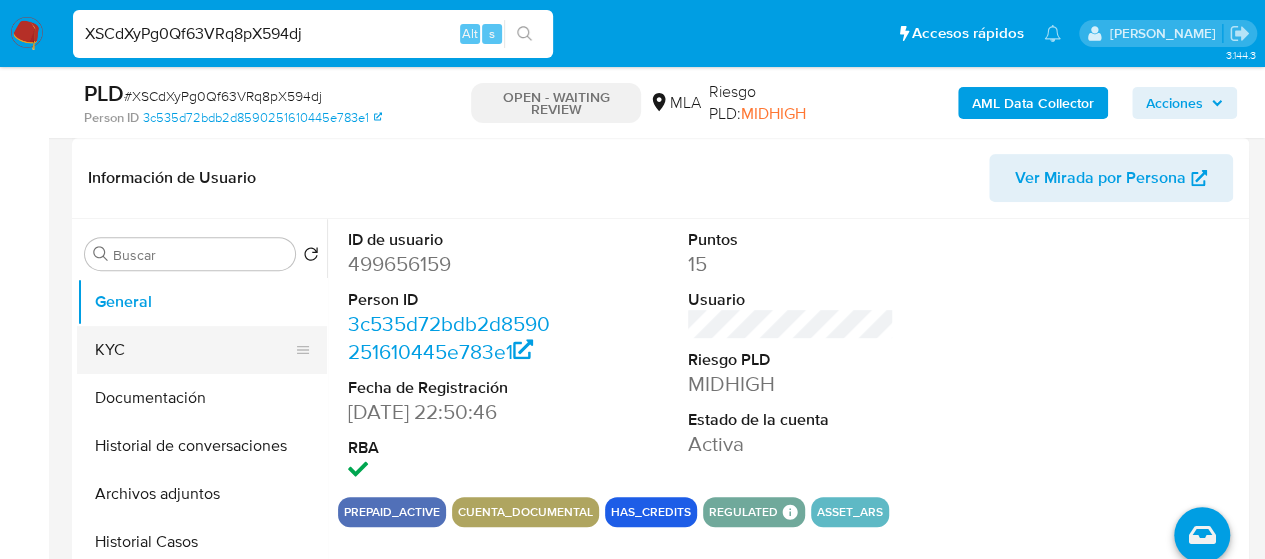 click on "KYC" at bounding box center (194, 350) 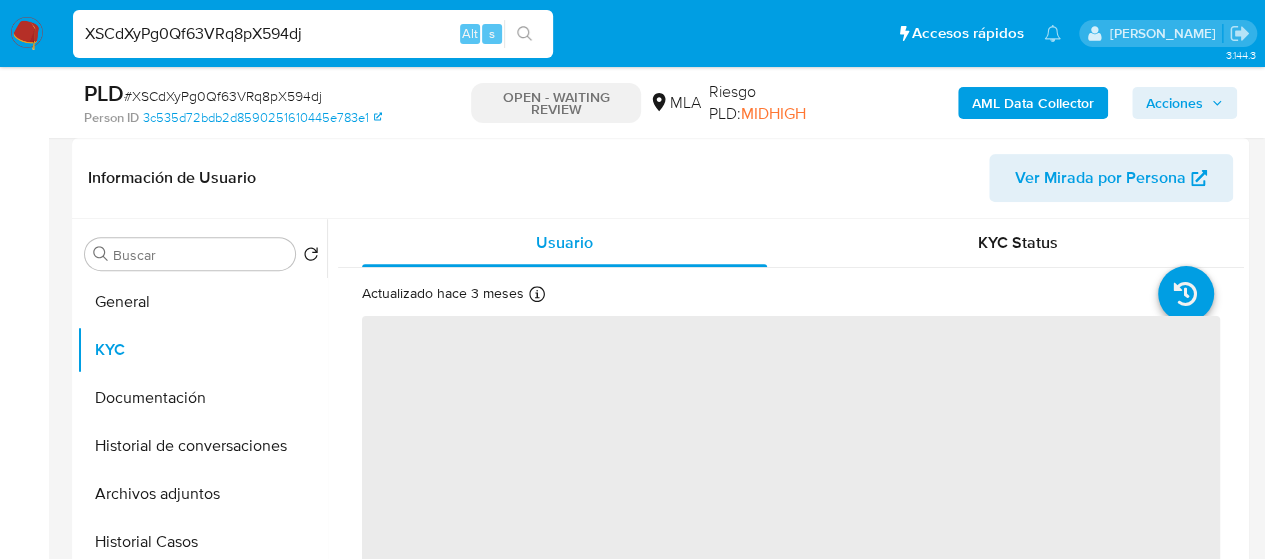 scroll, scrollTop: 400, scrollLeft: 0, axis: vertical 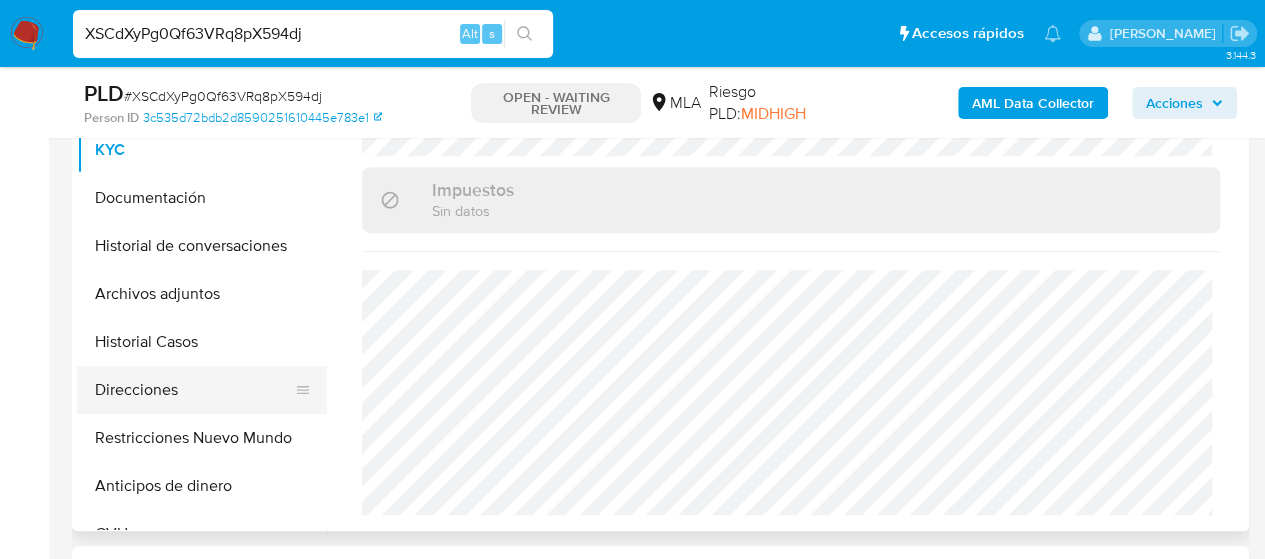 click on "Direcciones" at bounding box center [194, 390] 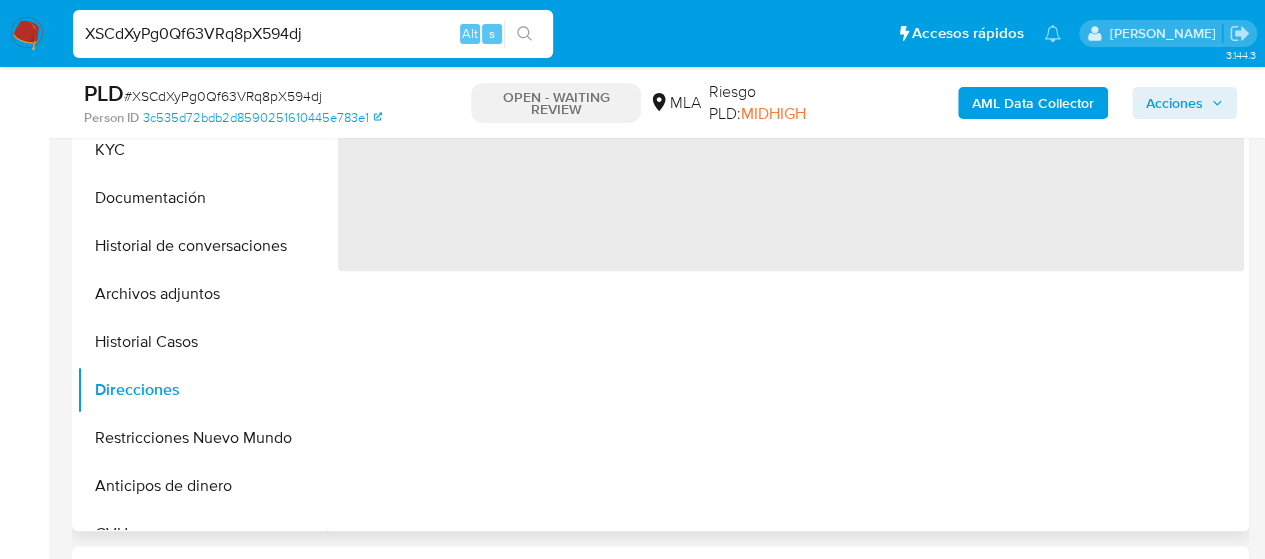 scroll, scrollTop: 0, scrollLeft: 0, axis: both 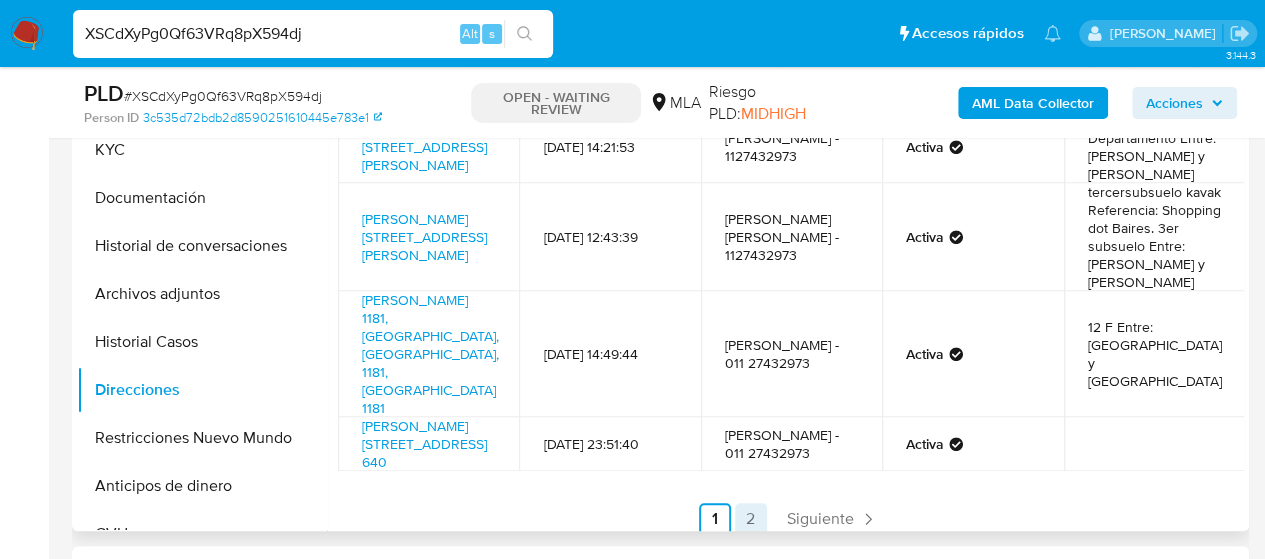 click on "2" at bounding box center [751, 519] 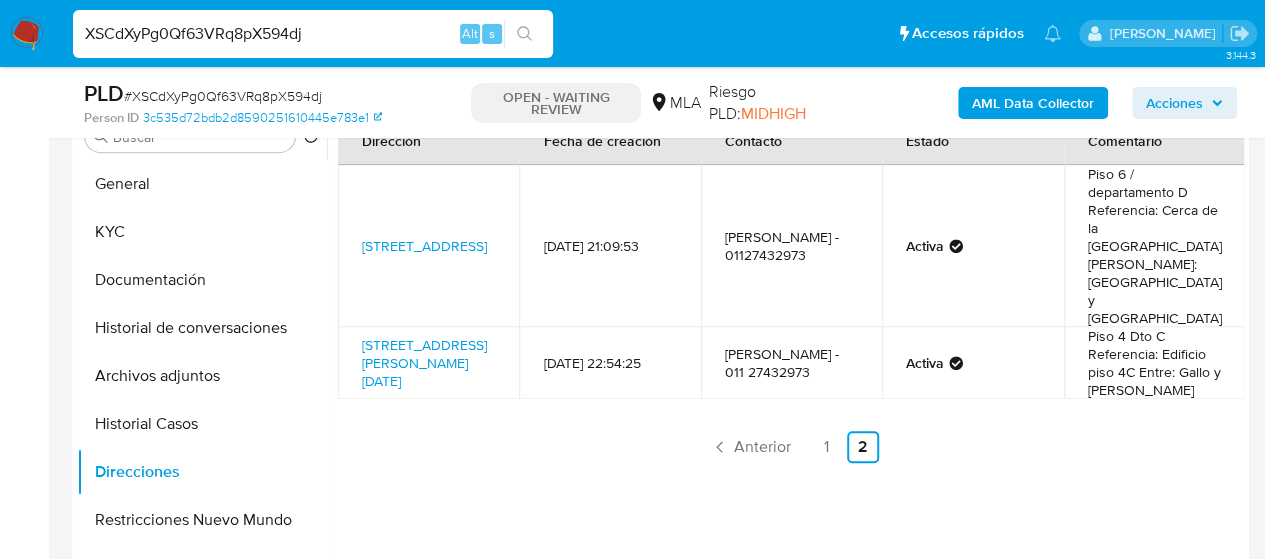 scroll, scrollTop: 400, scrollLeft: 0, axis: vertical 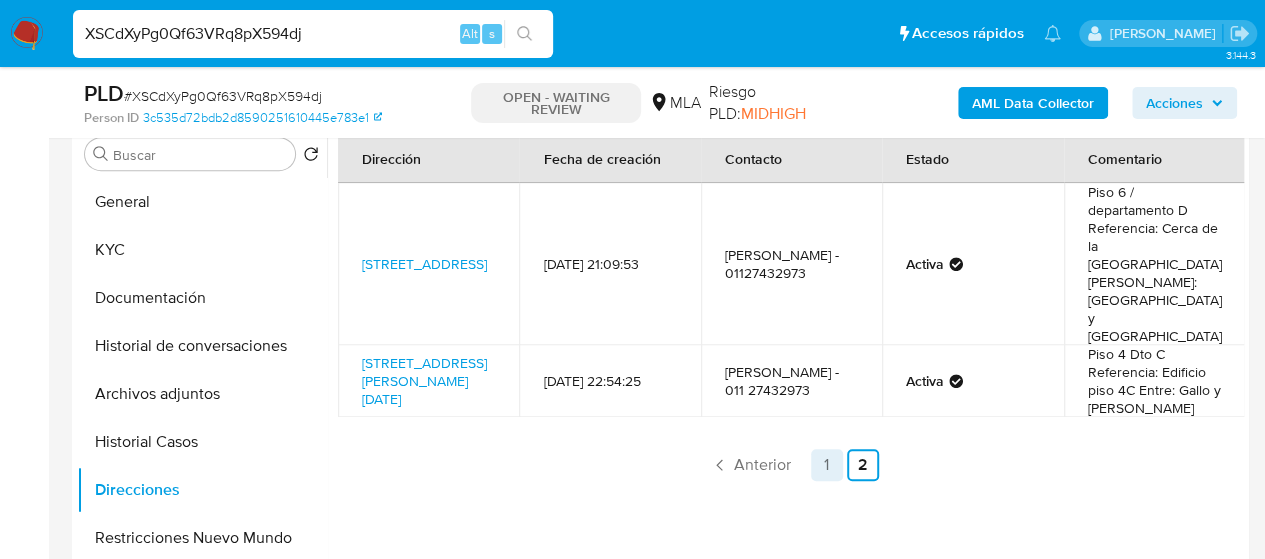 click on "1" at bounding box center [827, 465] 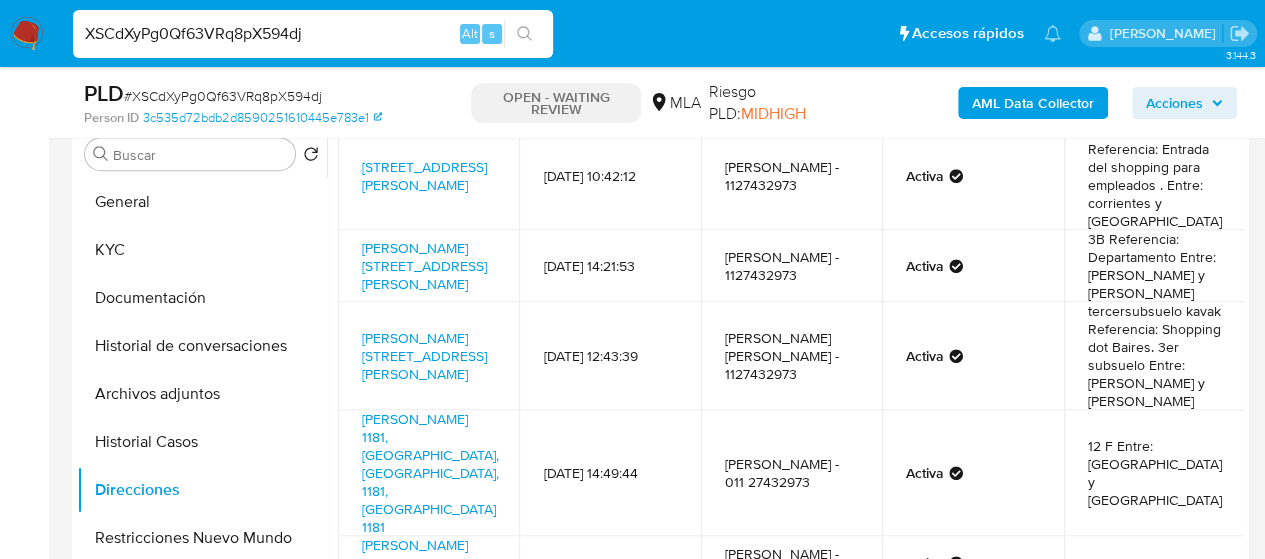 scroll, scrollTop: 362, scrollLeft: 0, axis: vertical 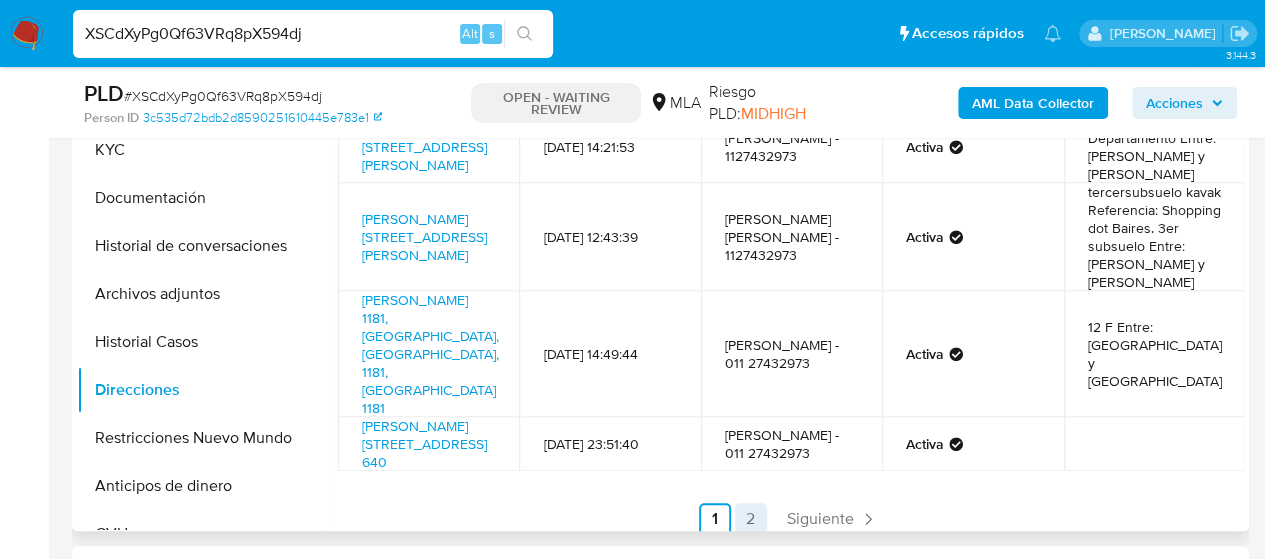 click on "2" at bounding box center (751, 519) 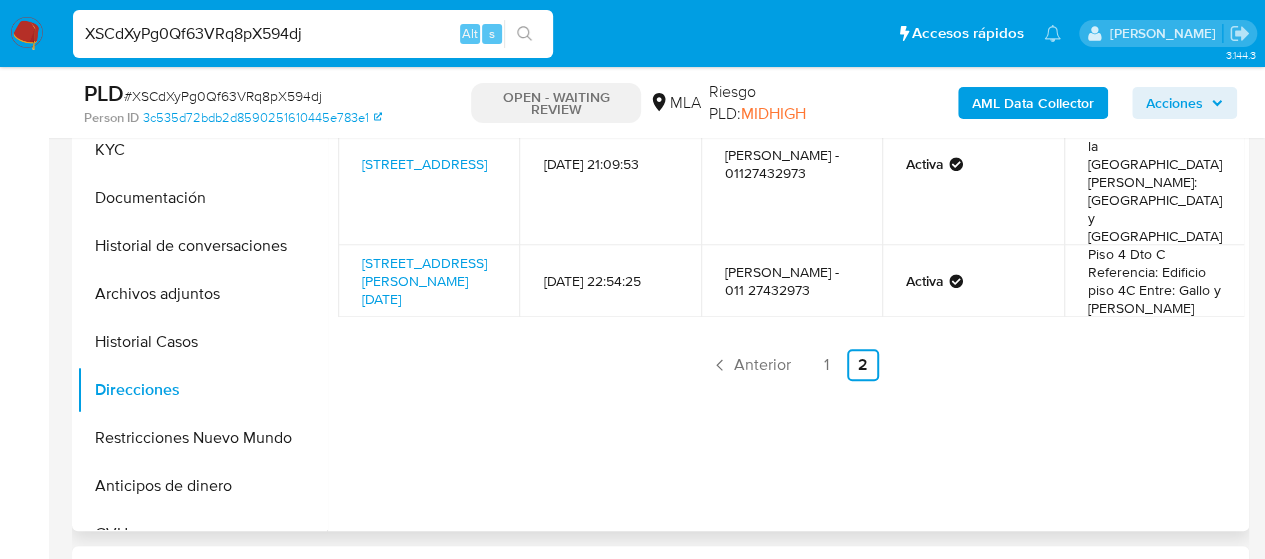 scroll, scrollTop: 0, scrollLeft: 0, axis: both 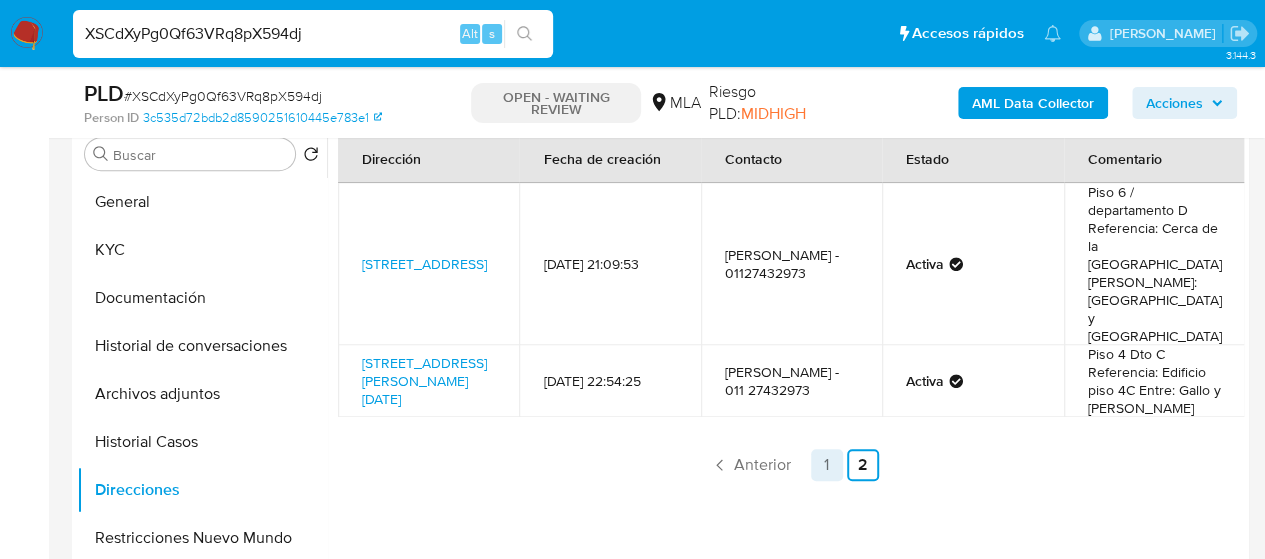 click on "1" at bounding box center (827, 465) 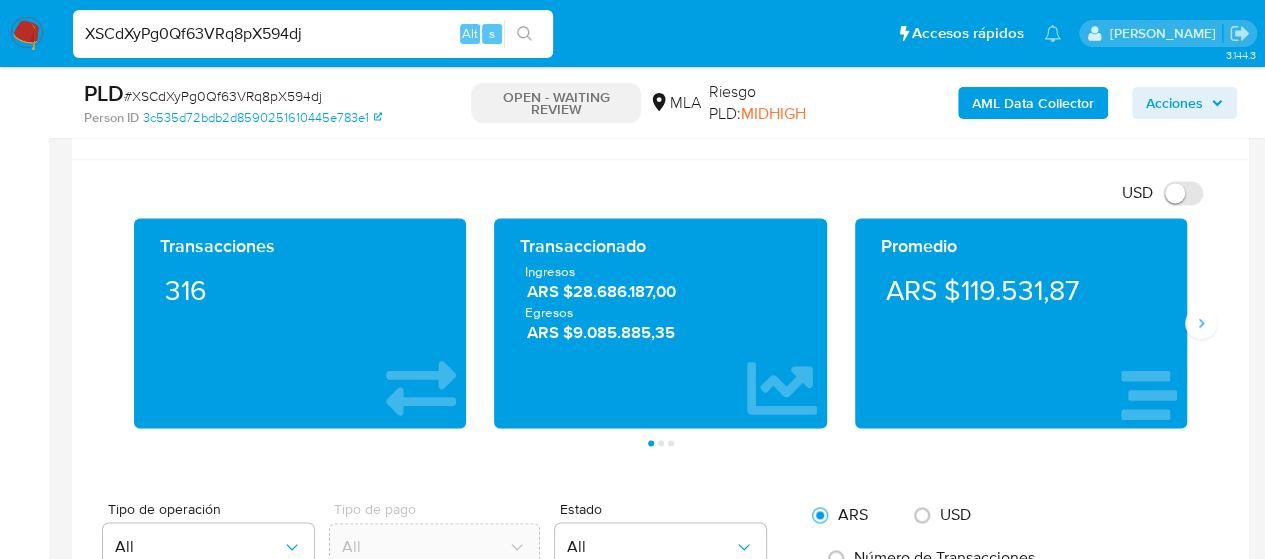 scroll, scrollTop: 1300, scrollLeft: 0, axis: vertical 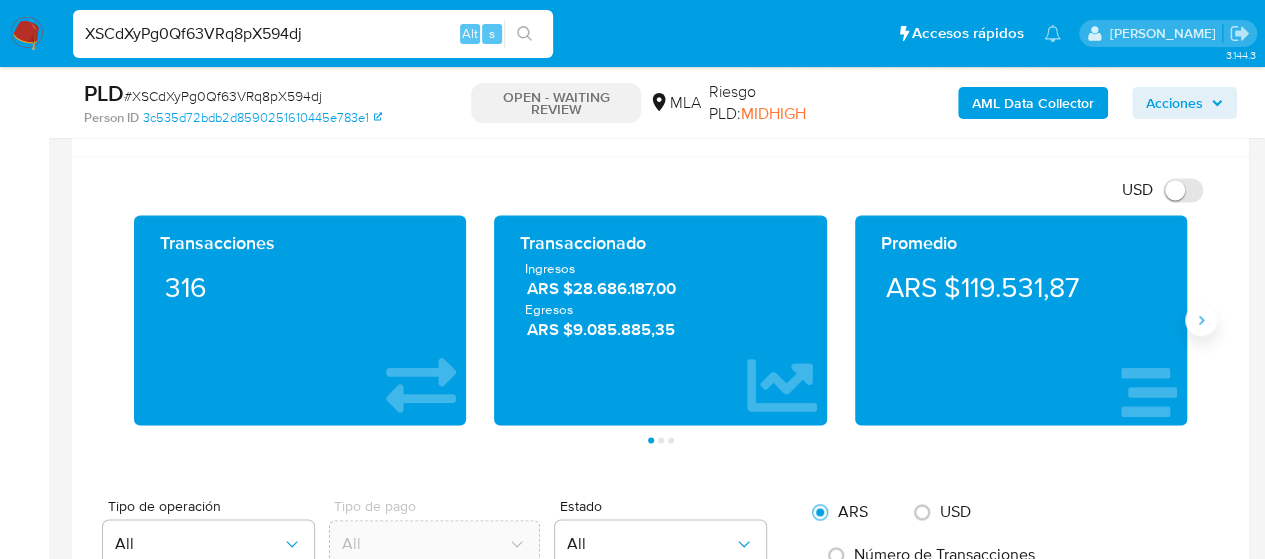 click 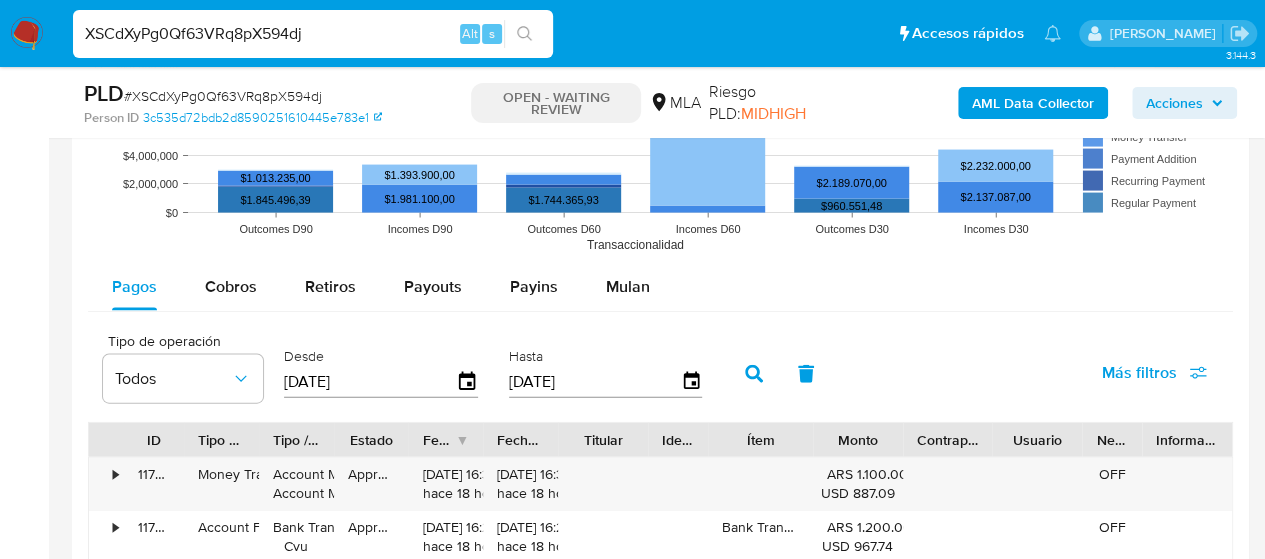 scroll, scrollTop: 2100, scrollLeft: 0, axis: vertical 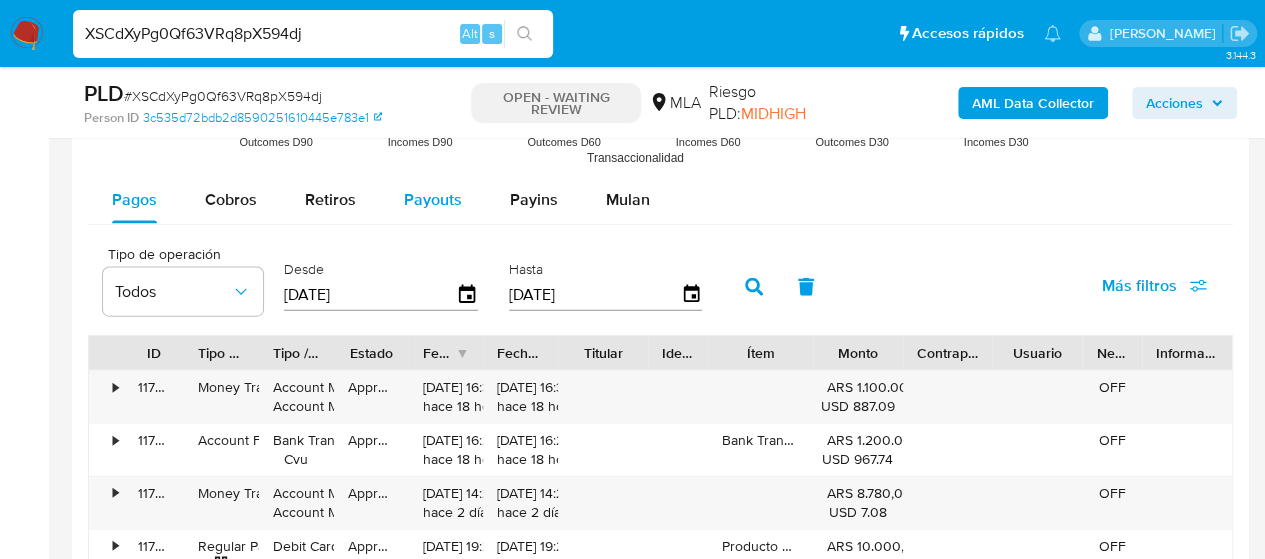 click on "Payouts" at bounding box center [433, 199] 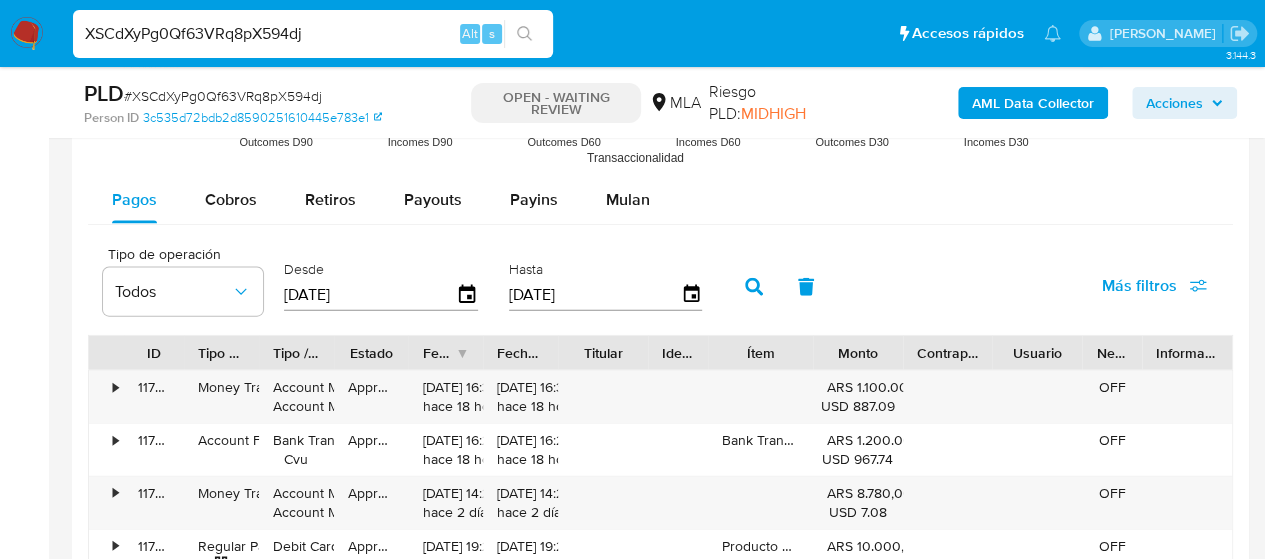 select on "10" 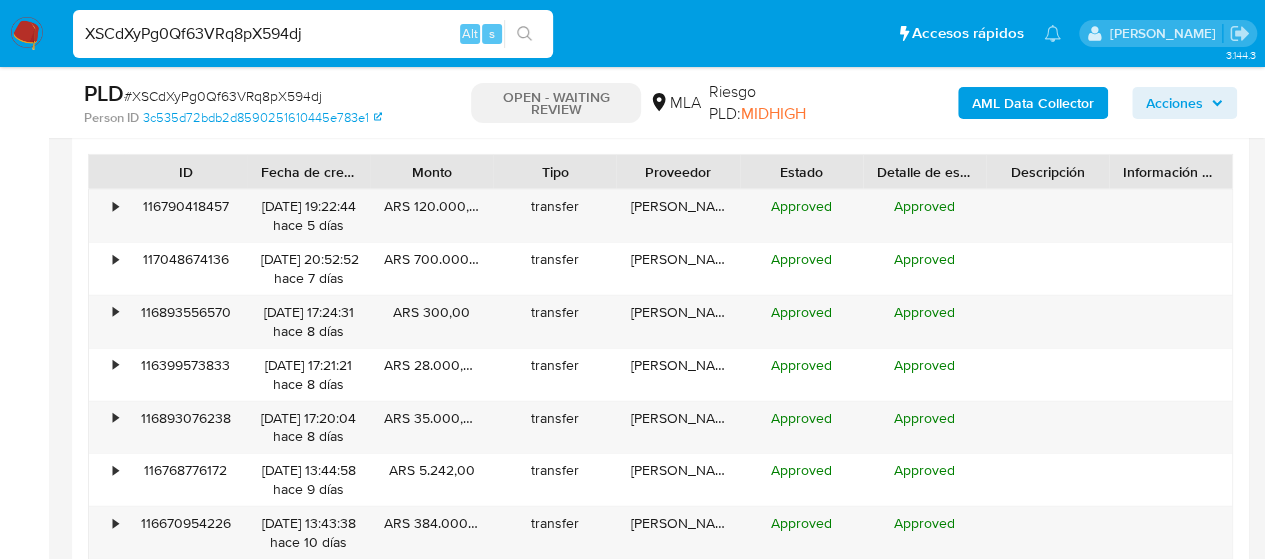 scroll, scrollTop: 2300, scrollLeft: 0, axis: vertical 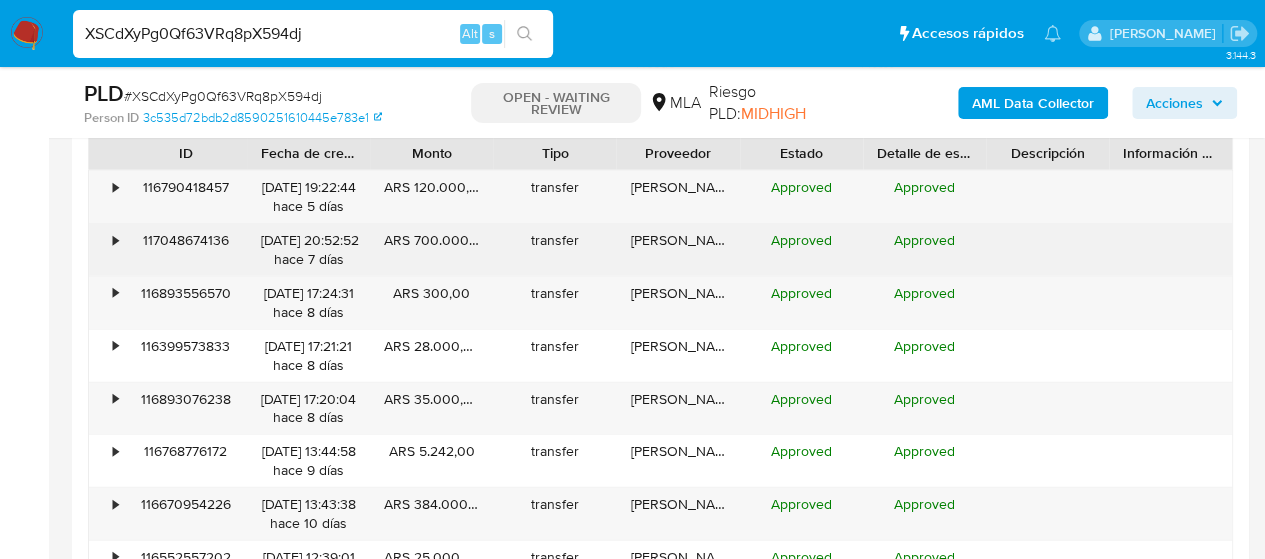 click on "•" at bounding box center [115, 240] 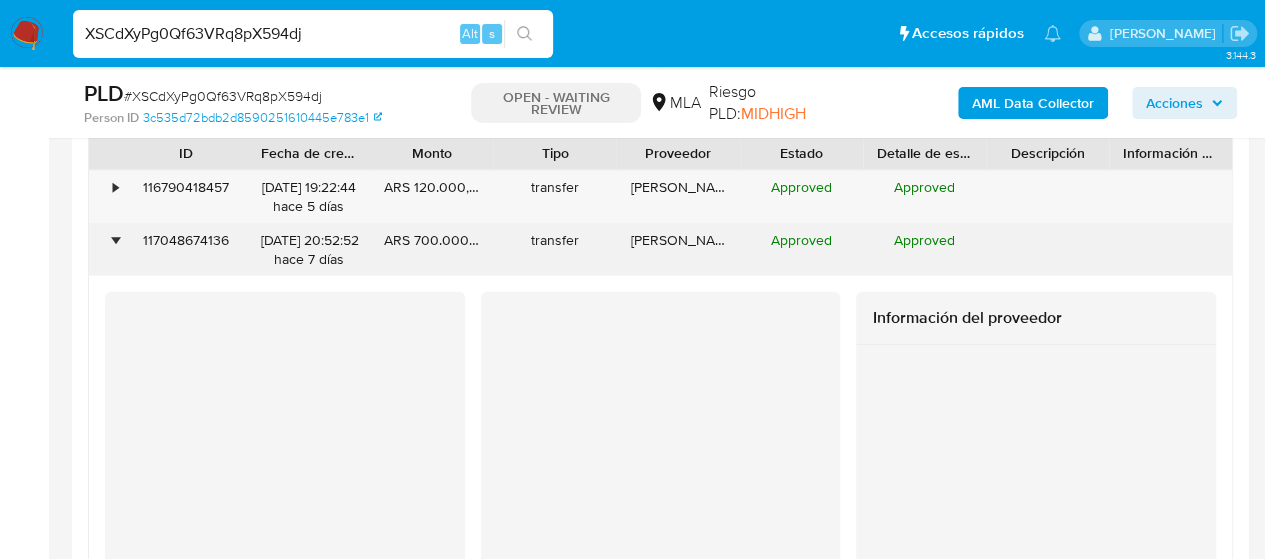 click on "•" at bounding box center (115, 240) 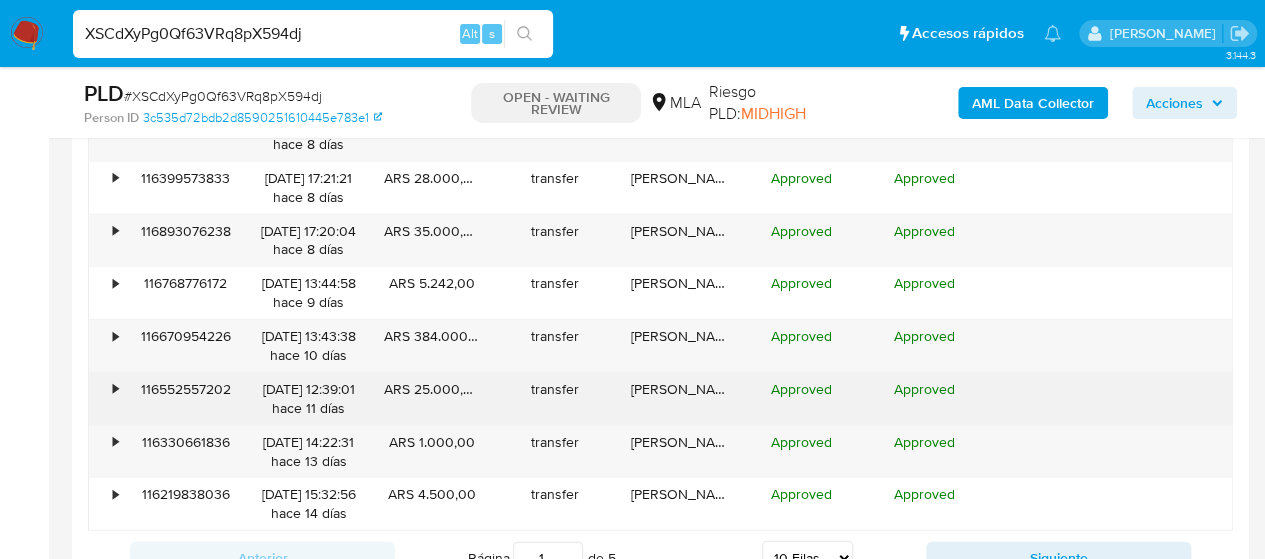 scroll, scrollTop: 2500, scrollLeft: 0, axis: vertical 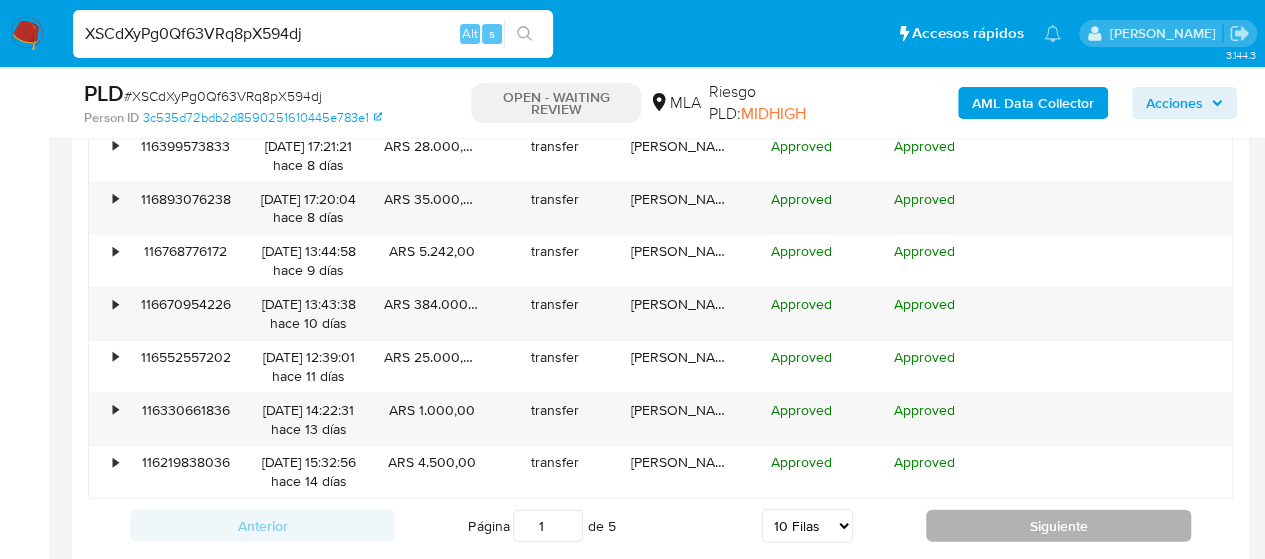 click on "Siguiente" at bounding box center [1058, 526] 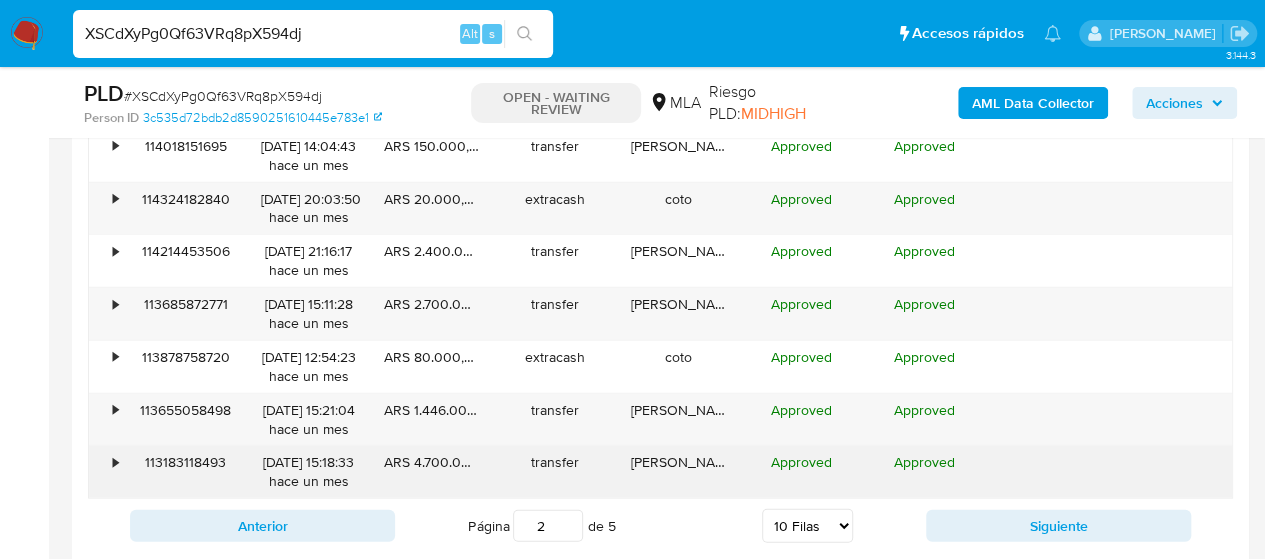 click on "•" at bounding box center (115, 462) 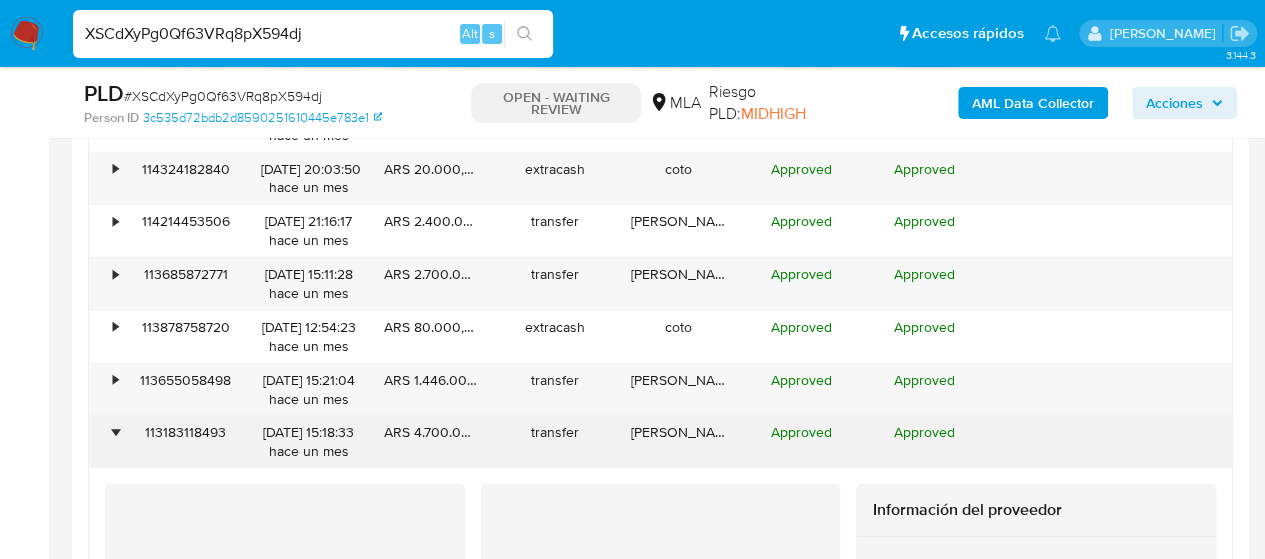 scroll, scrollTop: 2500, scrollLeft: 0, axis: vertical 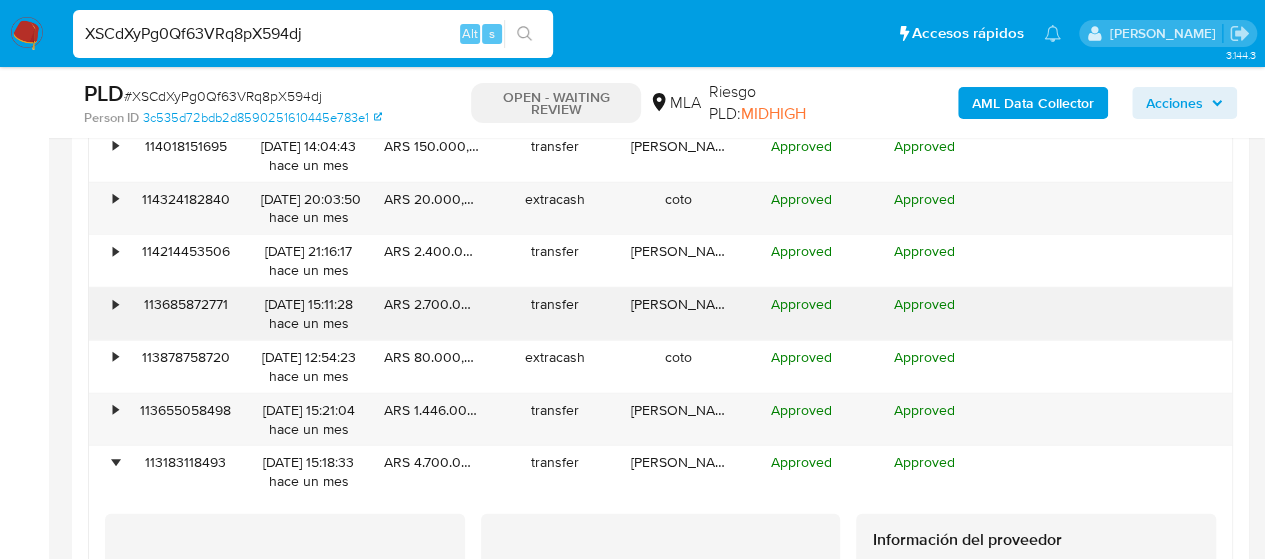 click on "•" at bounding box center (115, 304) 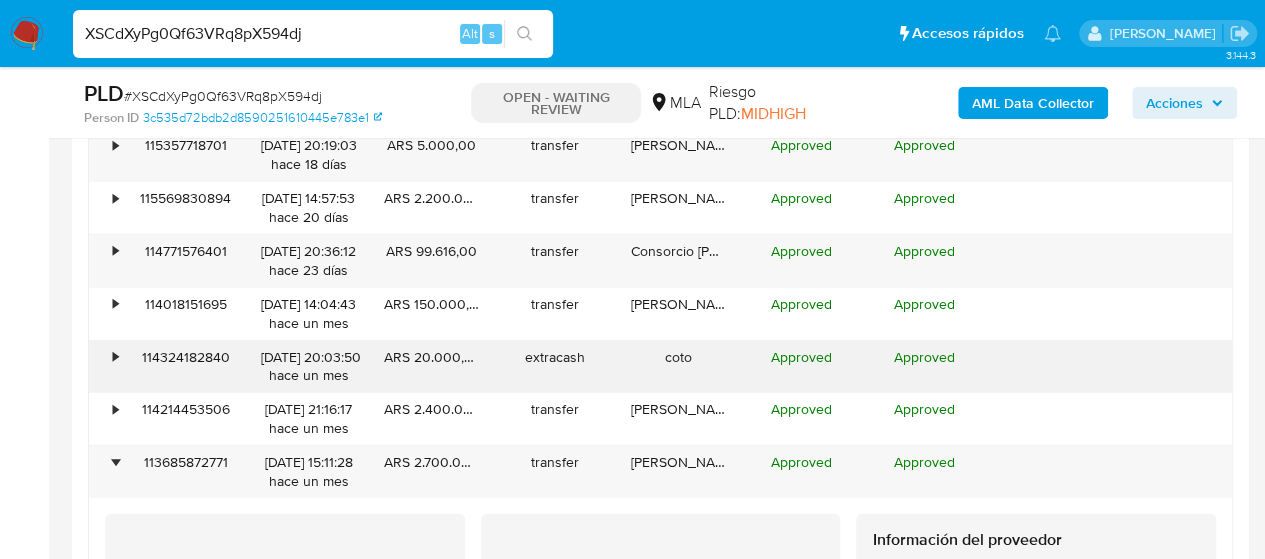 scroll, scrollTop: 2300, scrollLeft: 0, axis: vertical 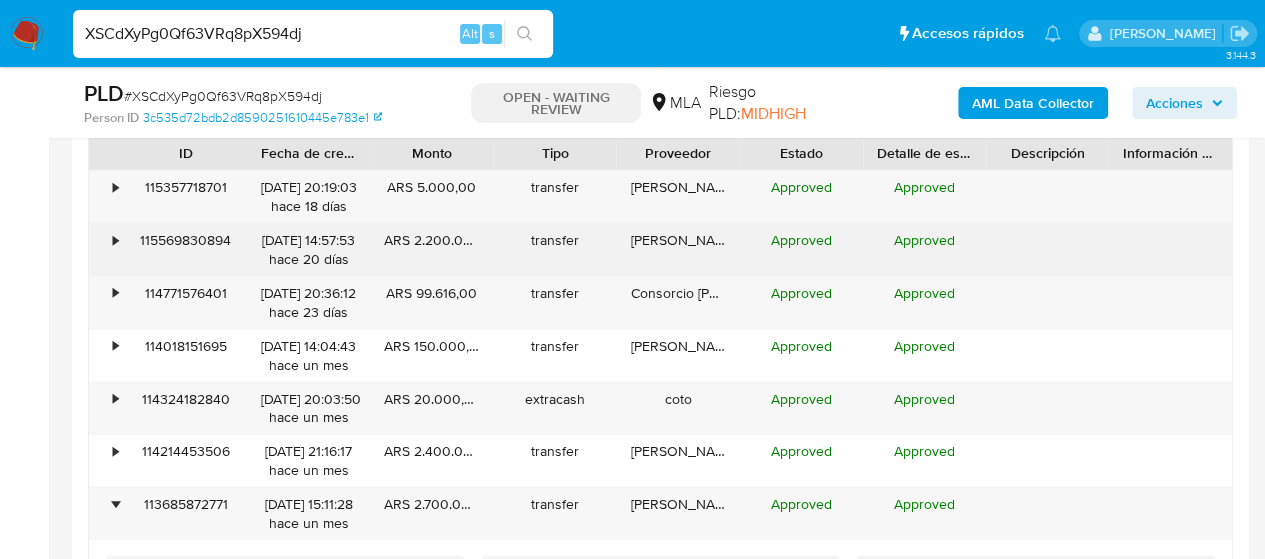 click on "•" at bounding box center [115, 240] 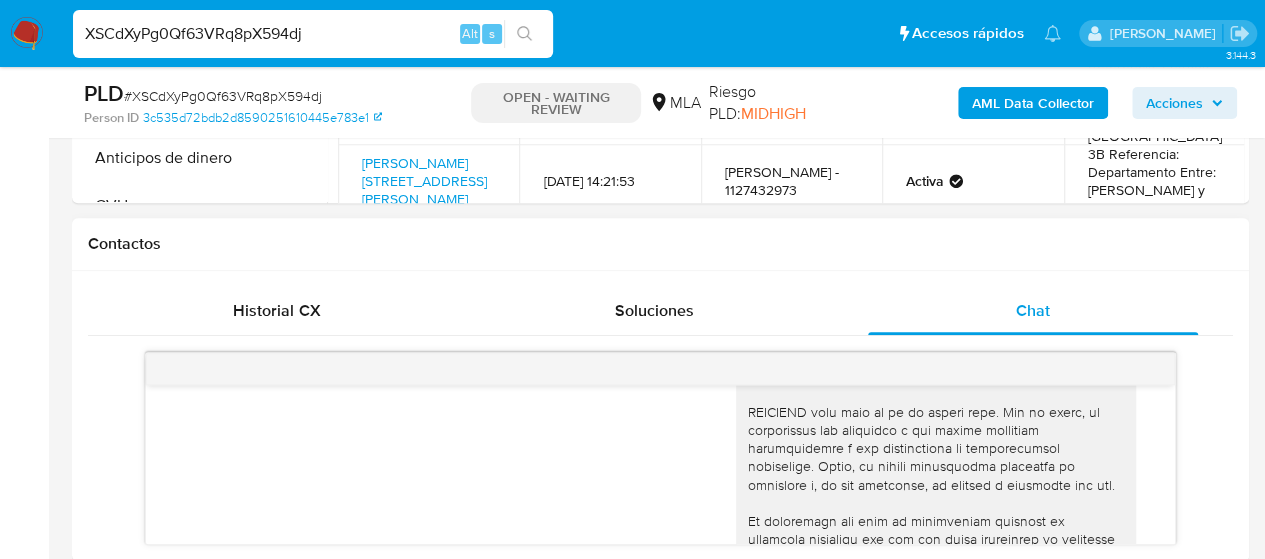 scroll, scrollTop: 900, scrollLeft: 0, axis: vertical 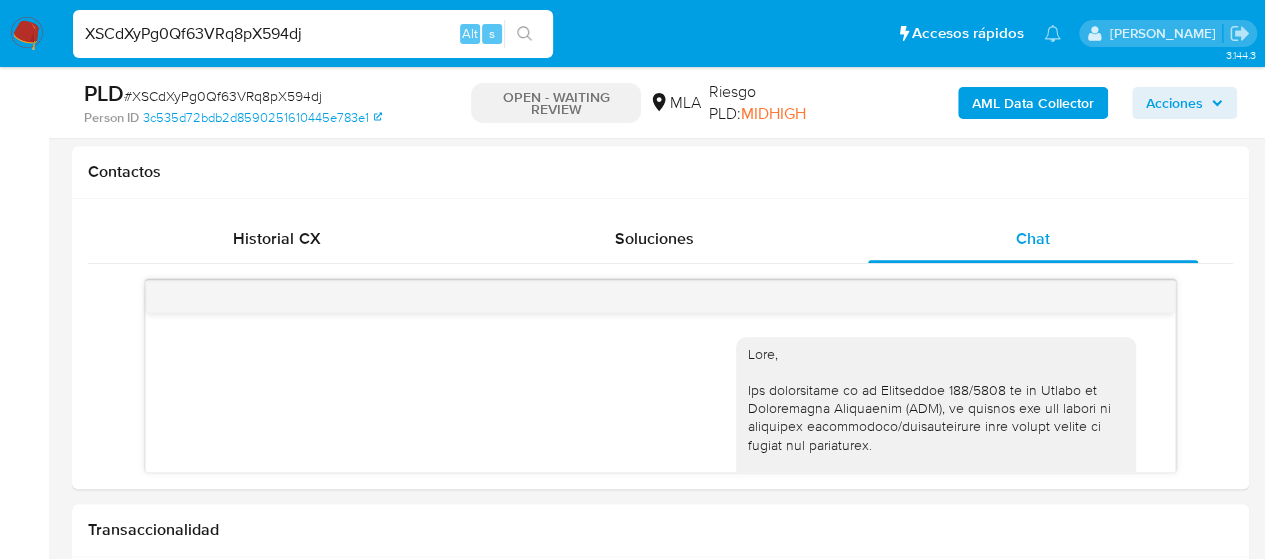 click on "XSCdXyPg0Qf63VRq8pX594dj" at bounding box center (313, 34) 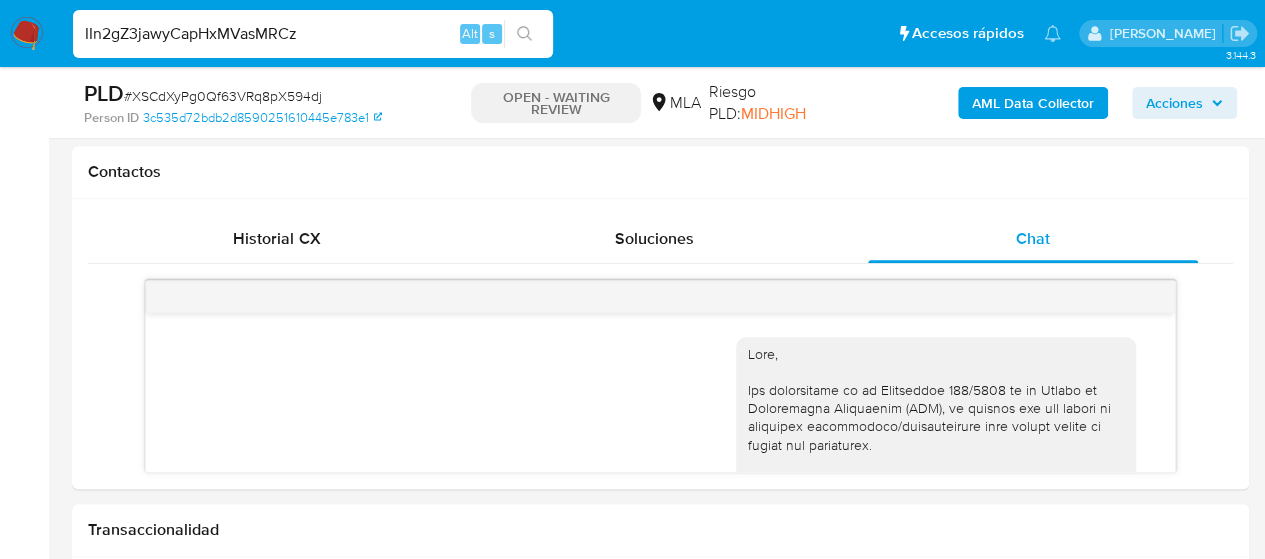 type on "IIn2gZ3jawyCapHxMVasMRCz" 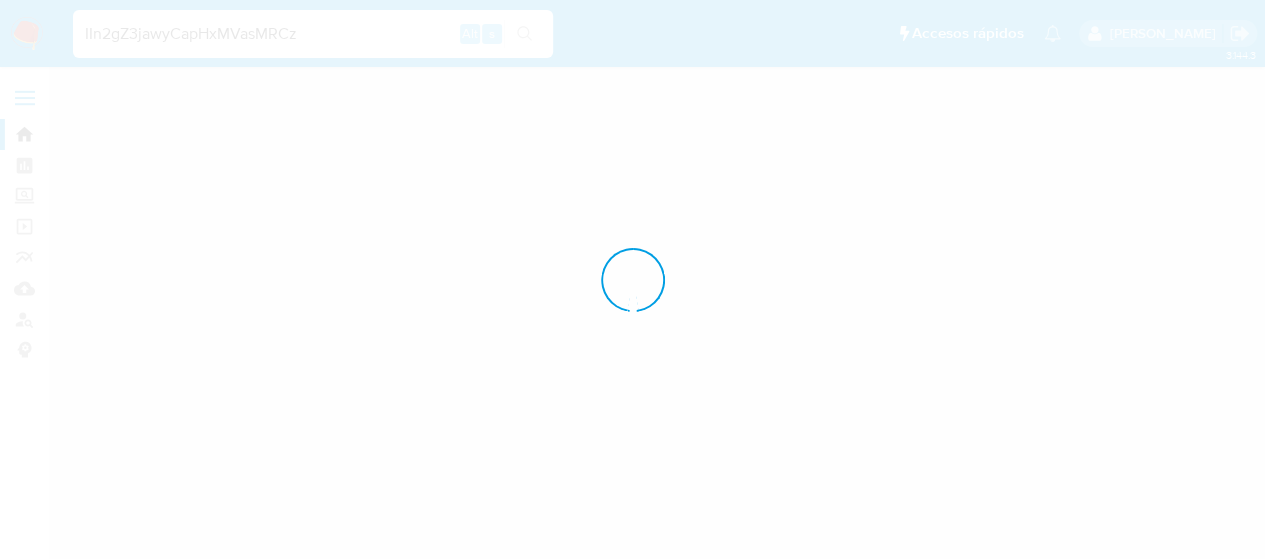 scroll, scrollTop: 0, scrollLeft: 0, axis: both 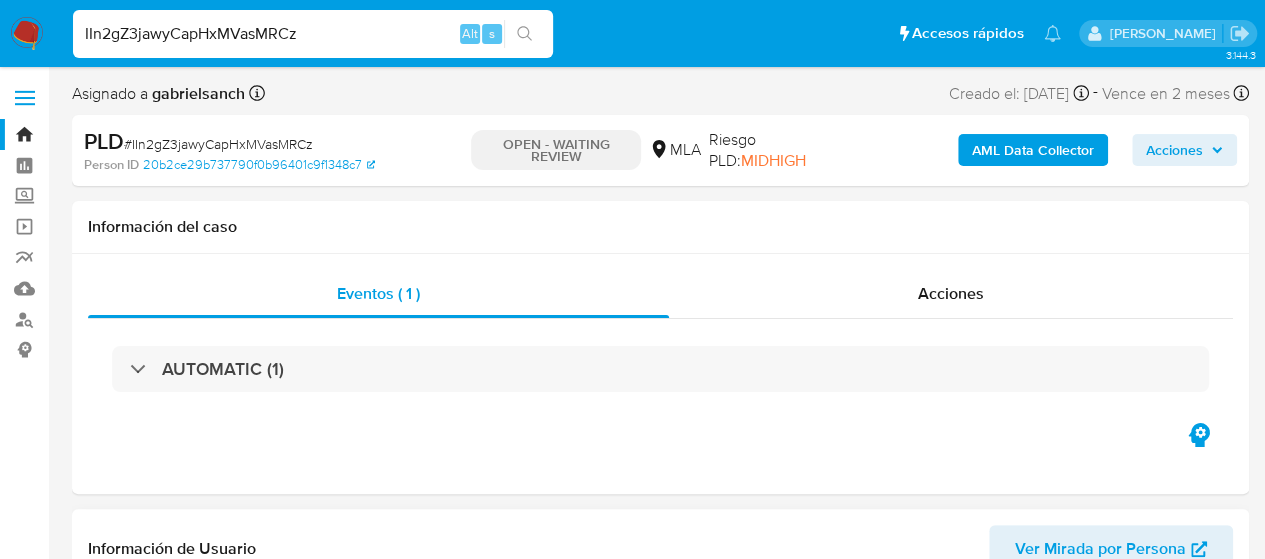 select on "10" 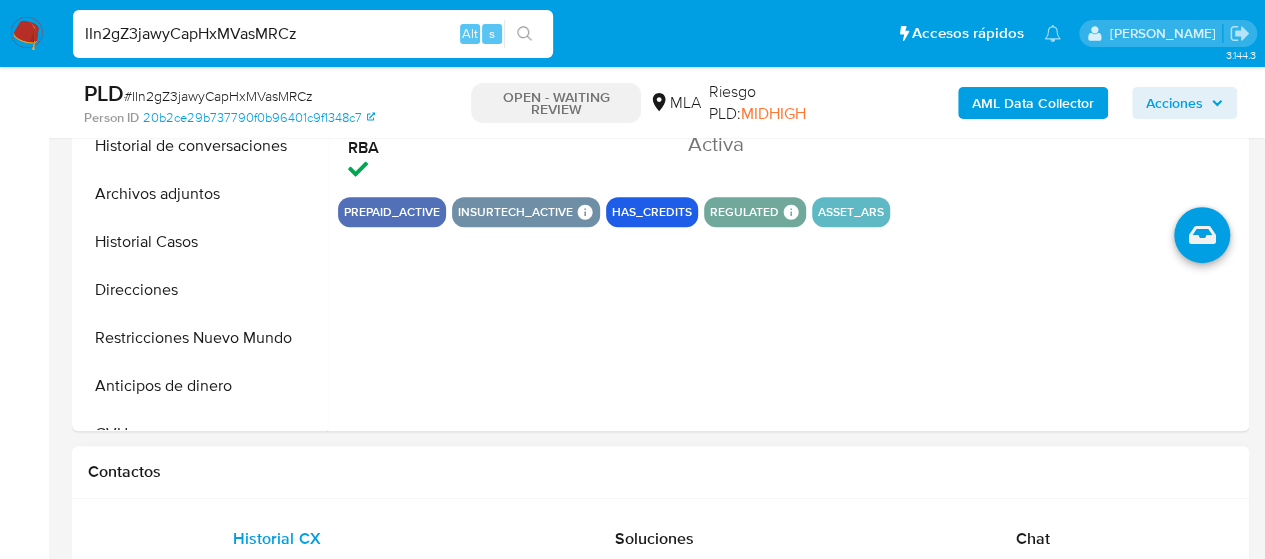 scroll, scrollTop: 900, scrollLeft: 0, axis: vertical 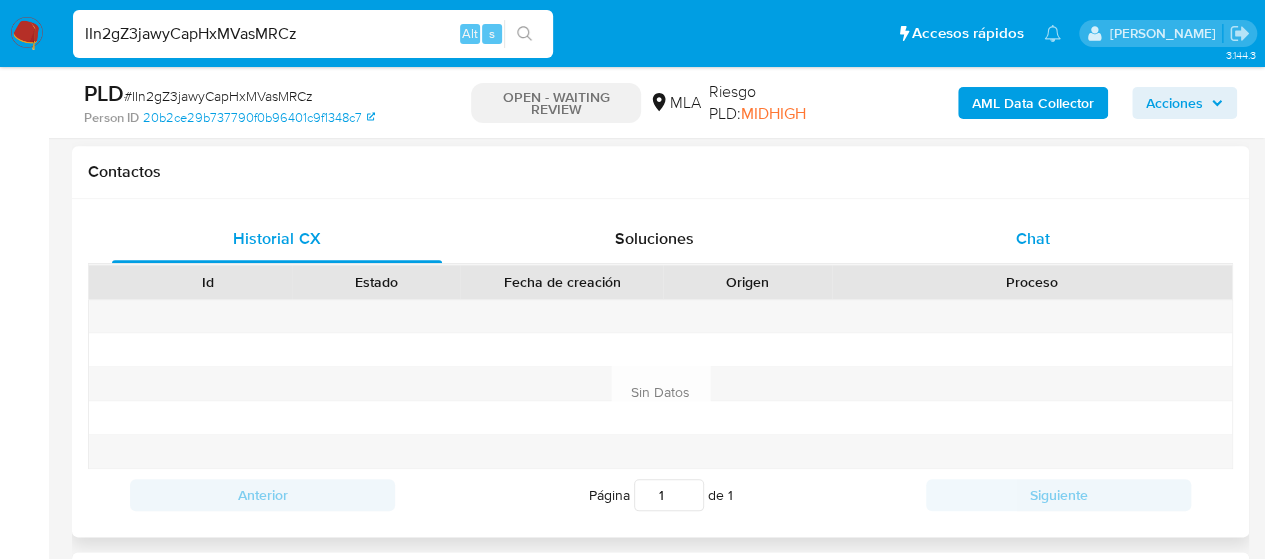 click on "Chat" at bounding box center (1033, 239) 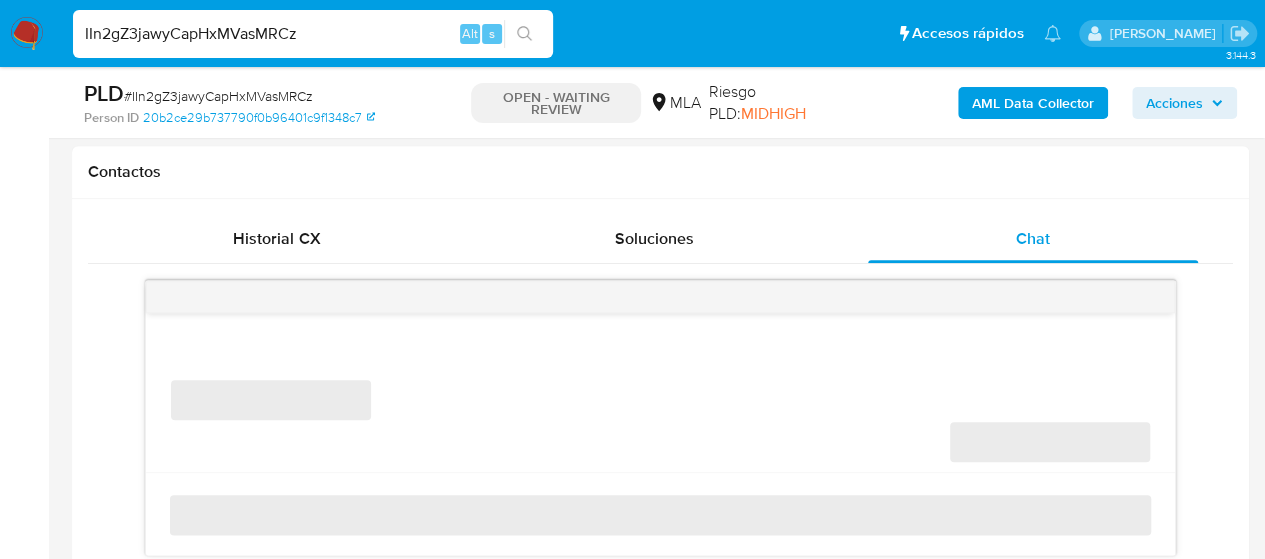 scroll, scrollTop: 1000, scrollLeft: 0, axis: vertical 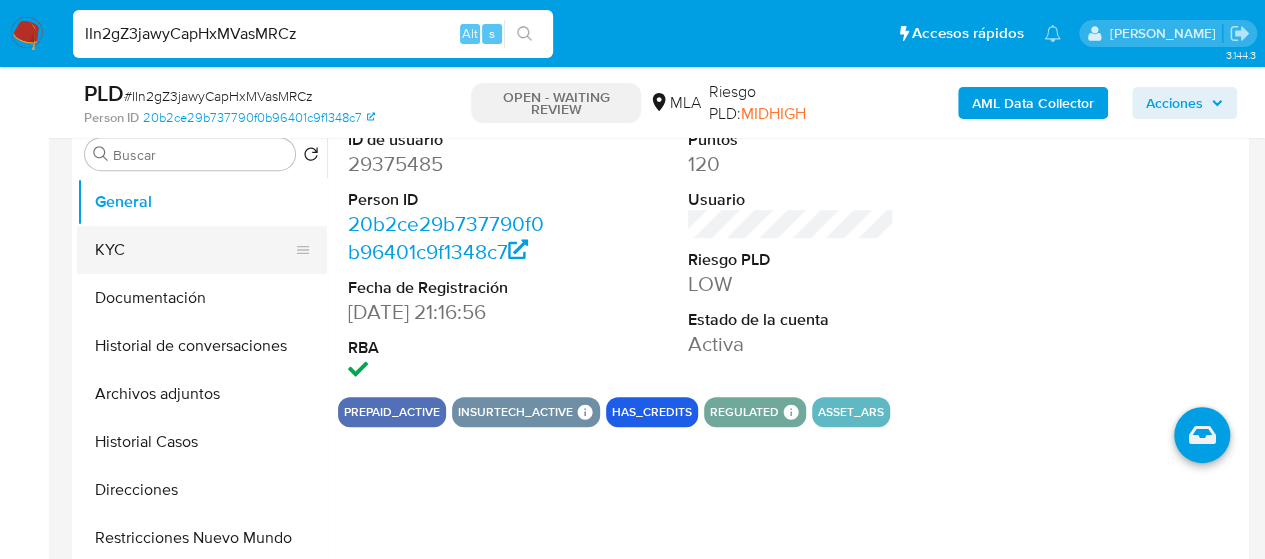 click on "KYC" at bounding box center [194, 250] 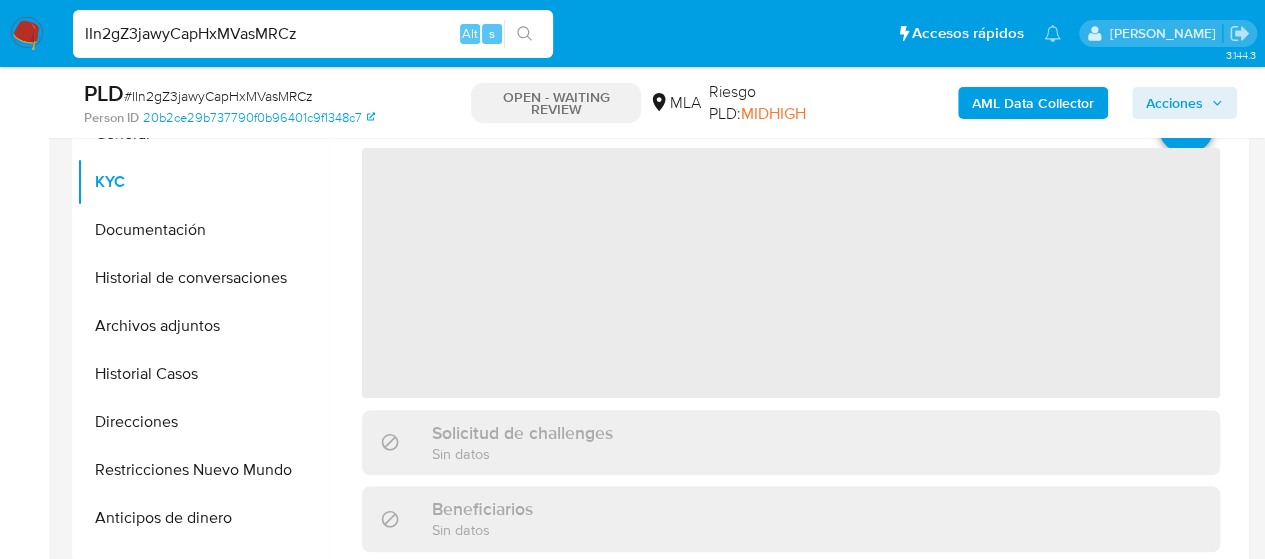 scroll, scrollTop: 500, scrollLeft: 0, axis: vertical 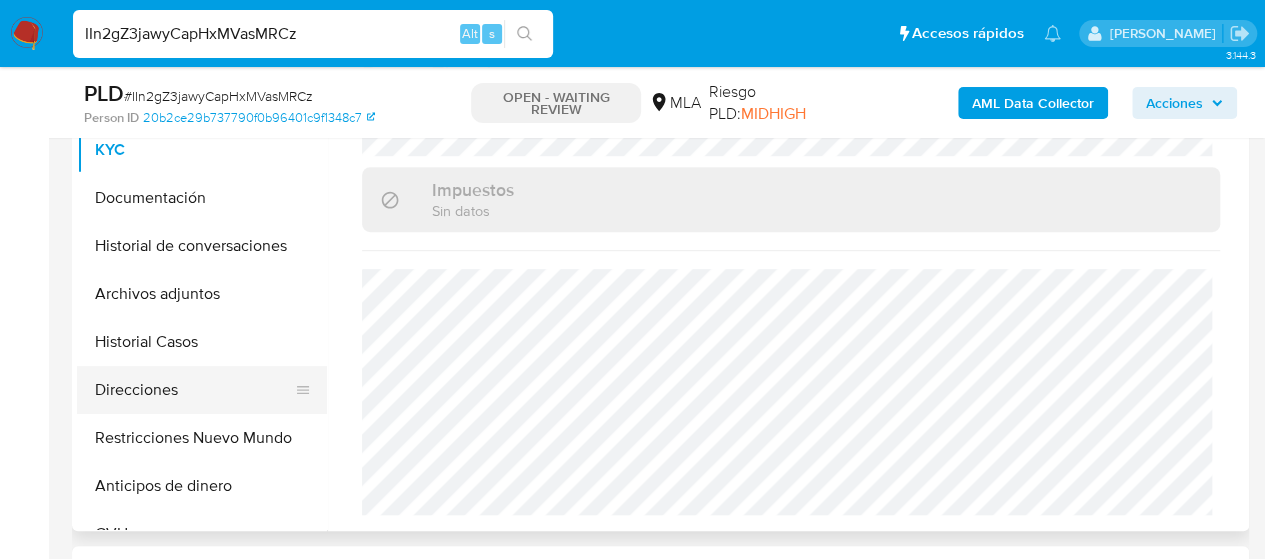 click on "Direcciones" at bounding box center (194, 390) 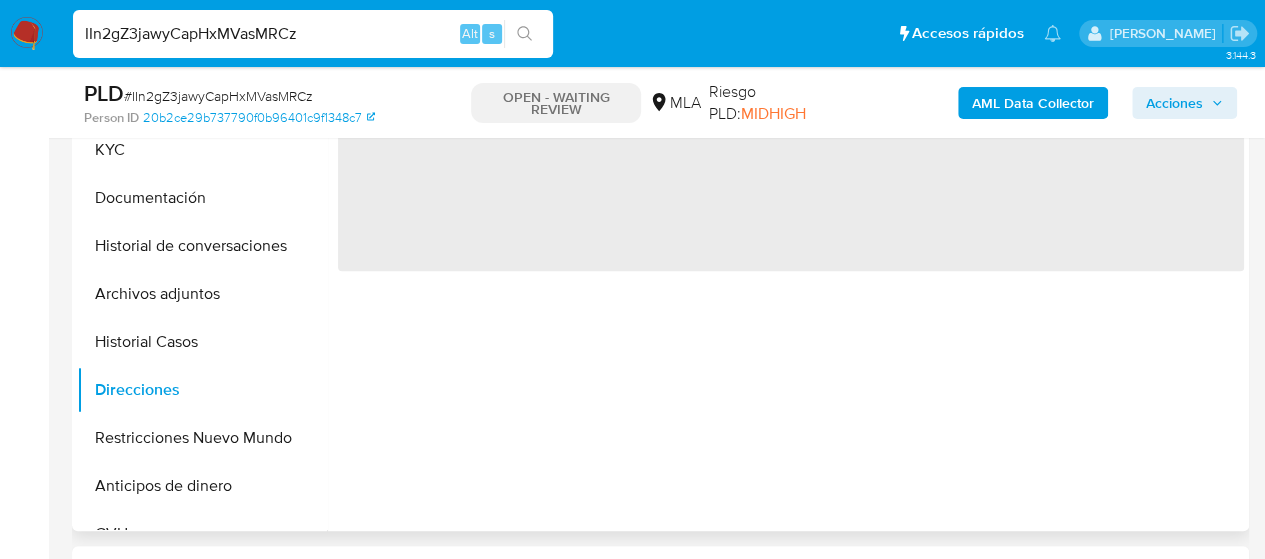 scroll, scrollTop: 0, scrollLeft: 0, axis: both 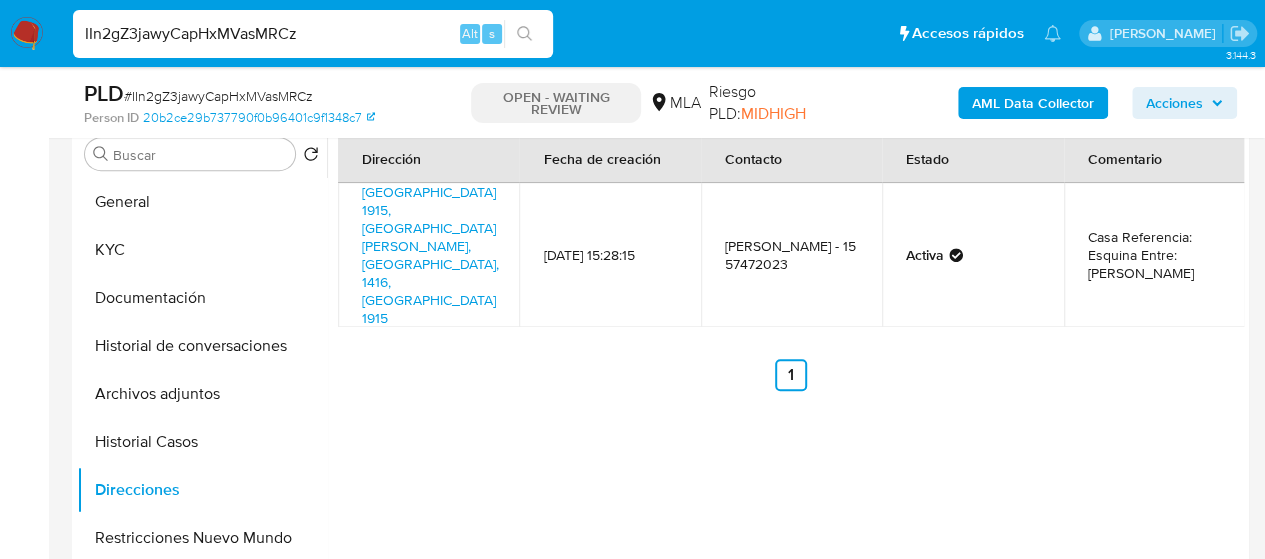click on "IIn2gZ3jawyCapHxMVasMRCz" at bounding box center [313, 34] 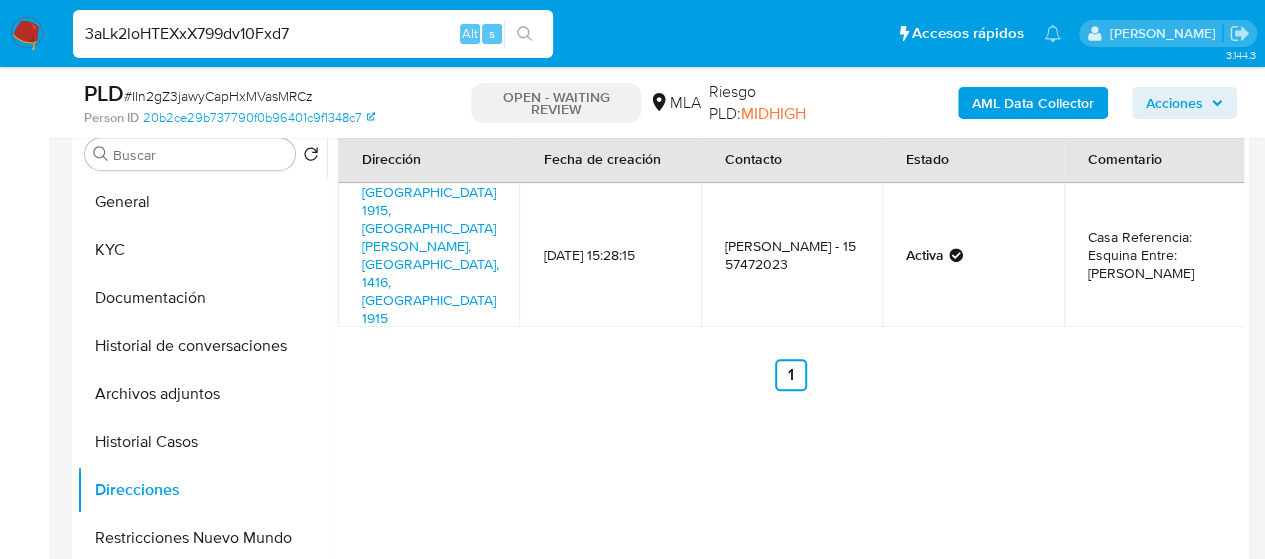 type on "3aLk2loHTEXxX799dv10Fxd7" 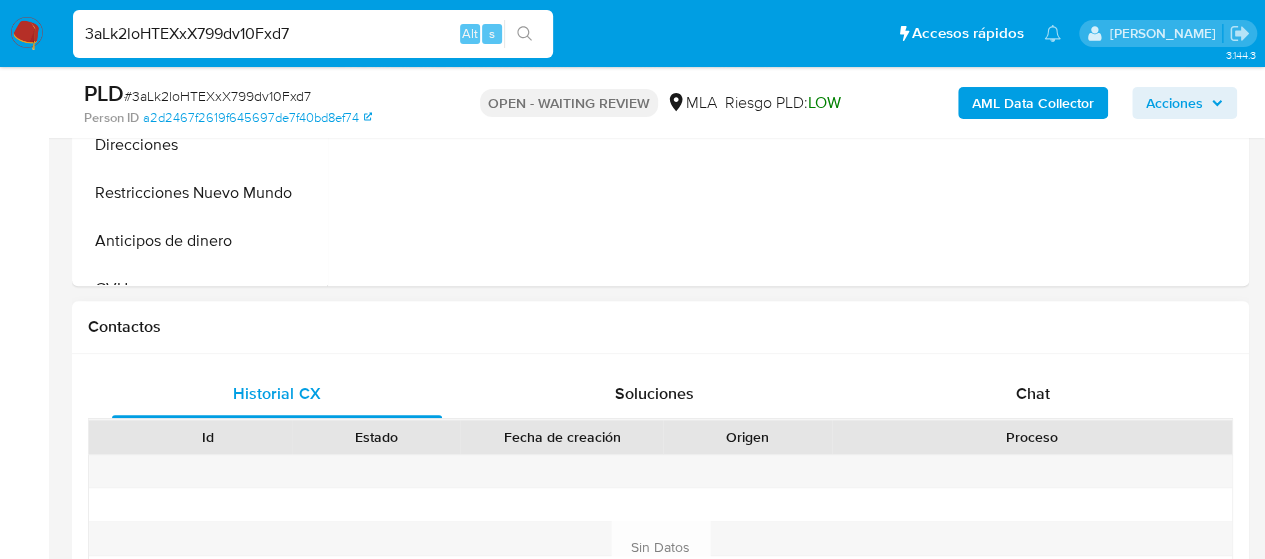scroll, scrollTop: 800, scrollLeft: 0, axis: vertical 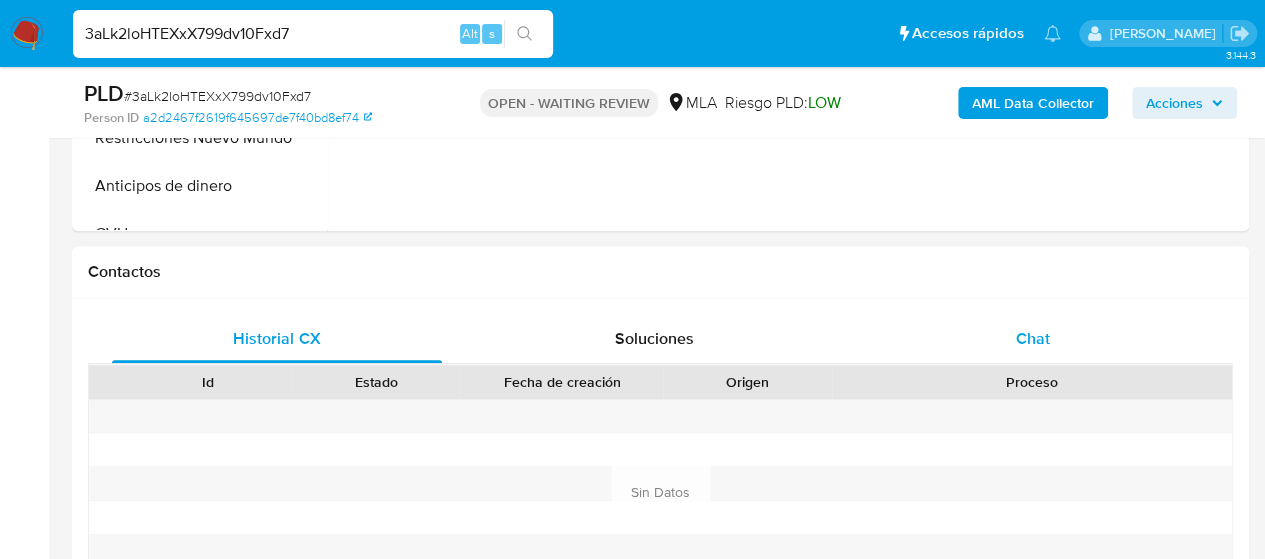 select on "10" 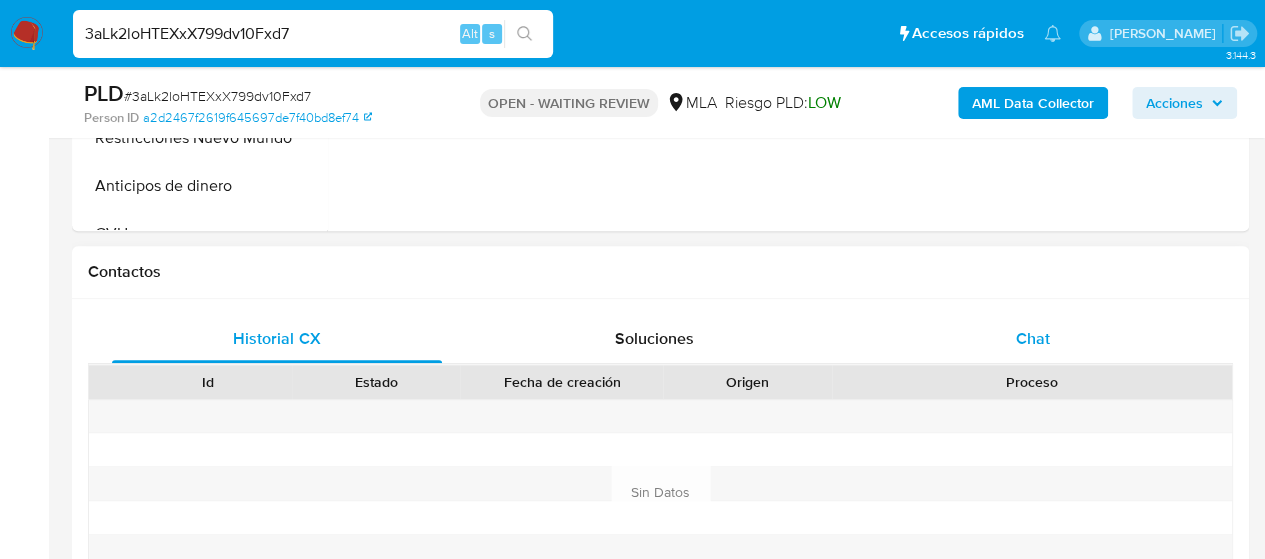 click on "Chat" at bounding box center (1033, 338) 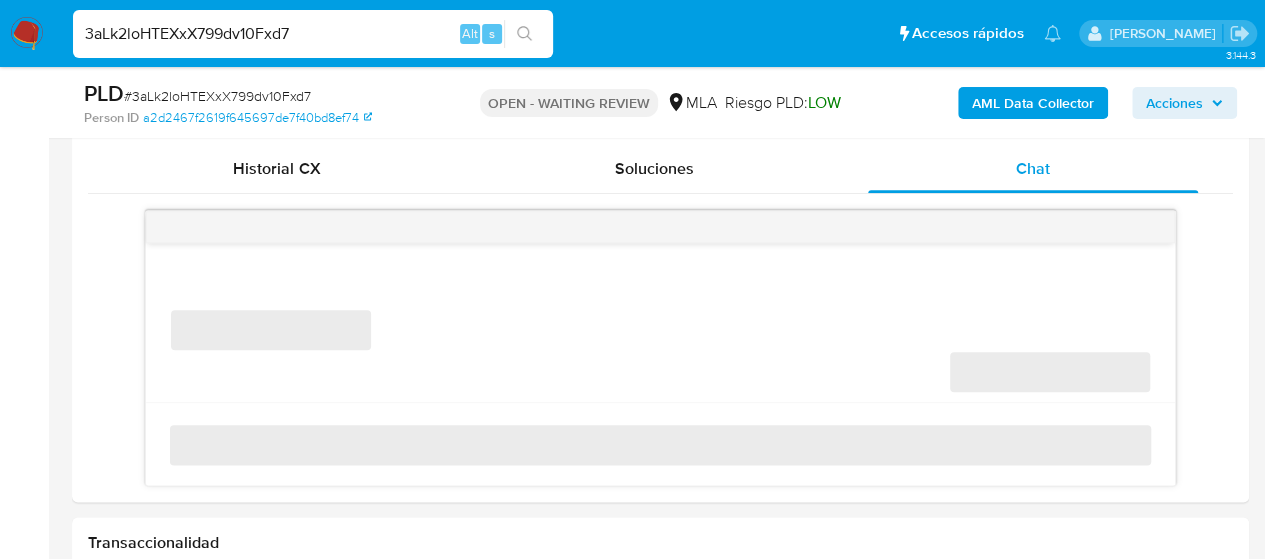 scroll, scrollTop: 1000, scrollLeft: 0, axis: vertical 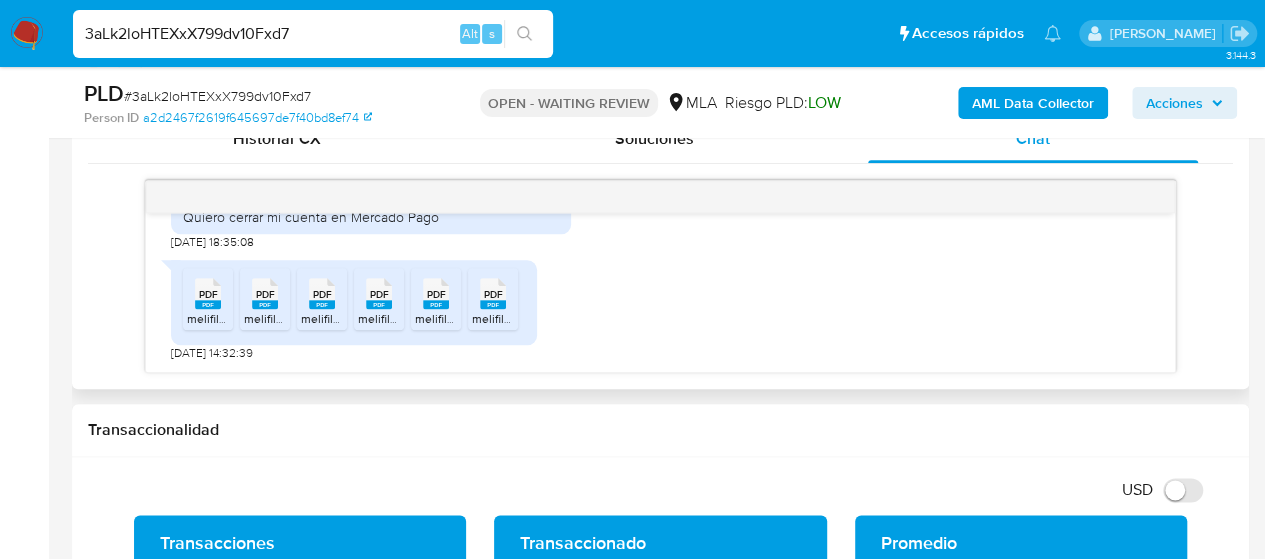 click 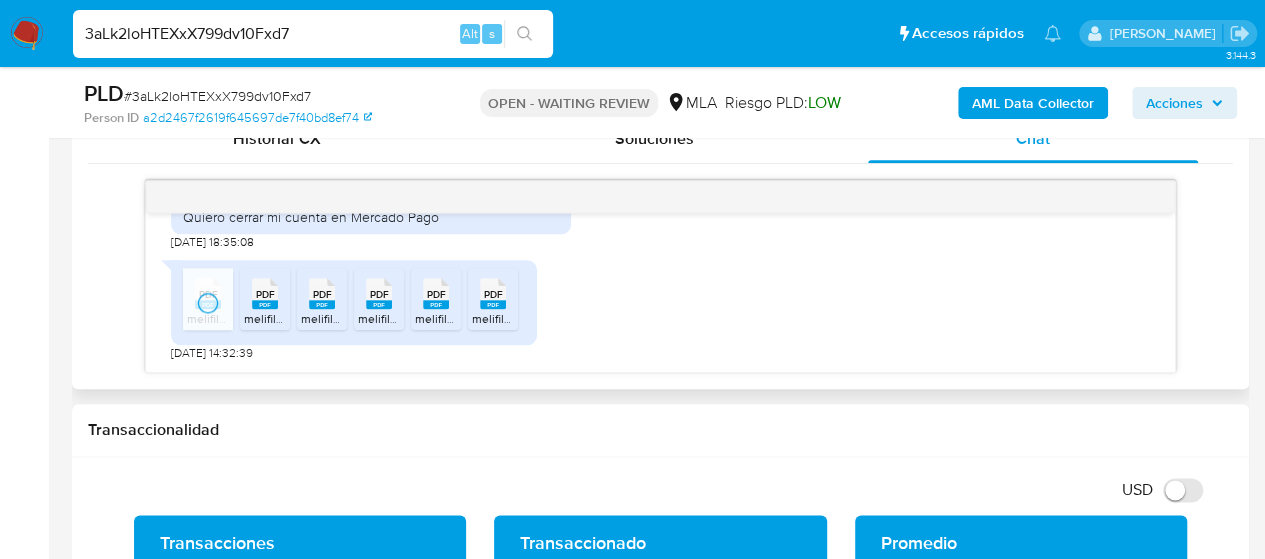 click on "PDF PDF" at bounding box center [265, 291] 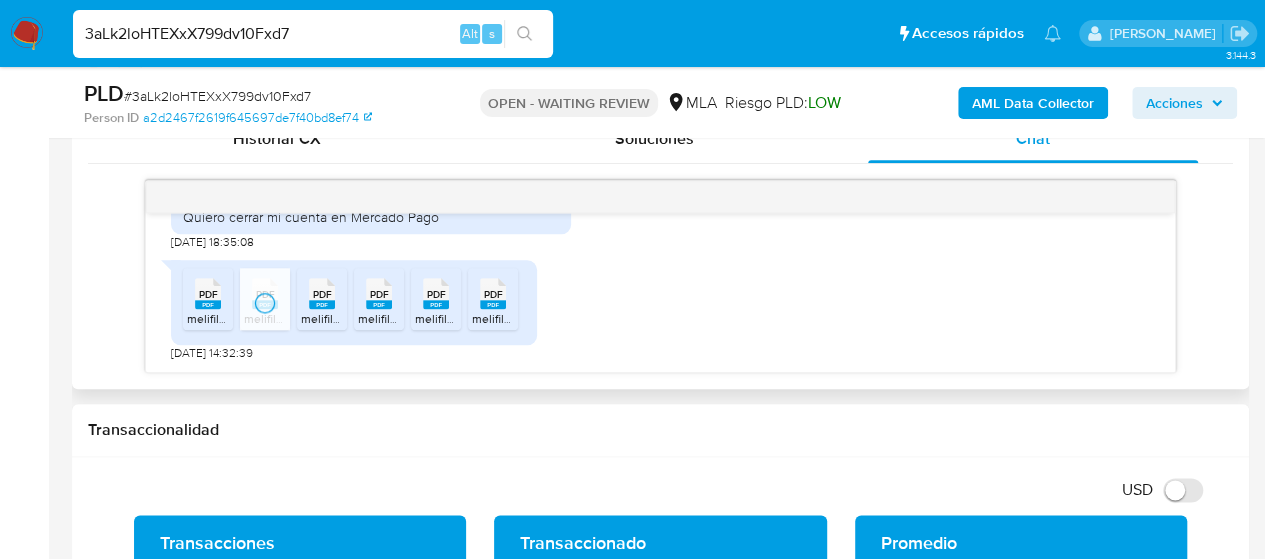 click on "PDF" at bounding box center (322, 294) 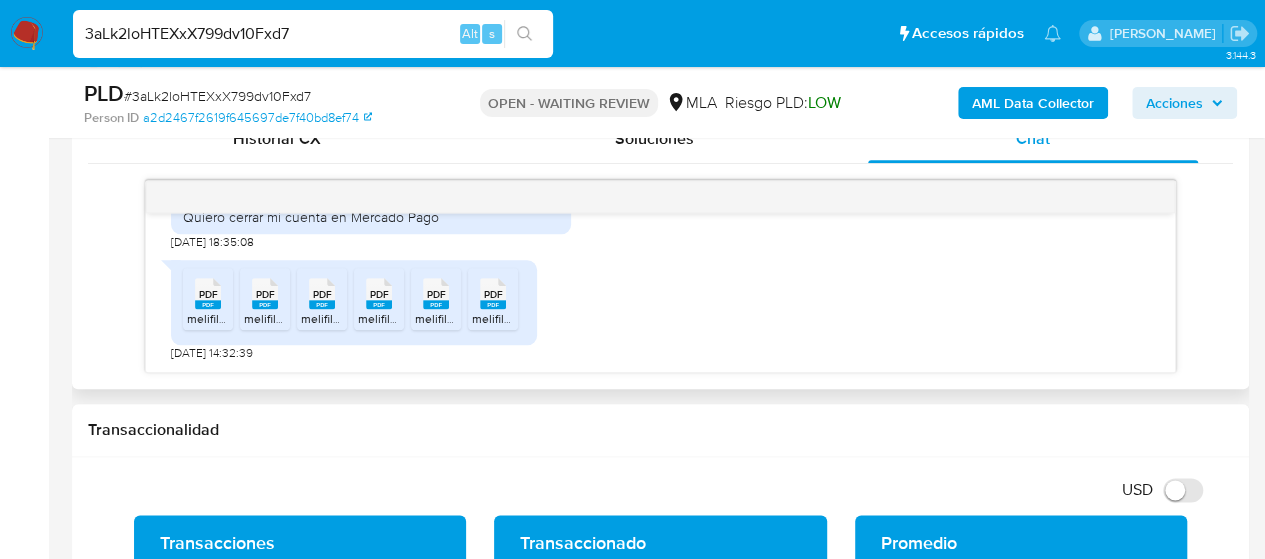 drag, startPoint x: 388, startPoint y: 304, endPoint x: 416, endPoint y: 304, distance: 28 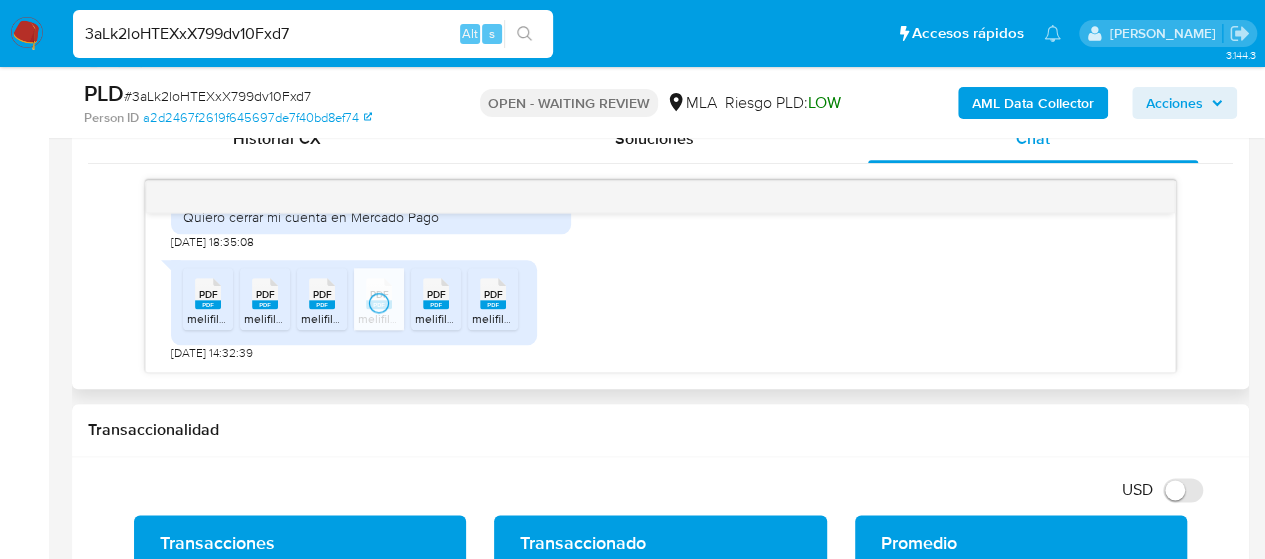 click 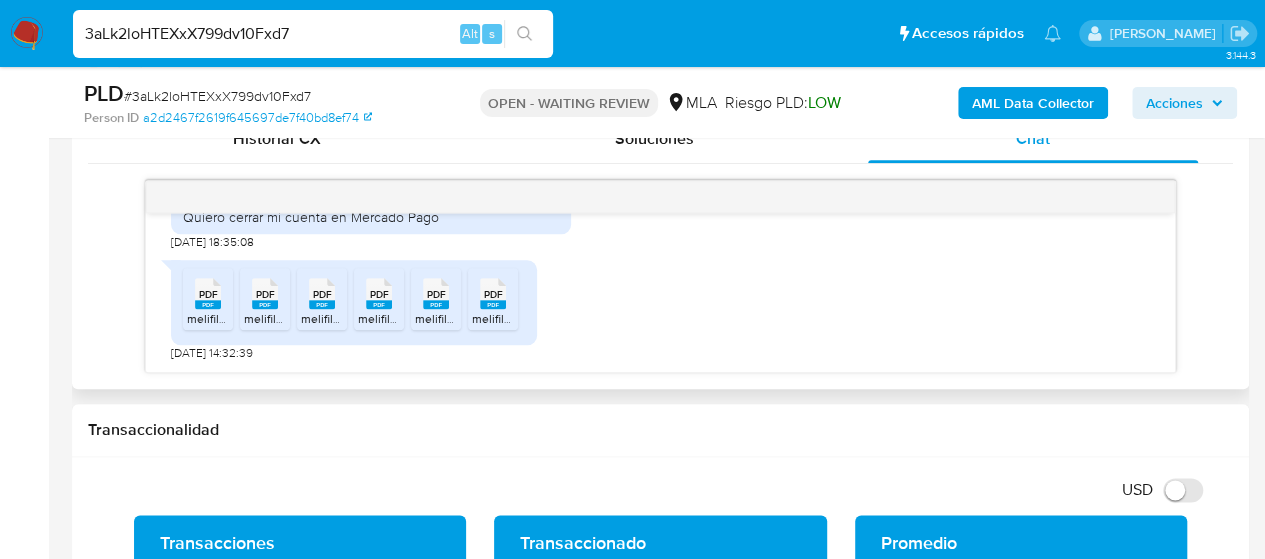 click on "PDF PDF melifile2475597598238879761.pdf PDF PDF melifile8574765757208577738.pdf PDF PDF melifile401356294197796569.pdf PDF PDF melifile5889616370201834627.pdf PDF PDF melifile8016802512889087556.pdf PDF PDF melifile5157850339796785226.pdf" at bounding box center [354, 302] 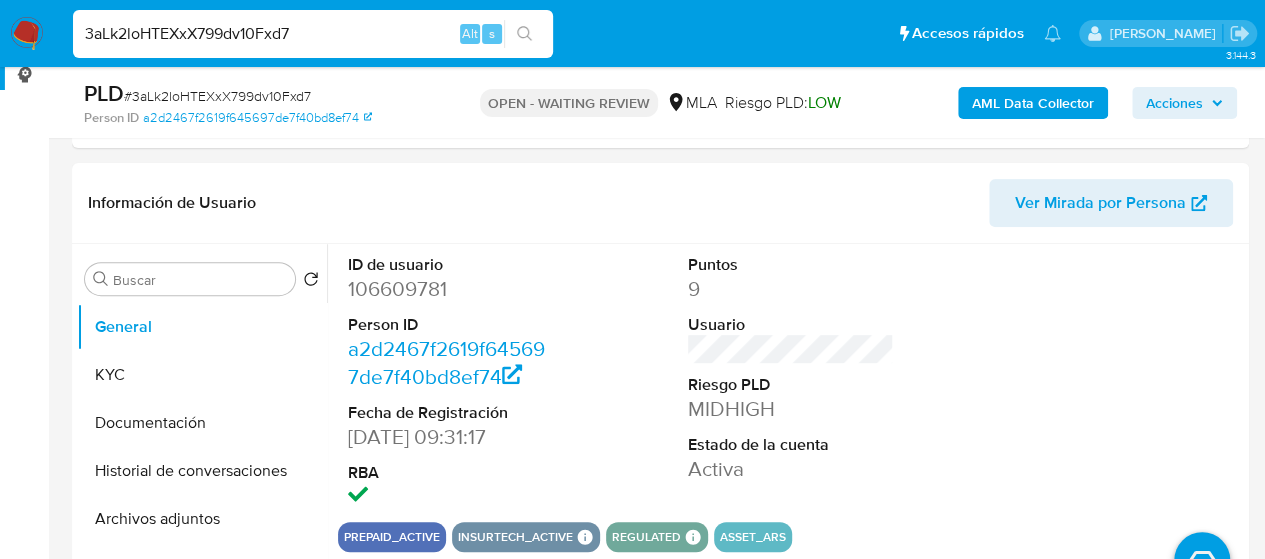 scroll, scrollTop: 100, scrollLeft: 0, axis: vertical 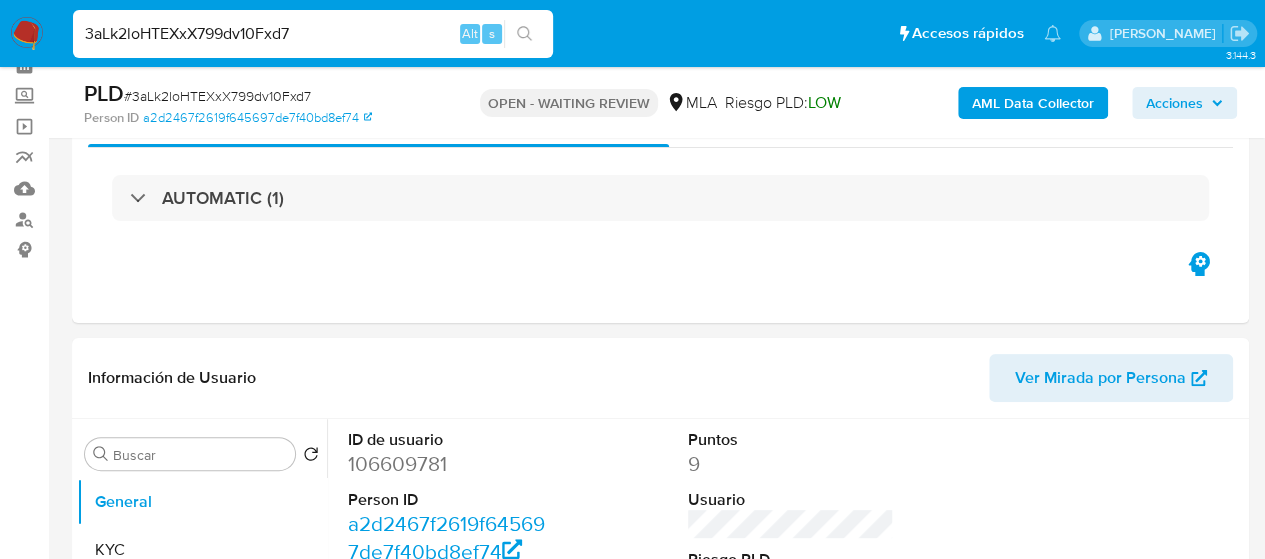 click on "3aLk2loHTEXxX799dv10Fxd7" at bounding box center [313, 34] 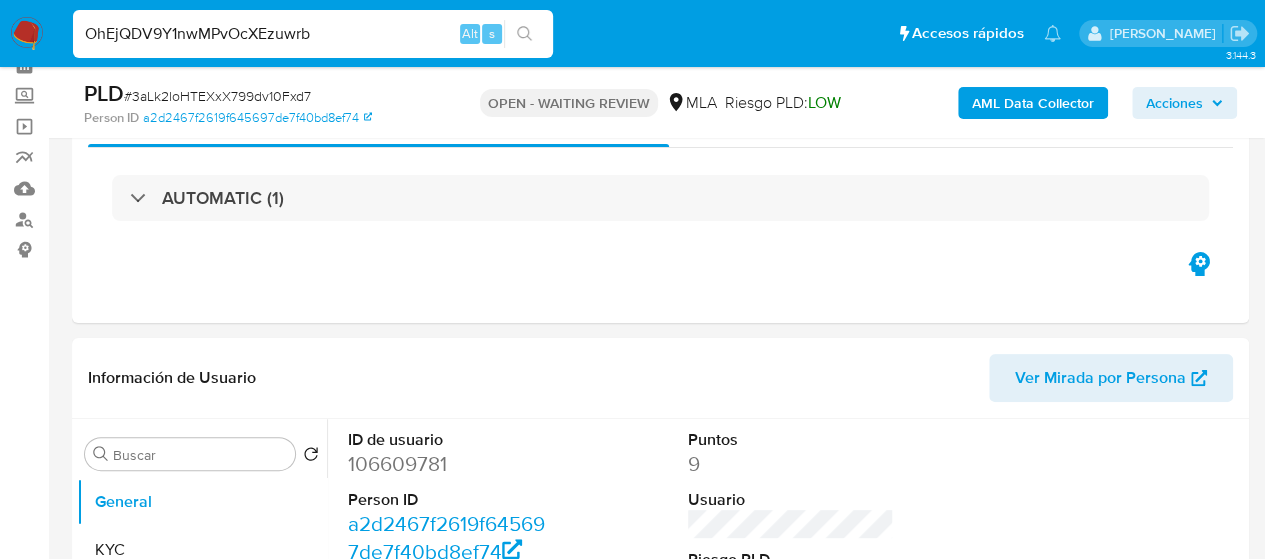 type on "OhEjQDV9Y1nwMPvOcXEzuwrb" 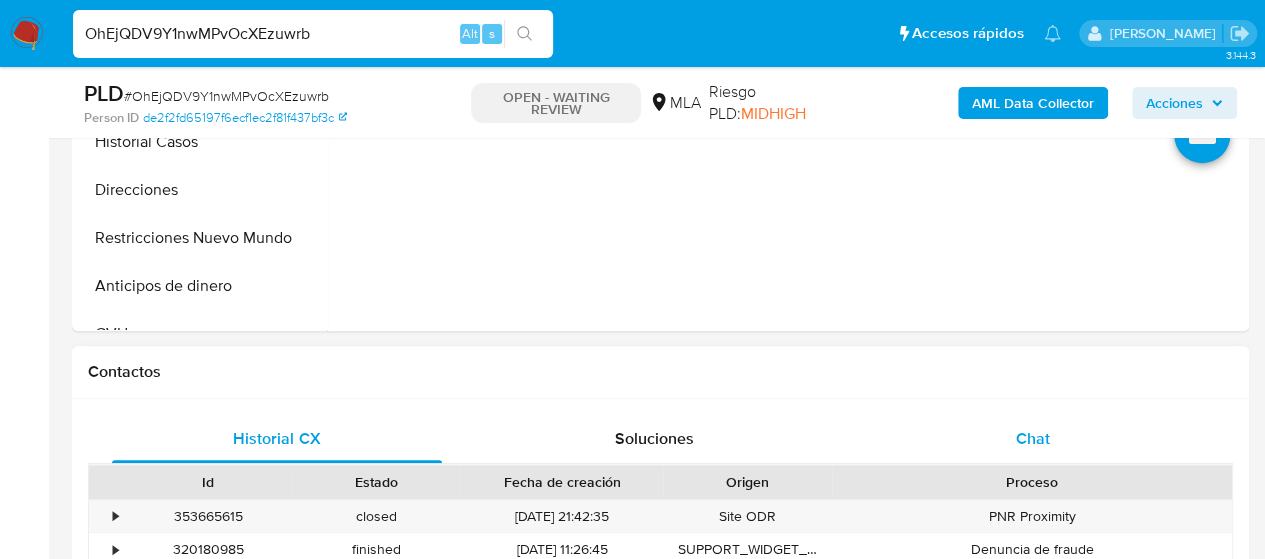 scroll, scrollTop: 800, scrollLeft: 0, axis: vertical 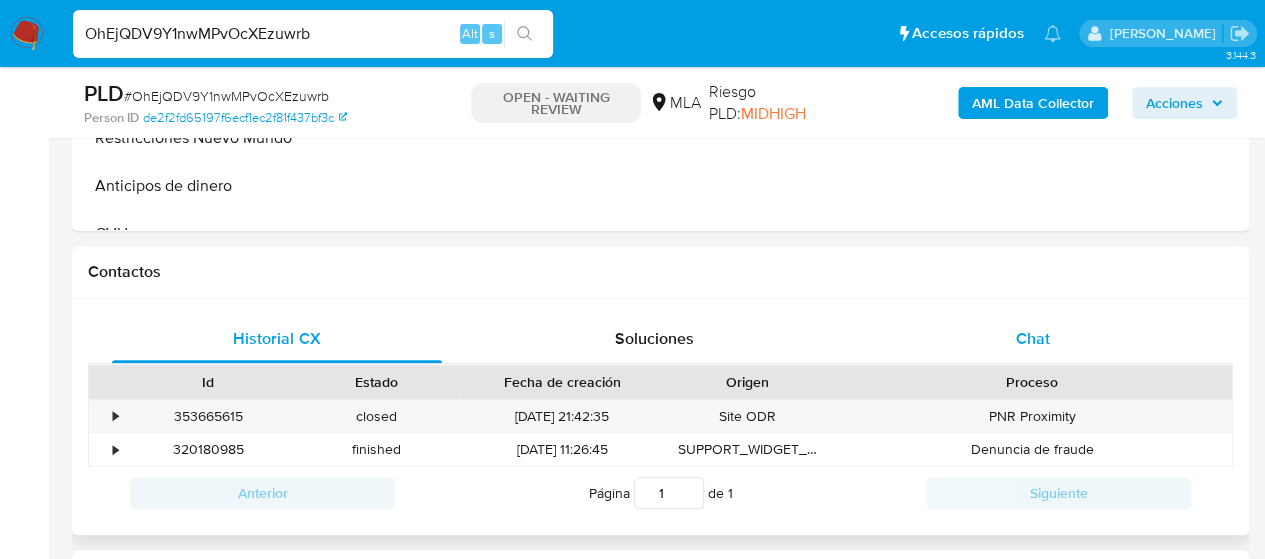 click on "Chat" at bounding box center (1033, 339) 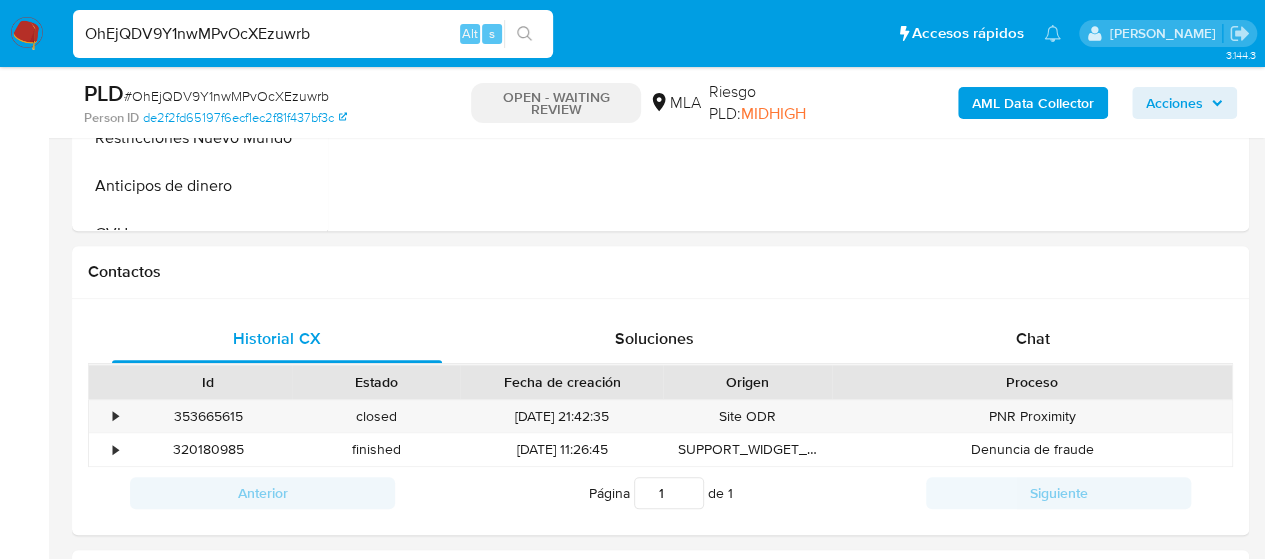 select on "10" 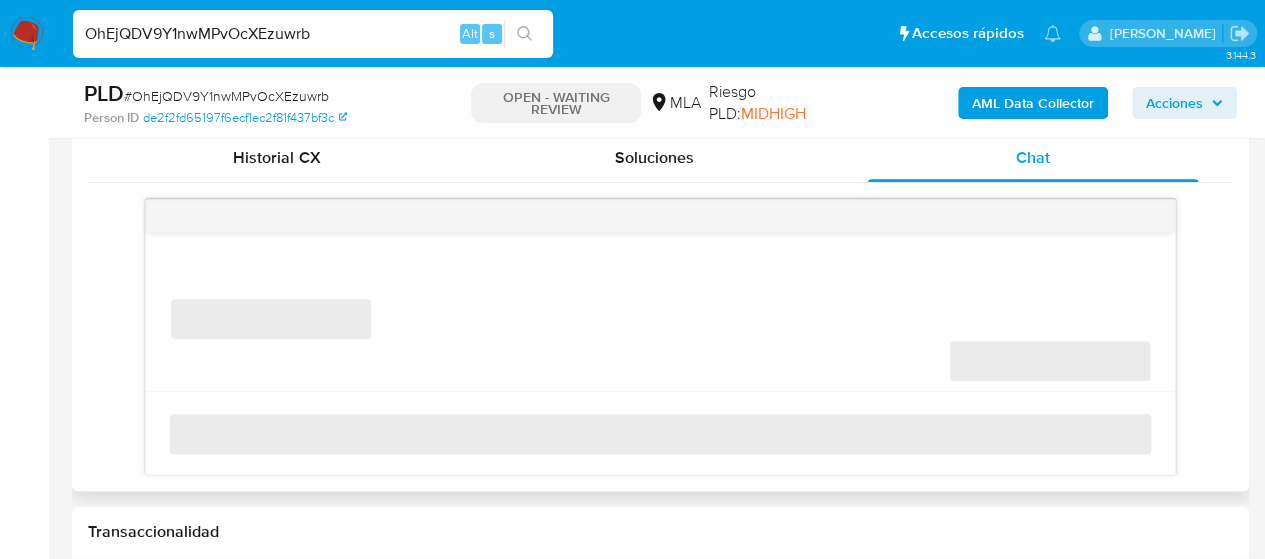 scroll, scrollTop: 1000, scrollLeft: 0, axis: vertical 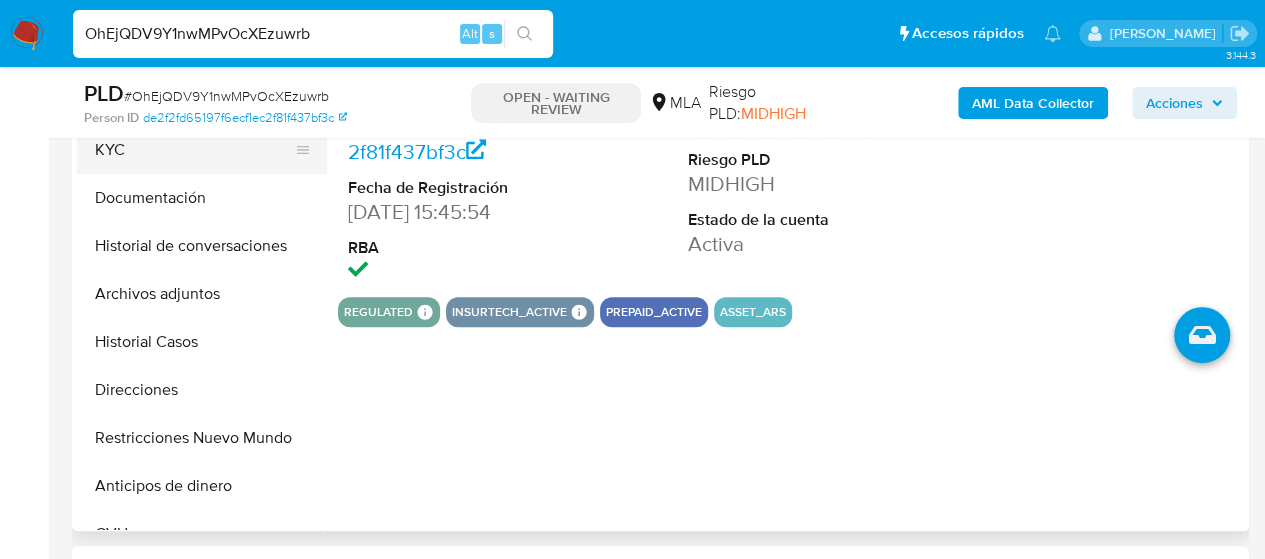 click on "KYC" at bounding box center (194, 150) 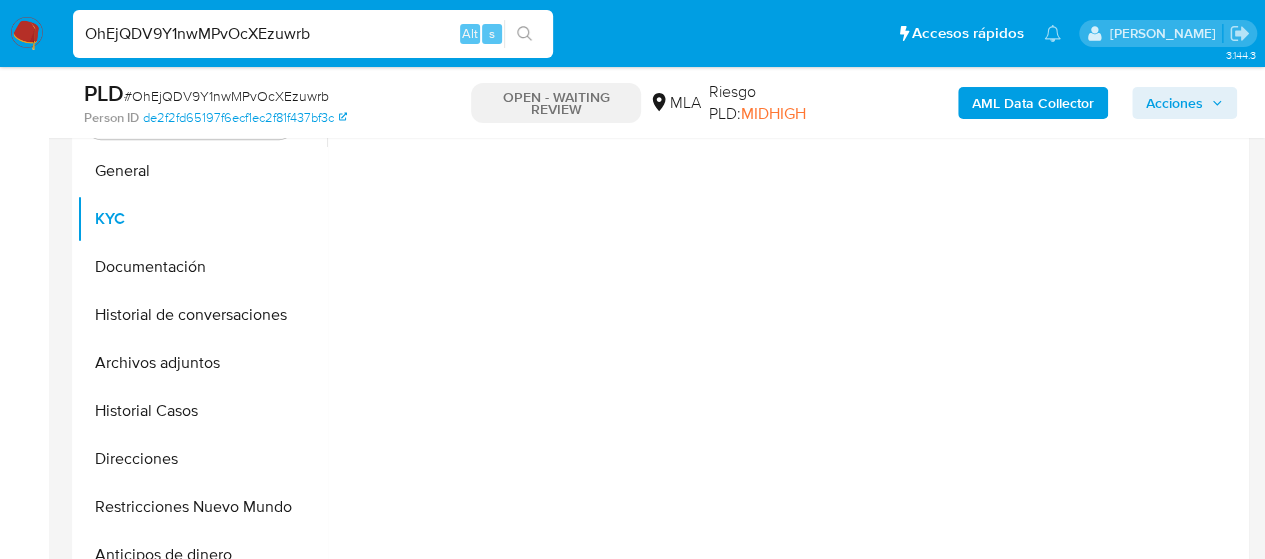 scroll, scrollTop: 400, scrollLeft: 0, axis: vertical 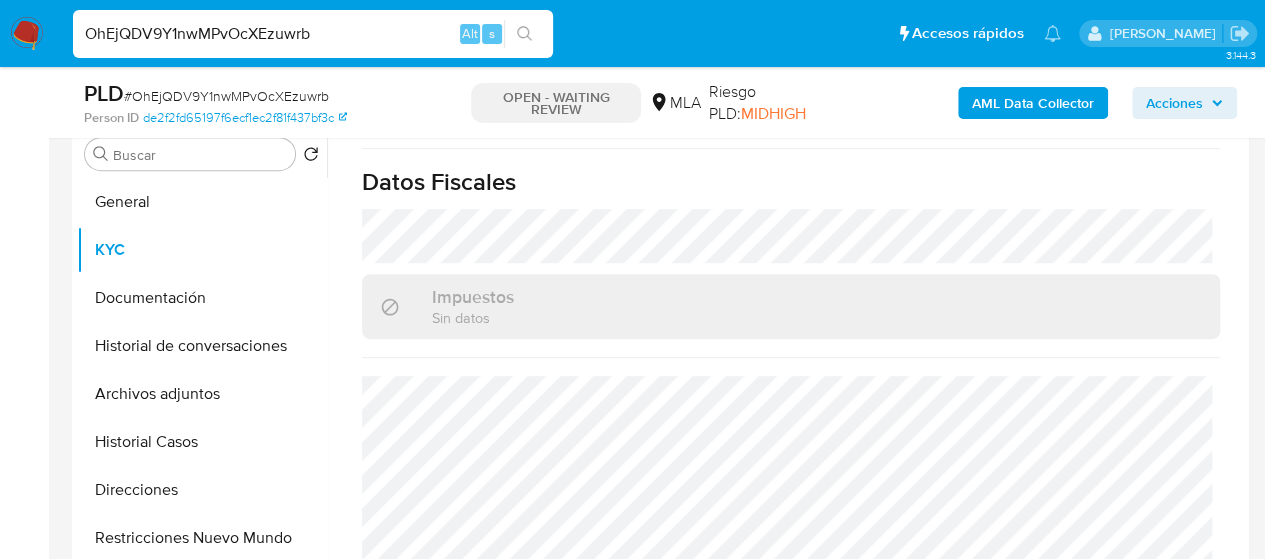 click on "OhEjQDV9Y1nwMPvOcXEzuwrb" at bounding box center [313, 34] 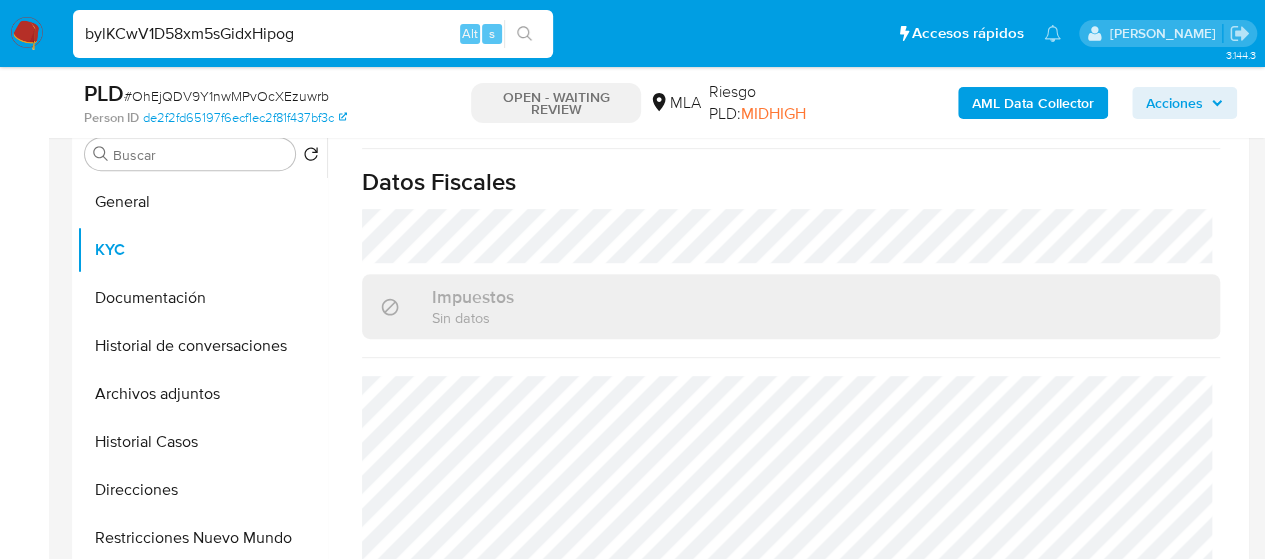 type on "bylKCwV1D58xm5sGidxHipog" 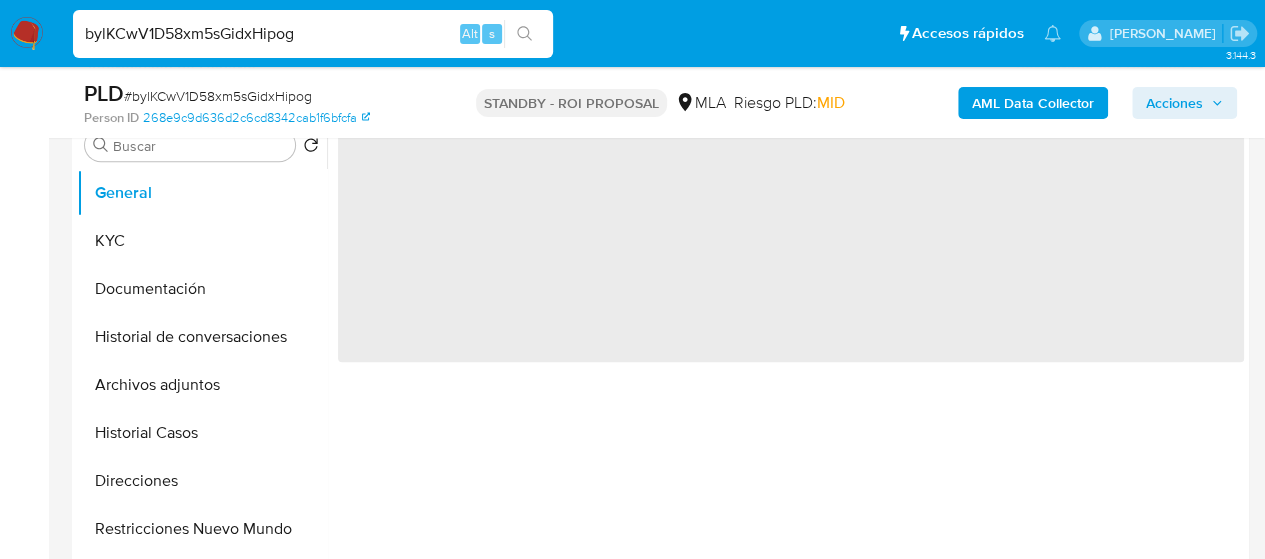 scroll, scrollTop: 500, scrollLeft: 0, axis: vertical 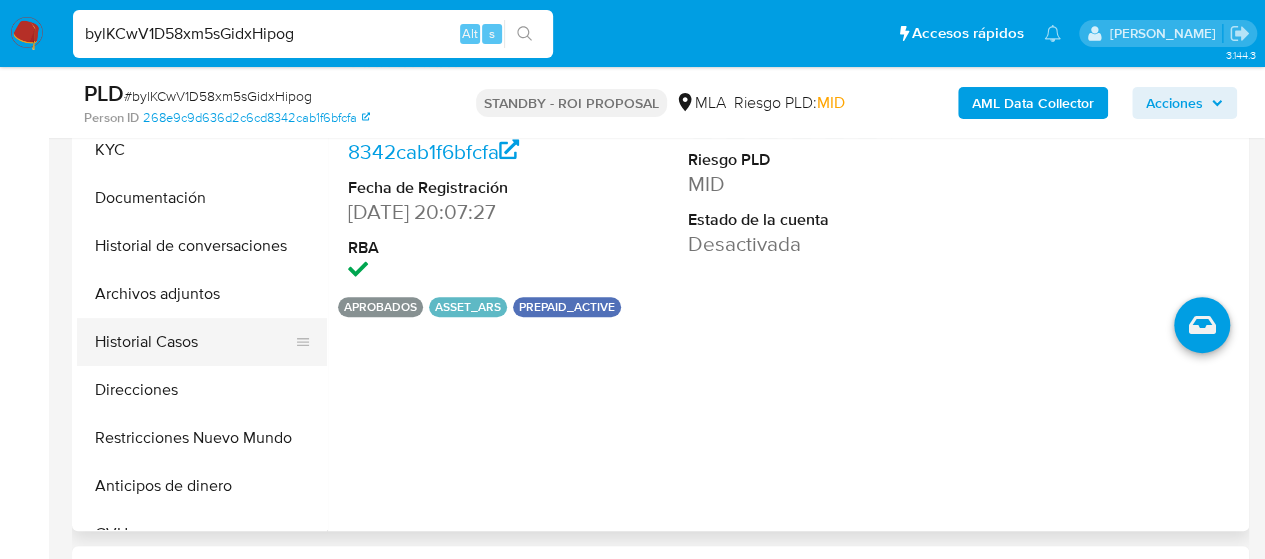 select on "10" 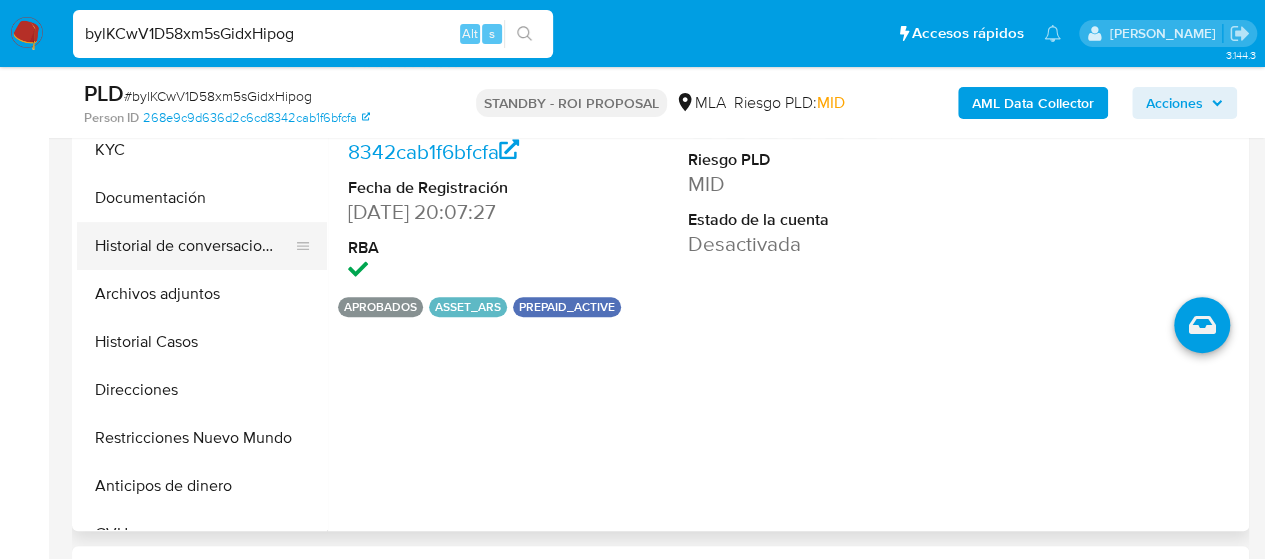 click on "Historial de conversaciones" at bounding box center (194, 246) 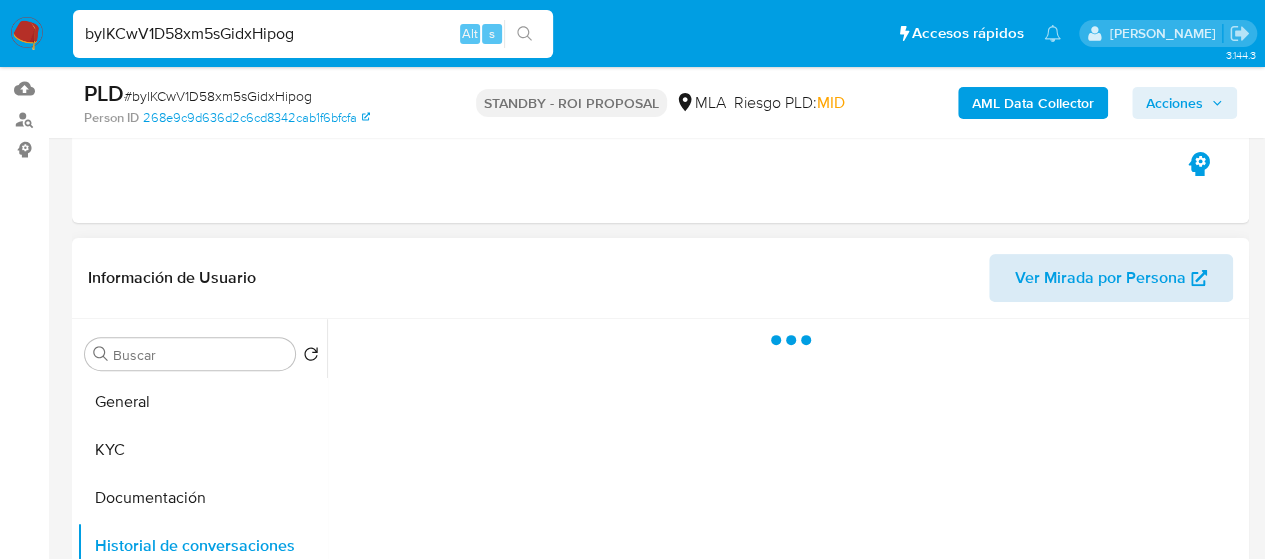 scroll, scrollTop: 300, scrollLeft: 0, axis: vertical 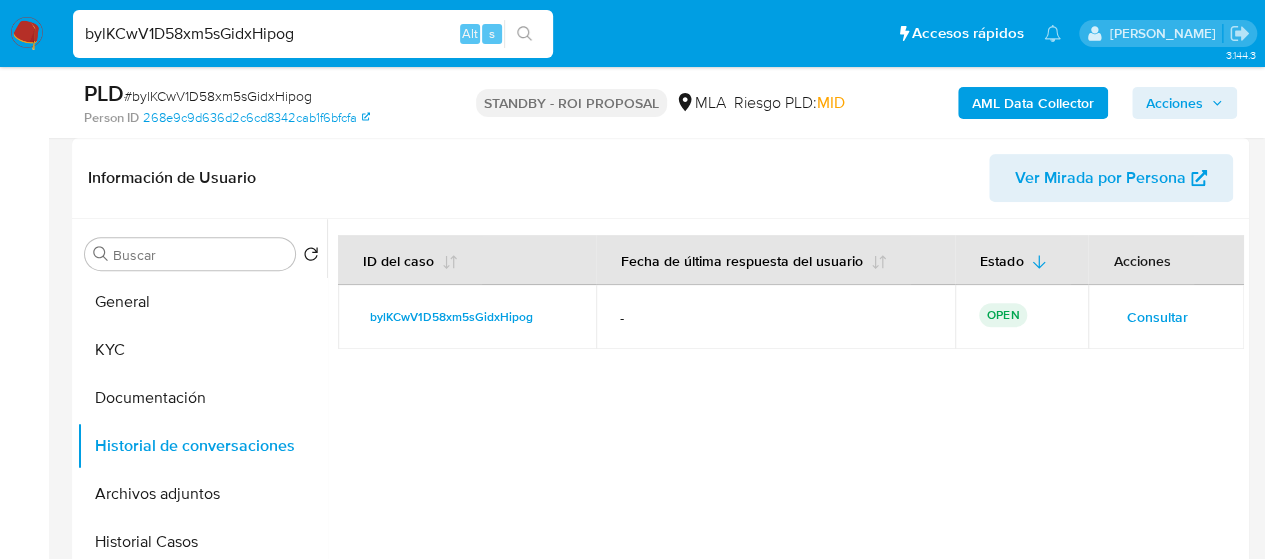 click on "bylKCwV1D58xm5sGidxHipog" at bounding box center [313, 34] 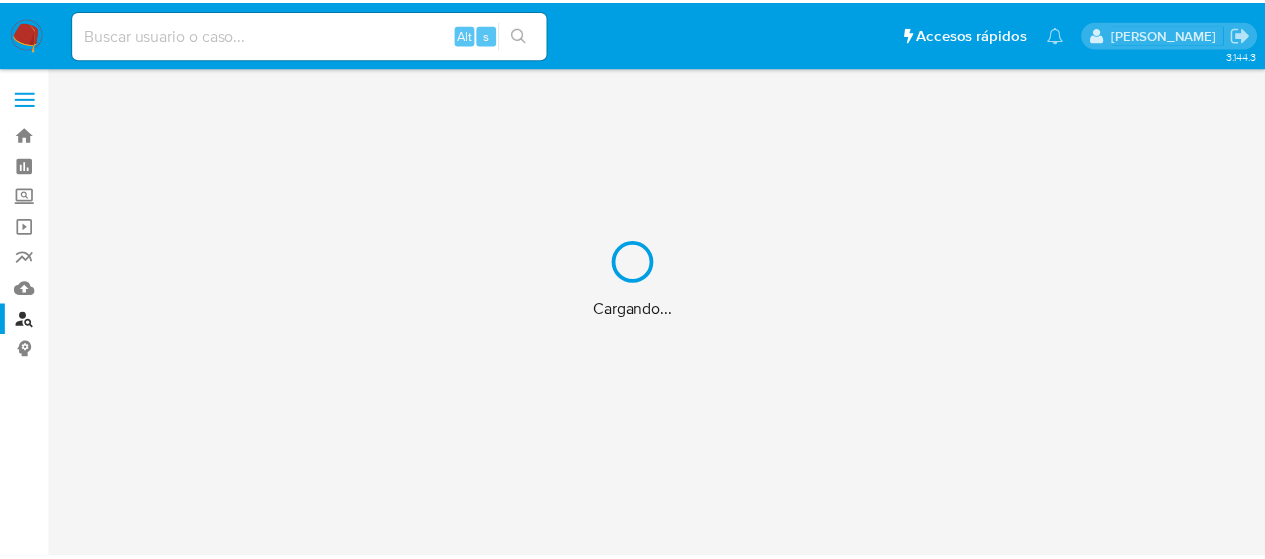 scroll, scrollTop: 0, scrollLeft: 0, axis: both 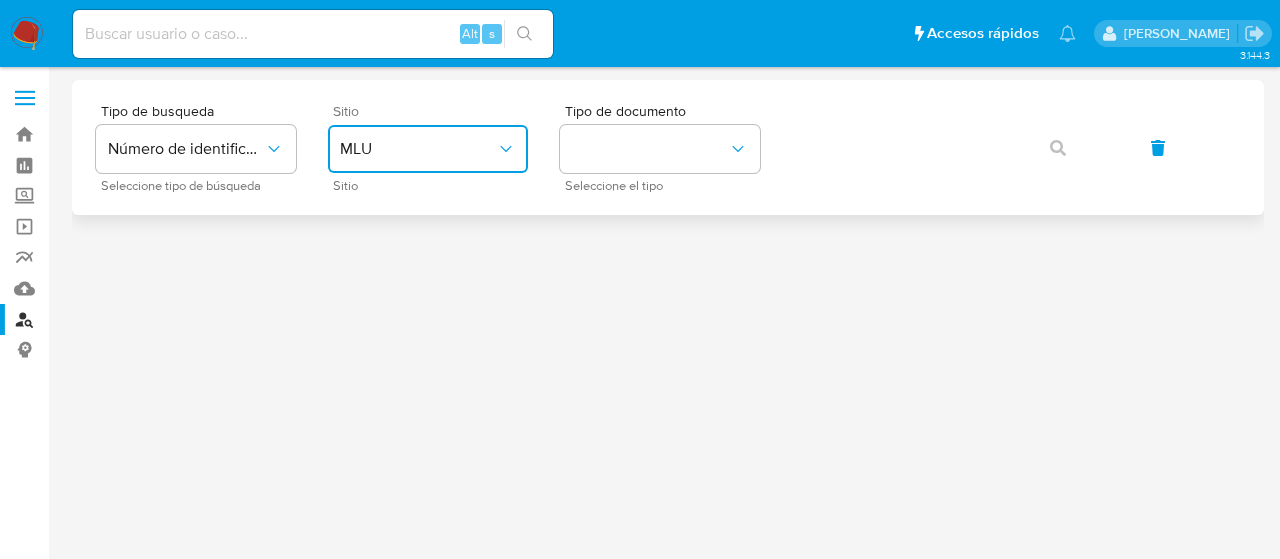 click on "MLU" at bounding box center [428, 149] 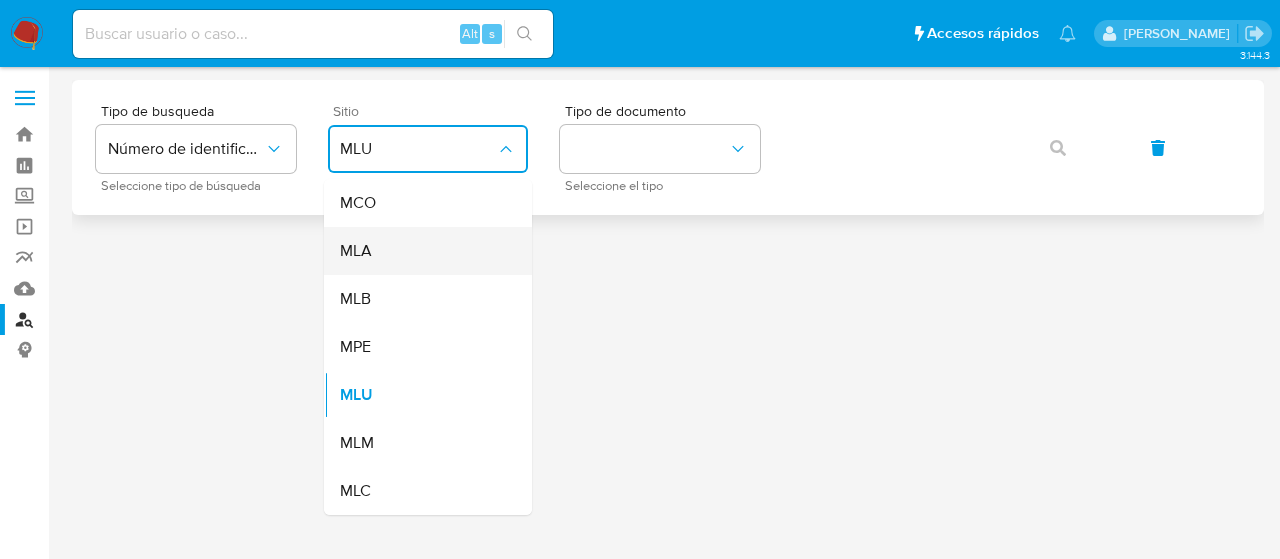 click on "MLA" at bounding box center (422, 251) 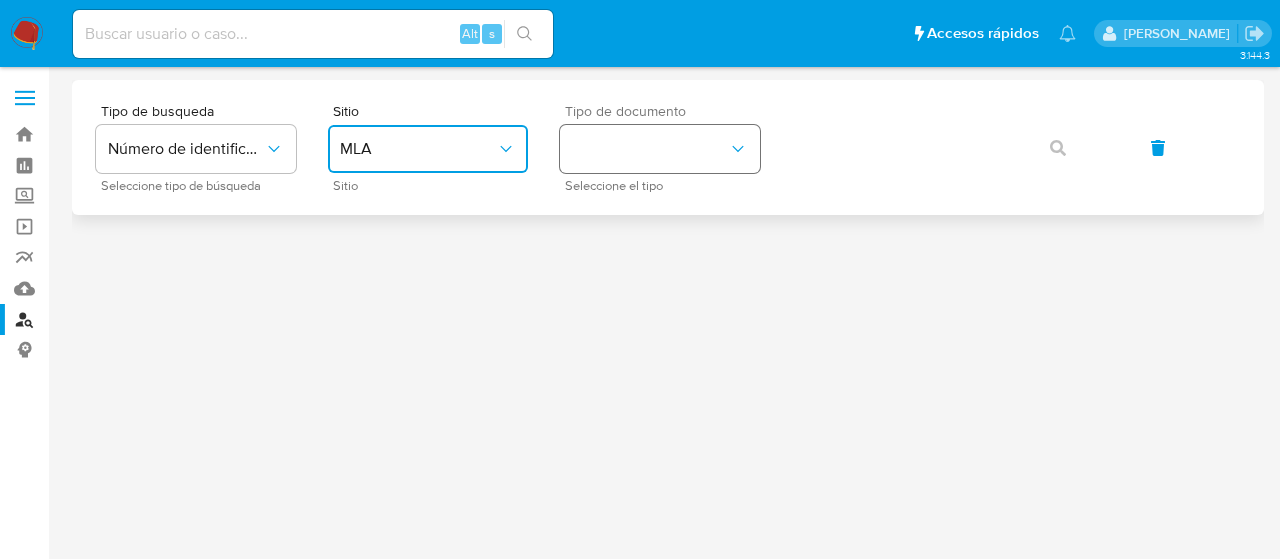 click at bounding box center [660, 149] 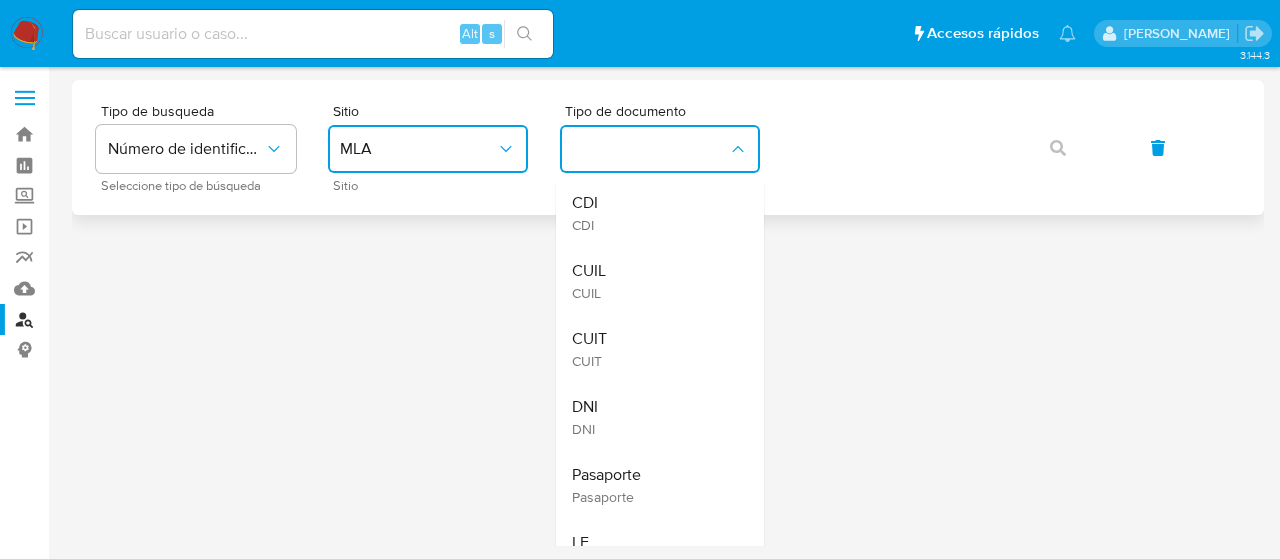 drag, startPoint x: 639, startPoint y: 268, endPoint x: 784, endPoint y: 163, distance: 179.02513 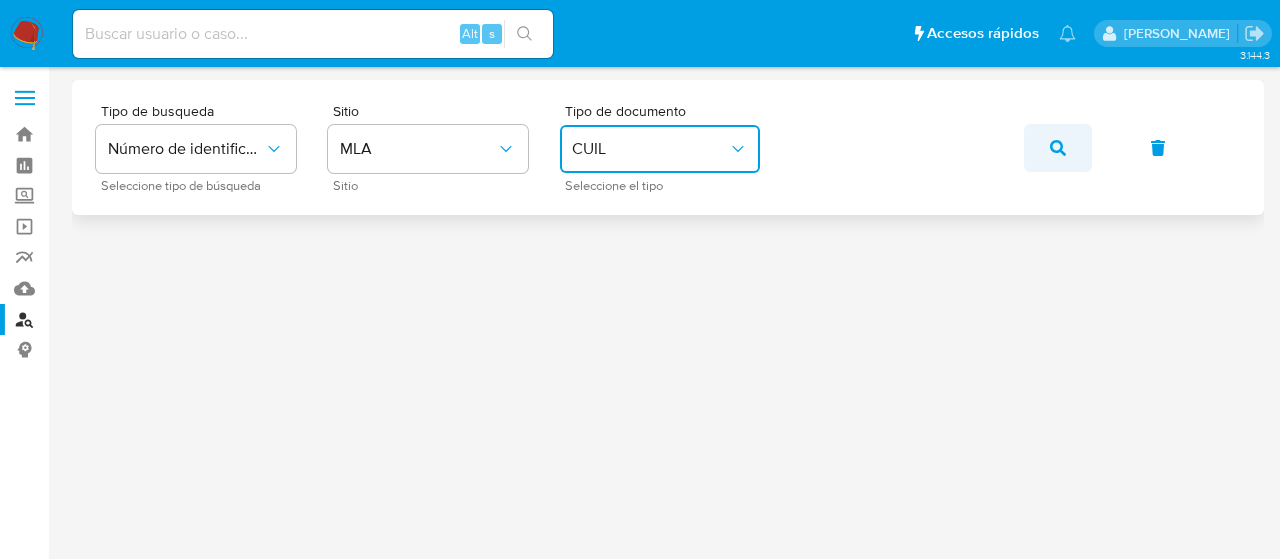 click 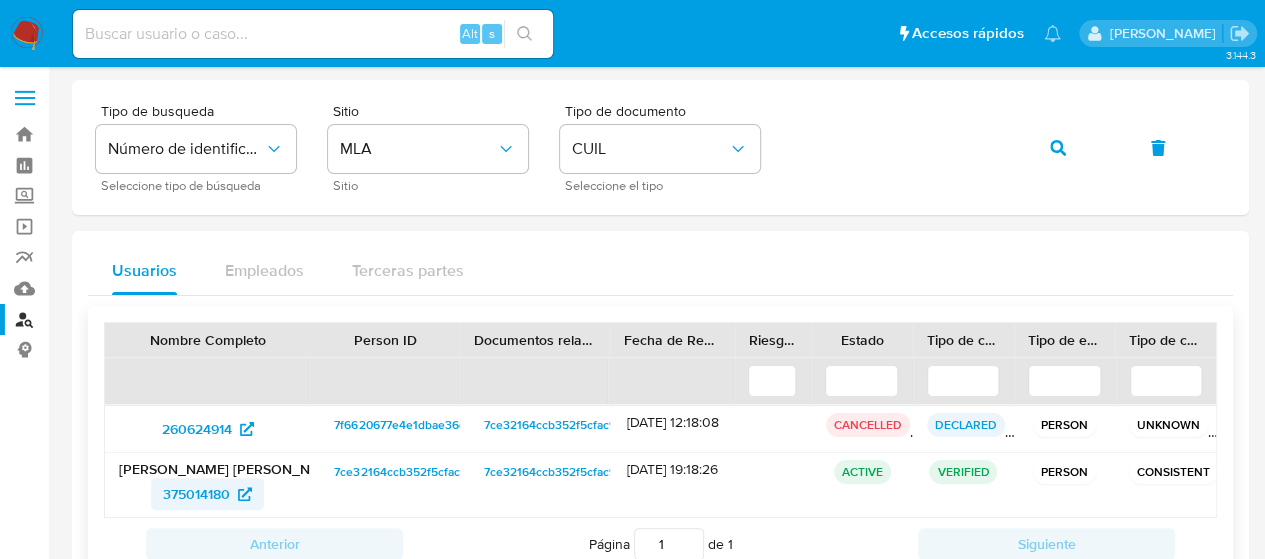 click on "375014180" at bounding box center (196, 494) 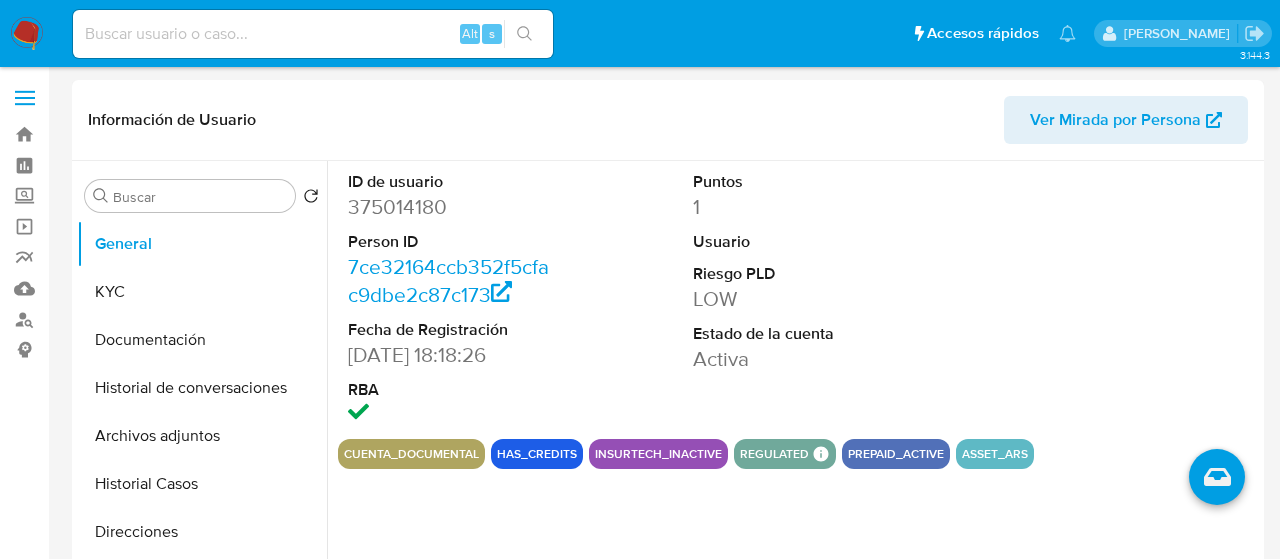 select on "10" 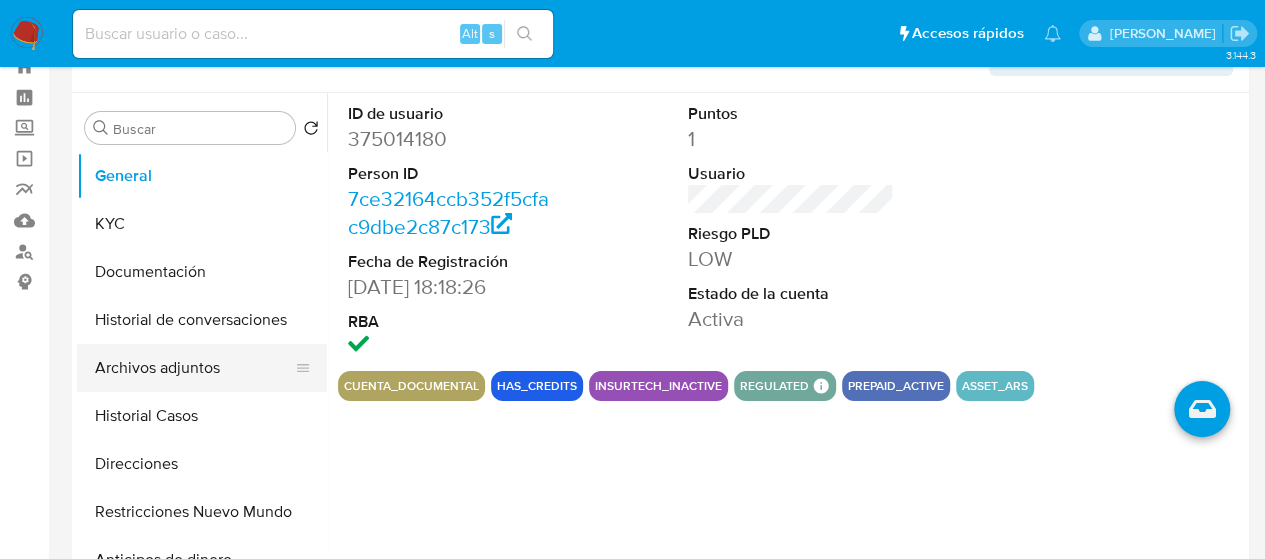 scroll, scrollTop: 100, scrollLeft: 0, axis: vertical 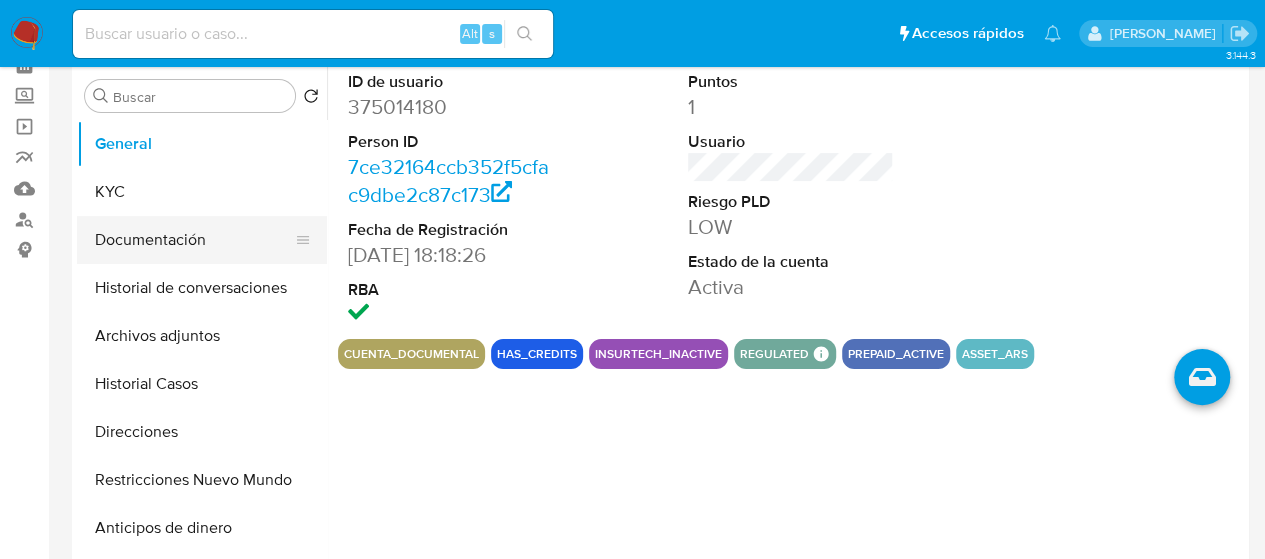 click on "Documentación" at bounding box center [194, 240] 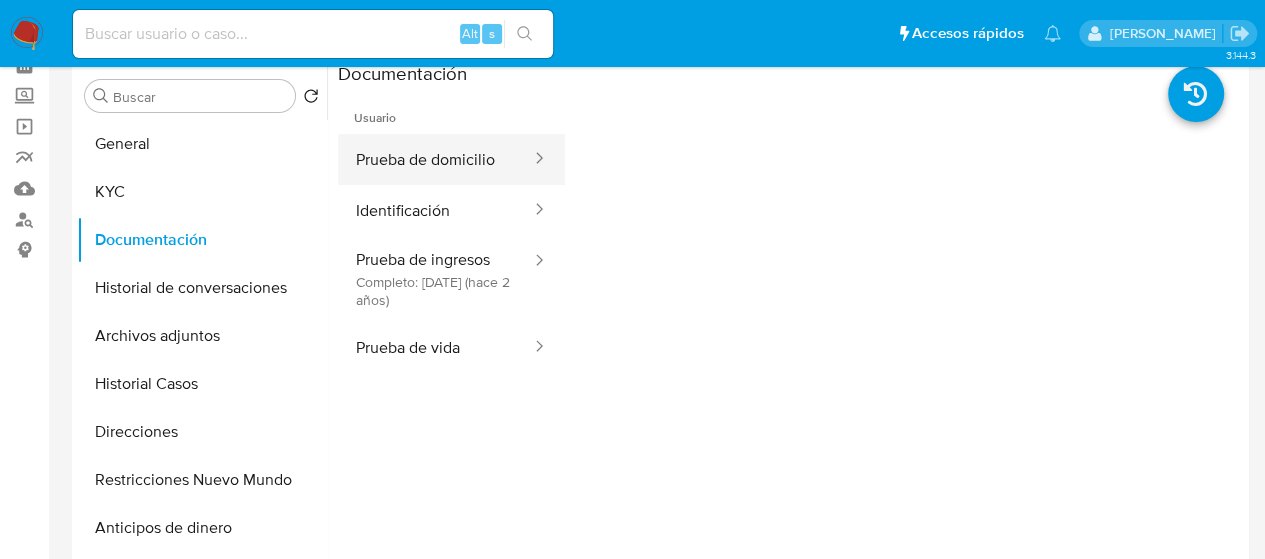 click on "Prueba de domicilio" at bounding box center (435, 159) 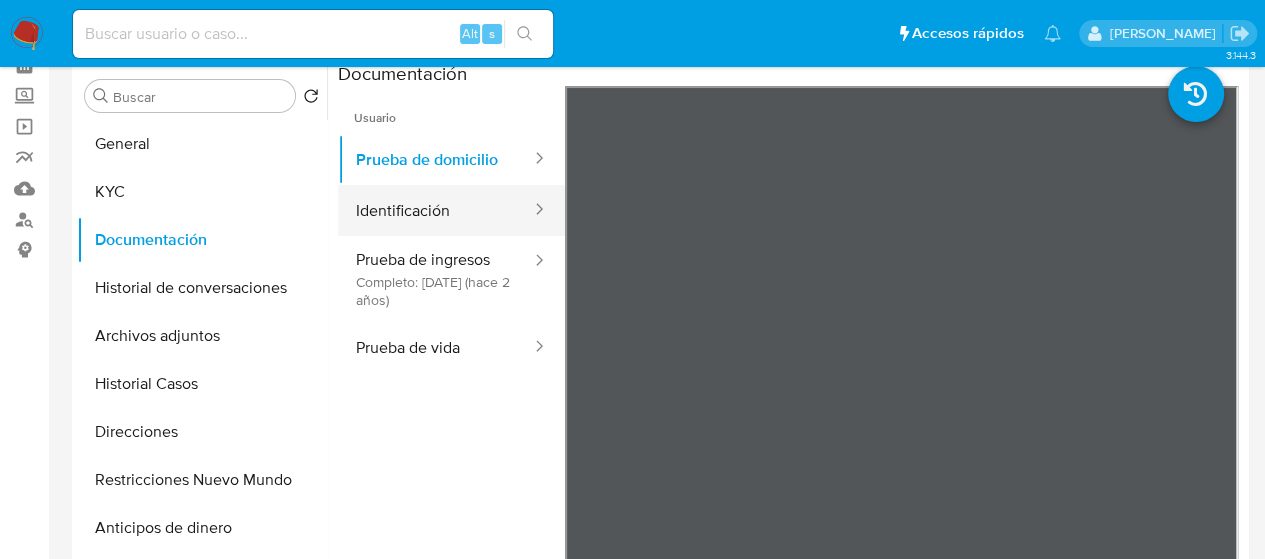 click on "Identificación" at bounding box center (435, 210) 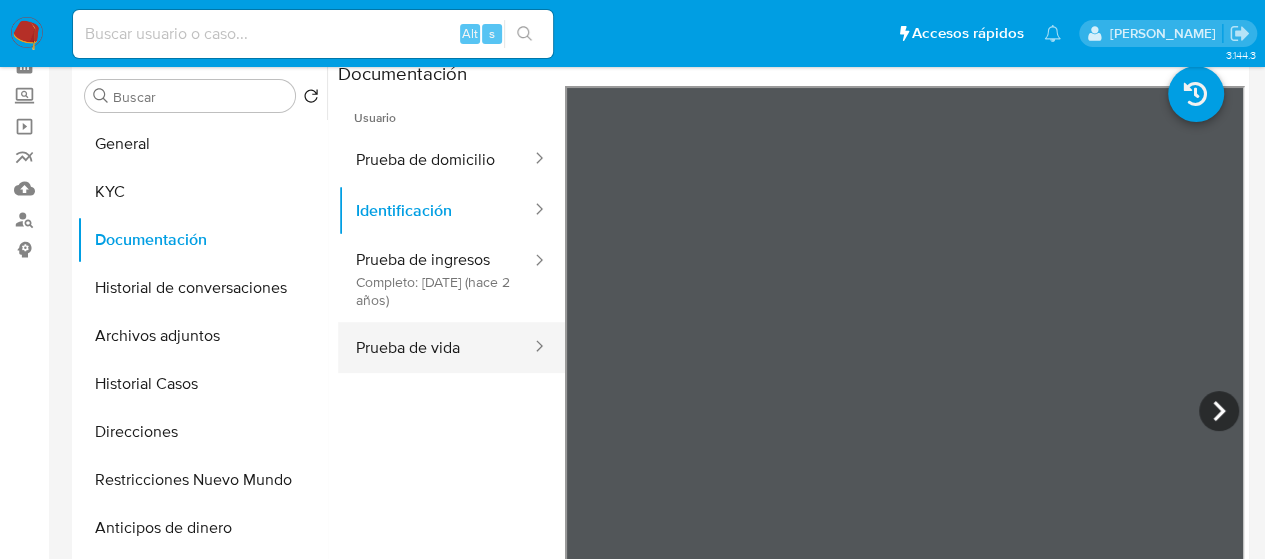 click on "Prueba de vida" at bounding box center (435, 347) 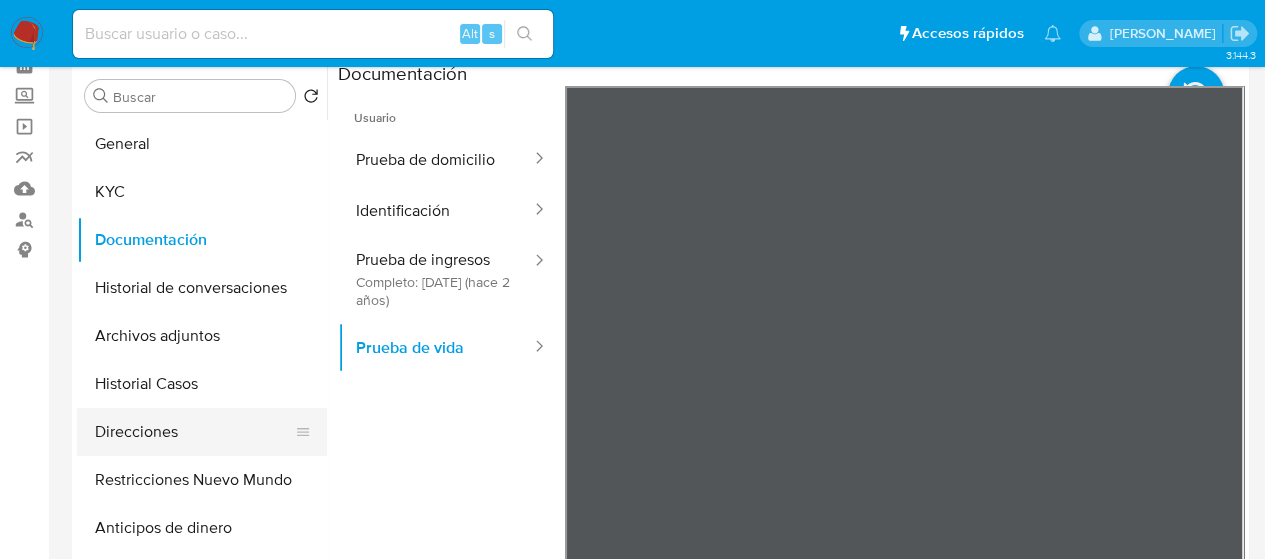 click on "Direcciones" at bounding box center (194, 432) 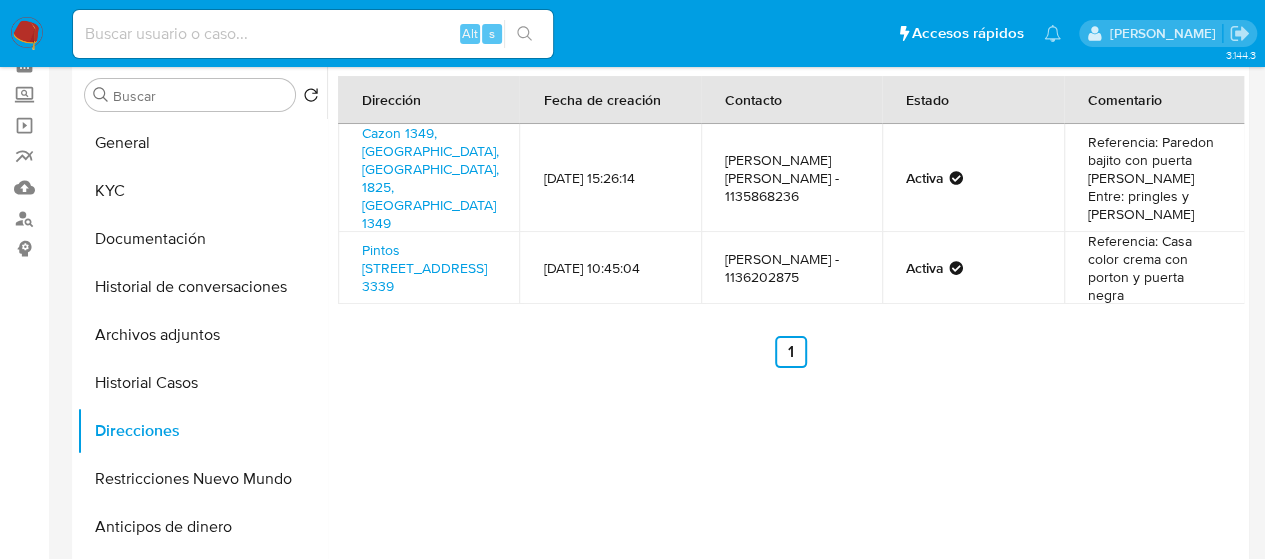 scroll, scrollTop: 100, scrollLeft: 0, axis: vertical 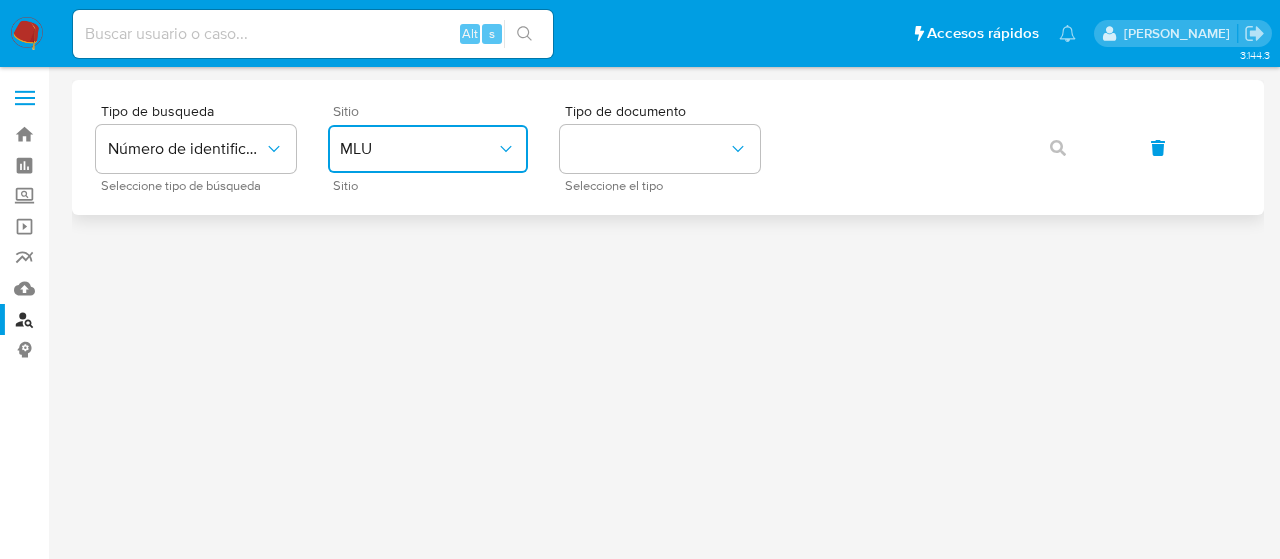 click on "MLU" at bounding box center (418, 149) 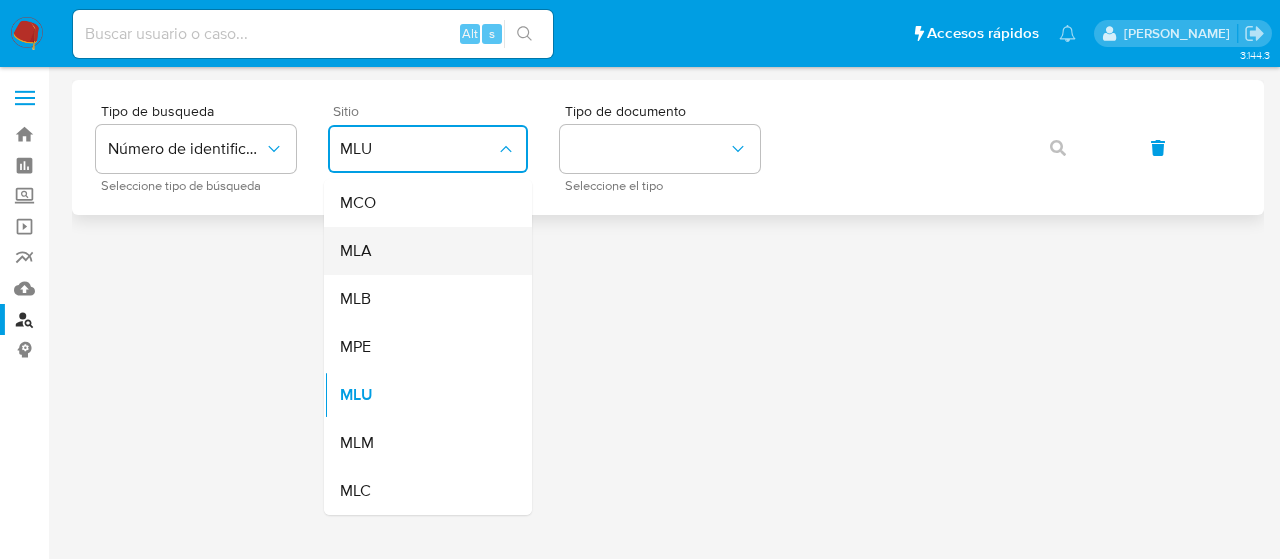 click on "MLA" at bounding box center (422, 251) 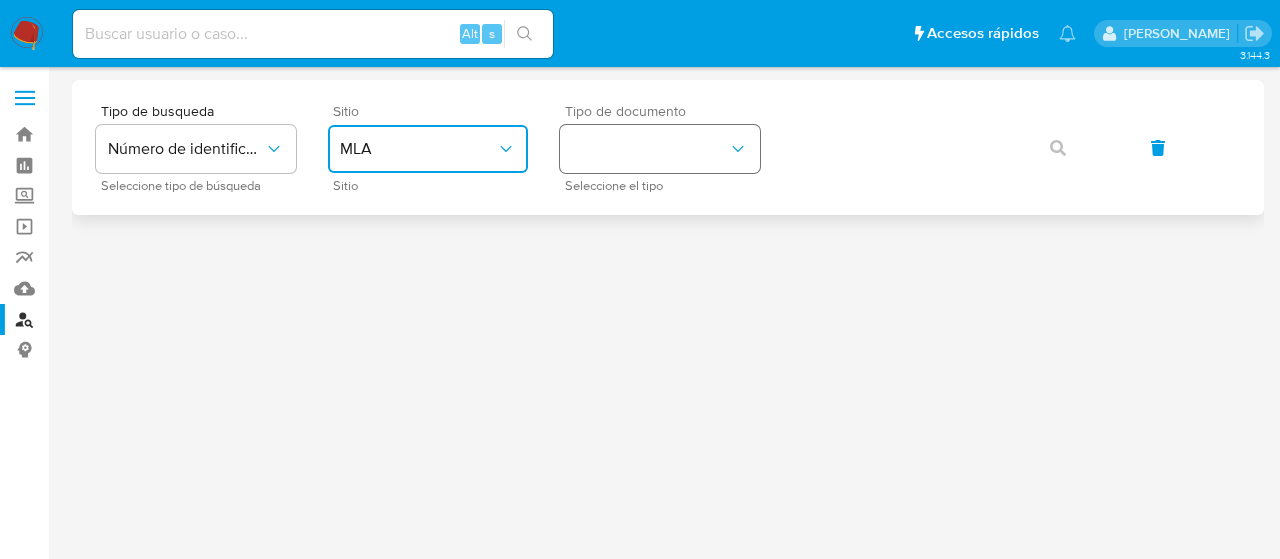 click at bounding box center (660, 149) 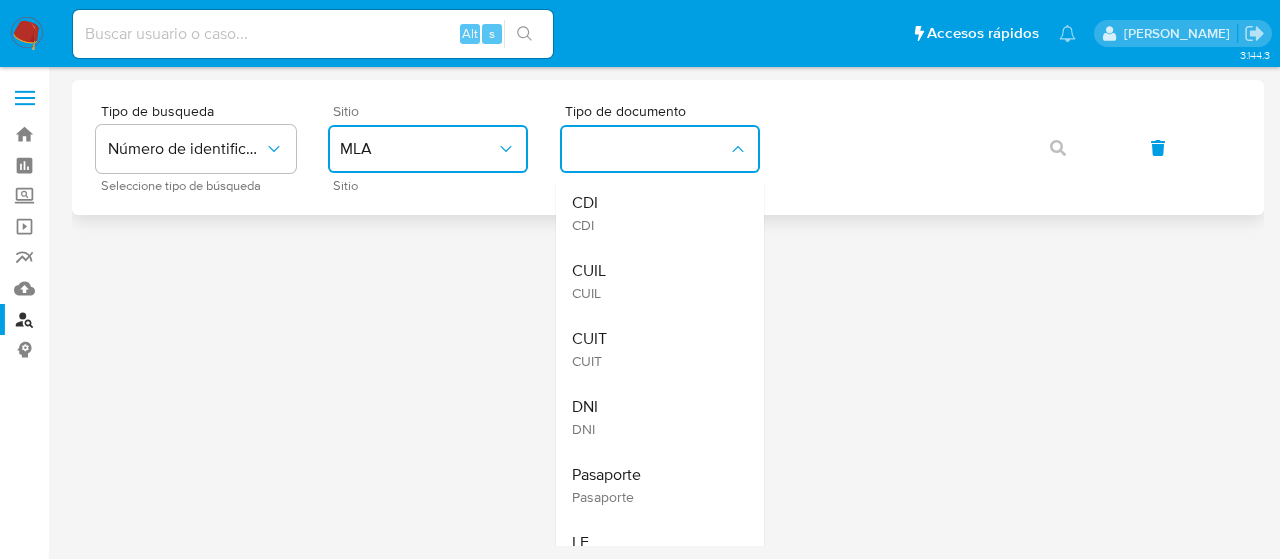 drag, startPoint x: 624, startPoint y: 265, endPoint x: 771, endPoint y: 185, distance: 167.3589 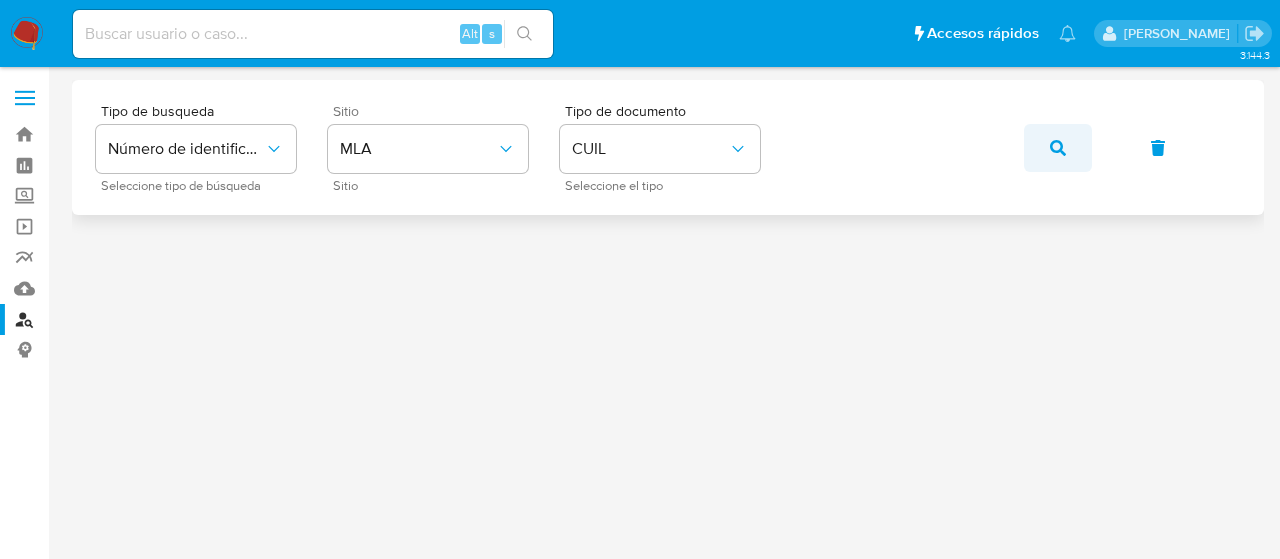 click 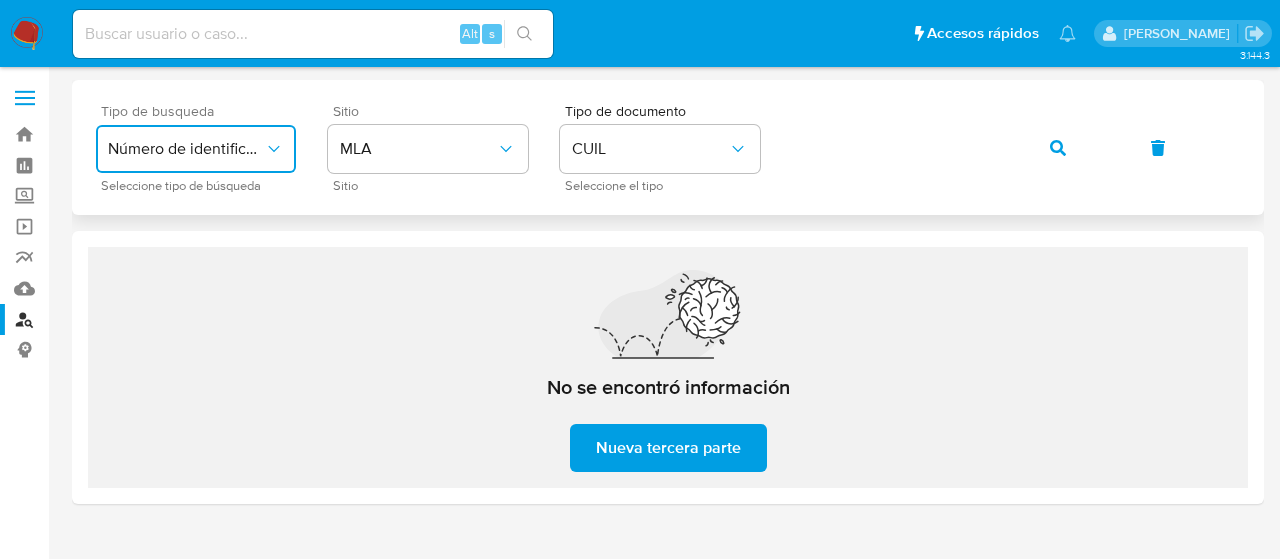 click on "Número de identificación" at bounding box center [186, 149] 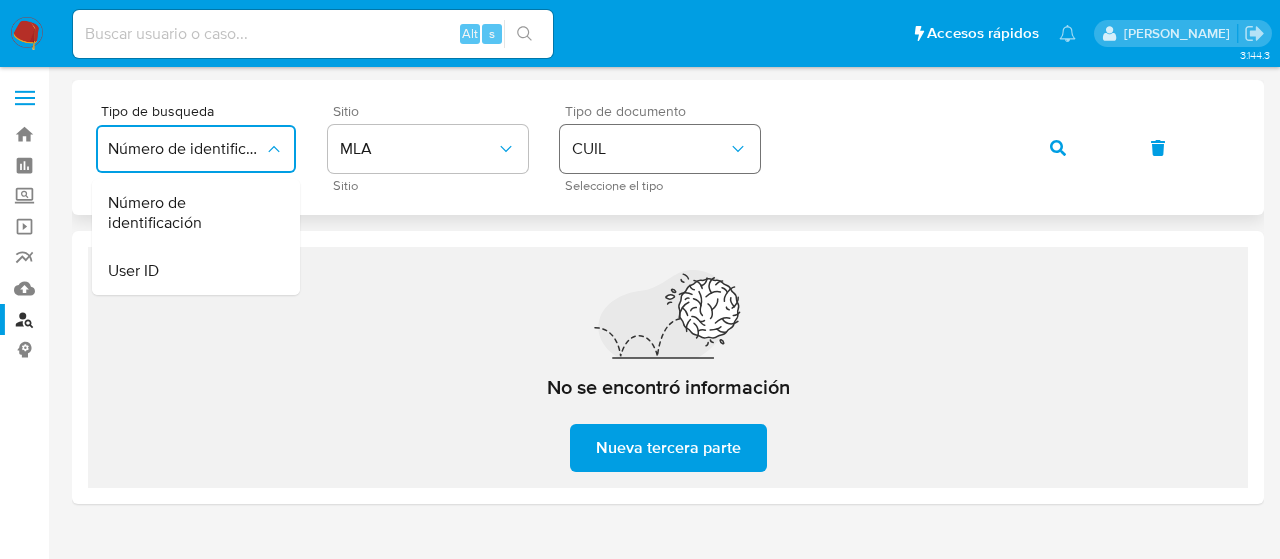 click on "CUIL" at bounding box center (660, 149) 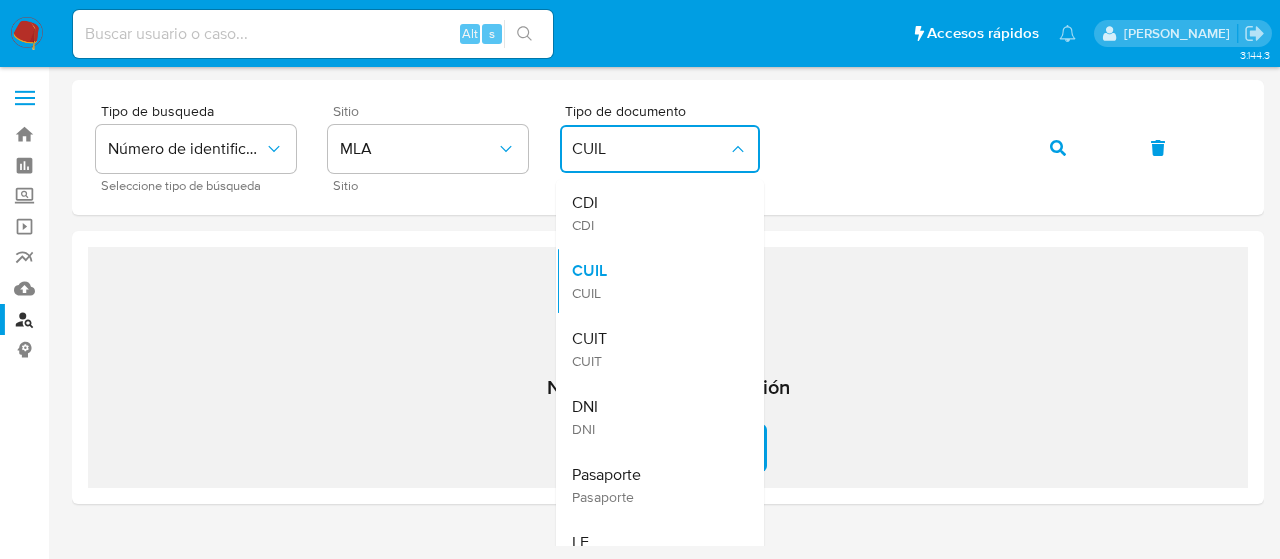 click on "CUIT CUIT" at bounding box center [654, 349] 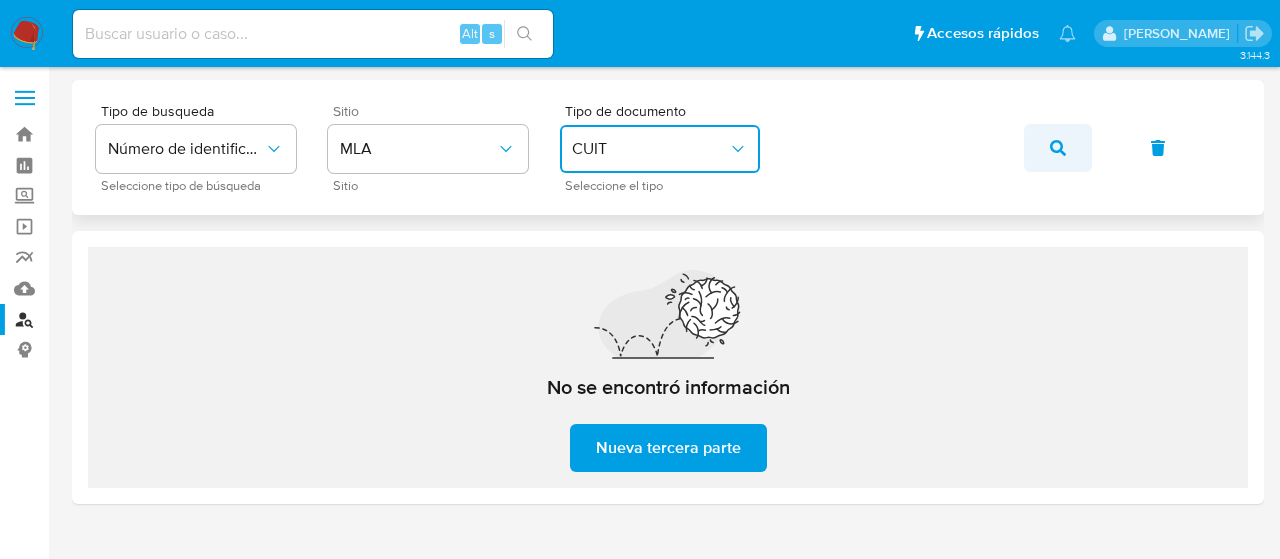 click at bounding box center [1058, 148] 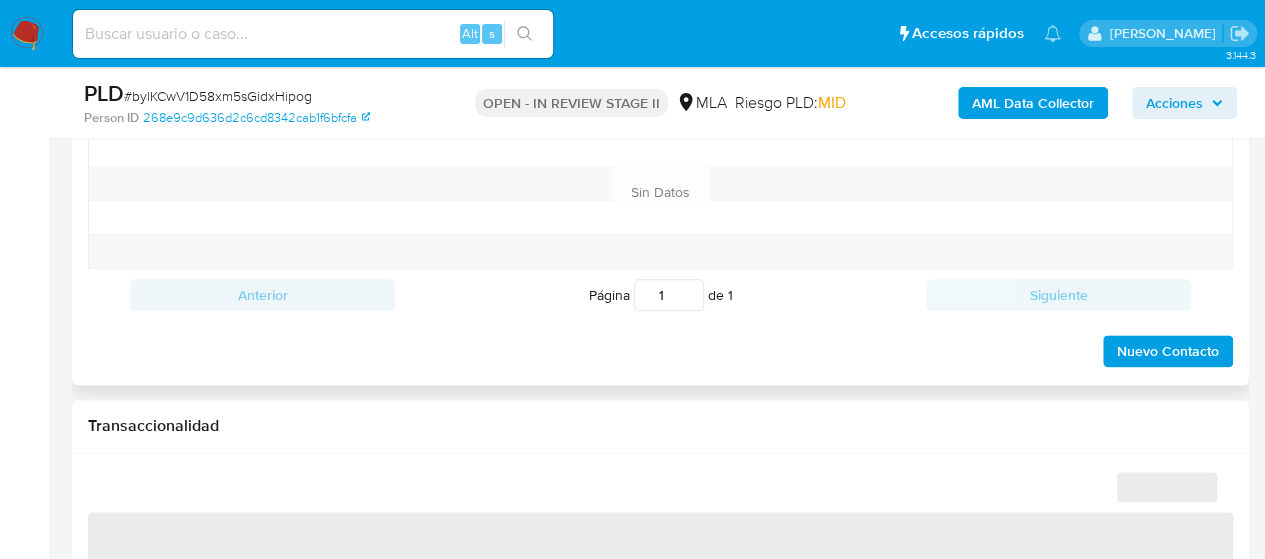 scroll, scrollTop: 900, scrollLeft: 0, axis: vertical 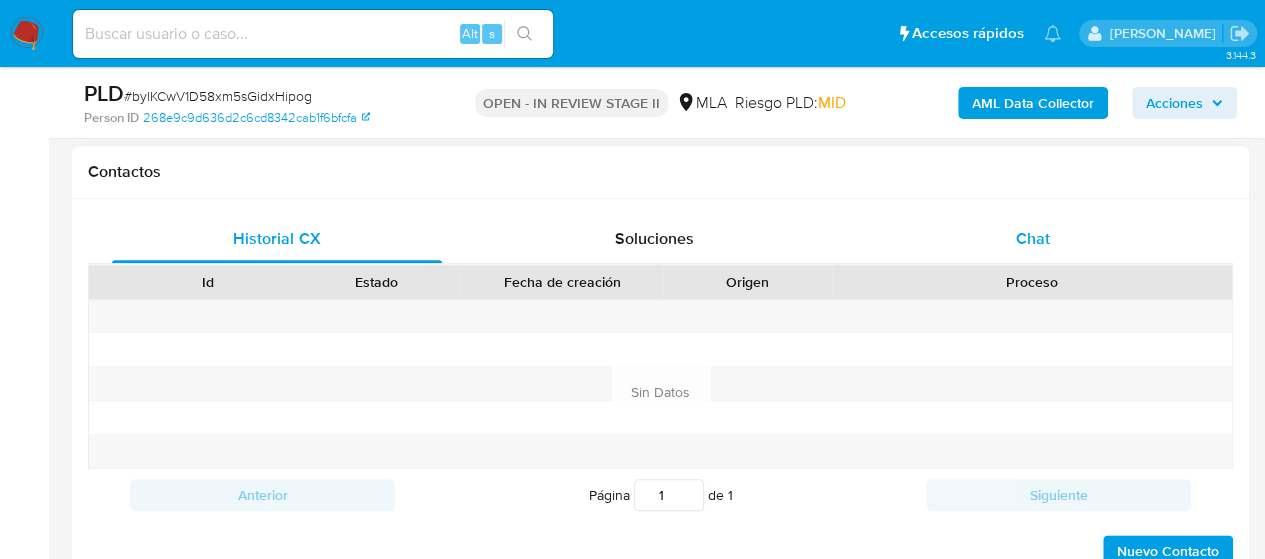 click on "Chat" at bounding box center [1033, 239] 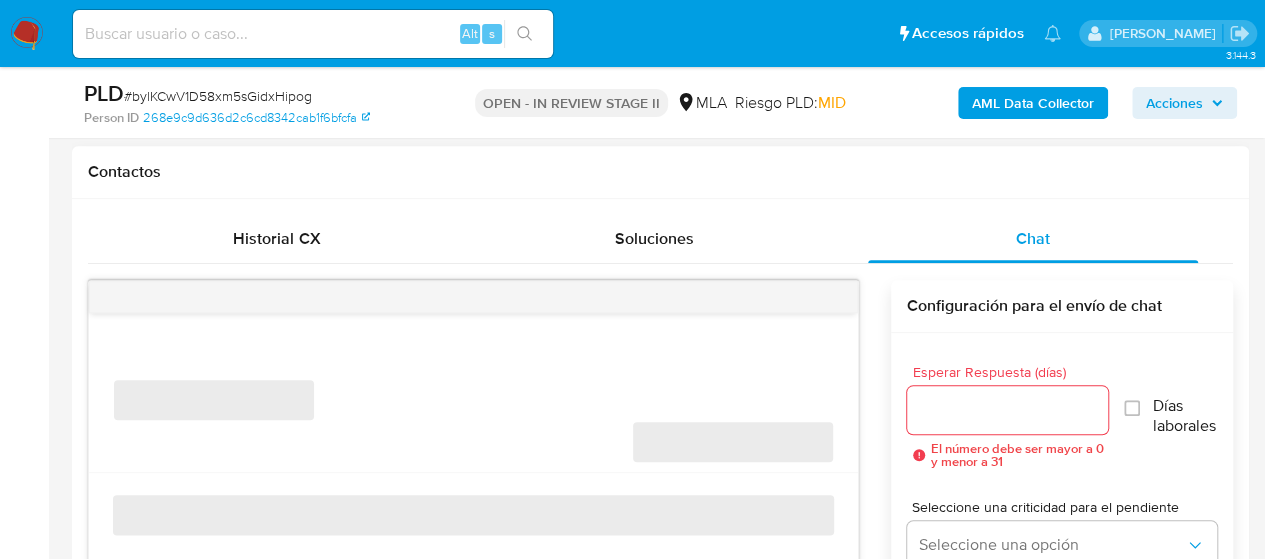 select on "10" 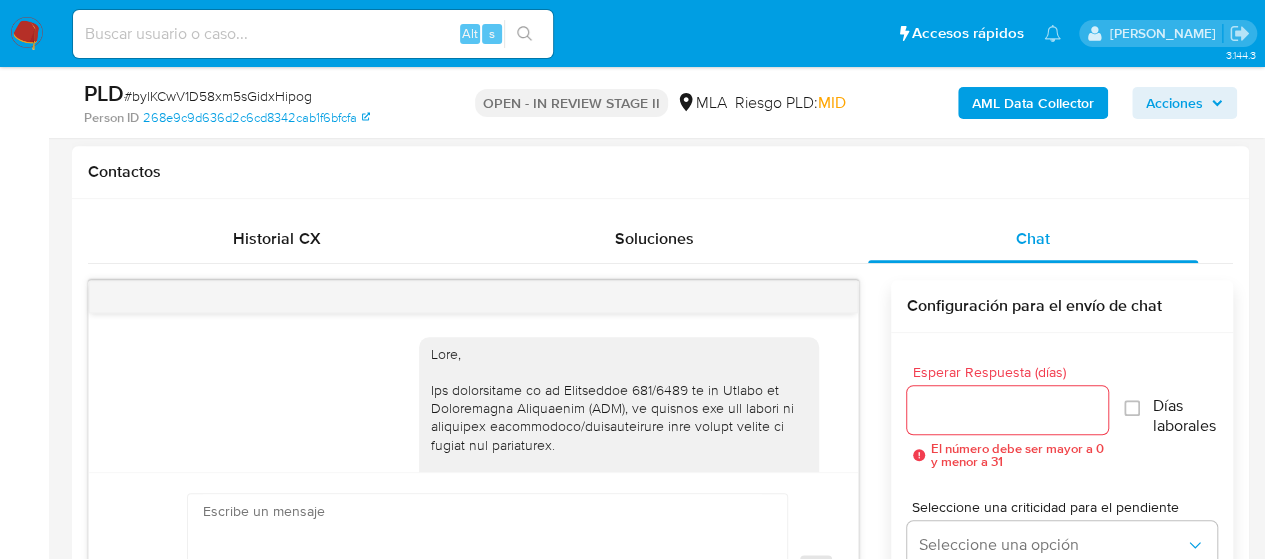 scroll, scrollTop: 1196, scrollLeft: 0, axis: vertical 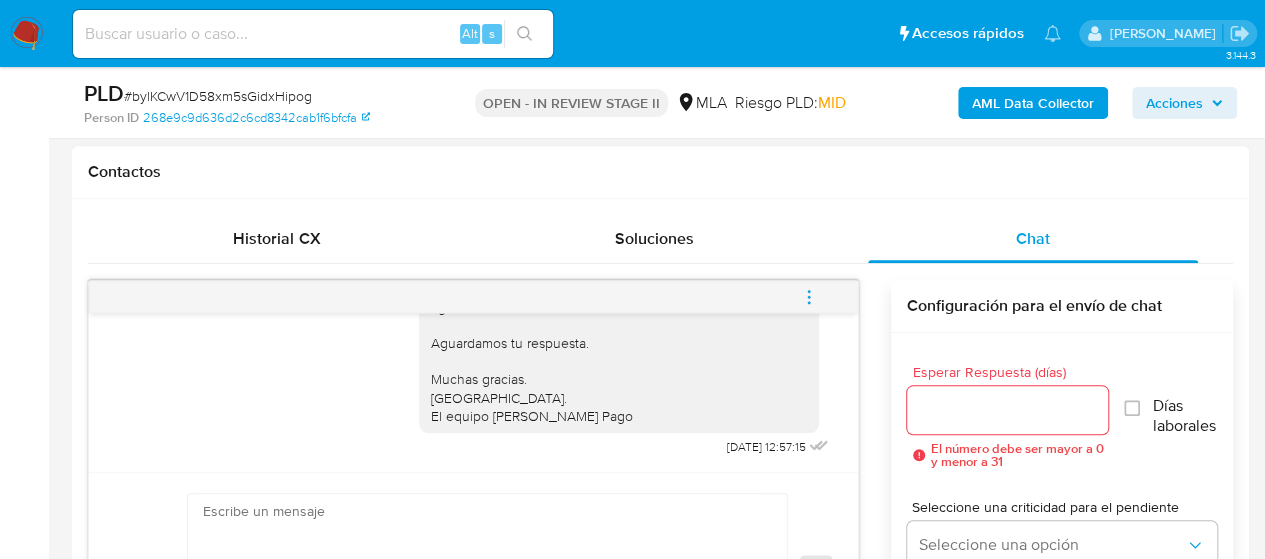 click at bounding box center (809, 297) 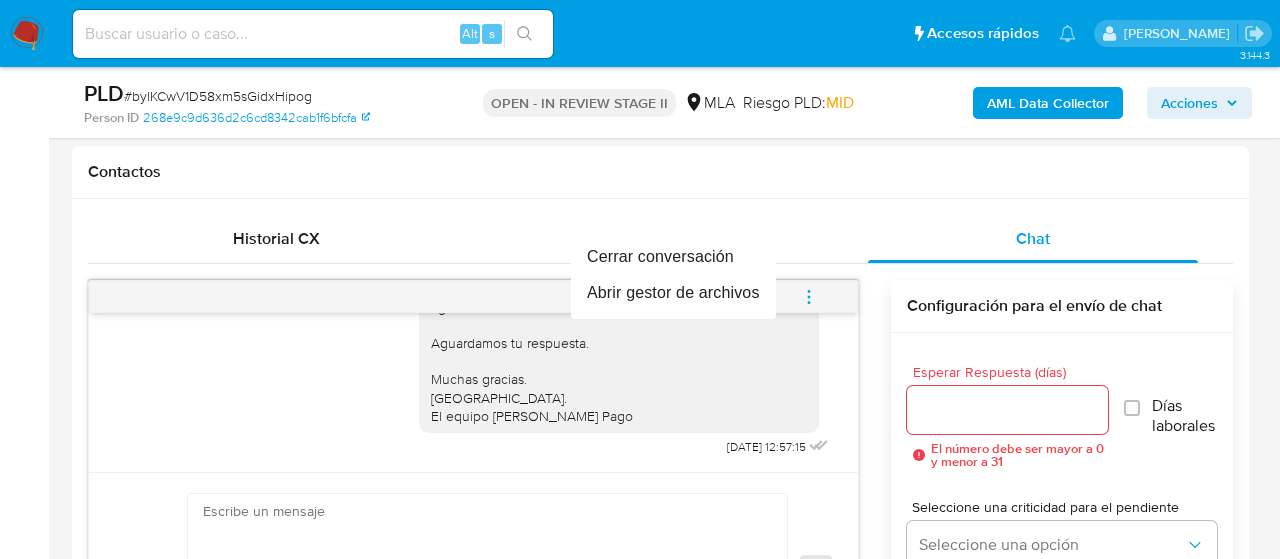 click at bounding box center [640, 279] 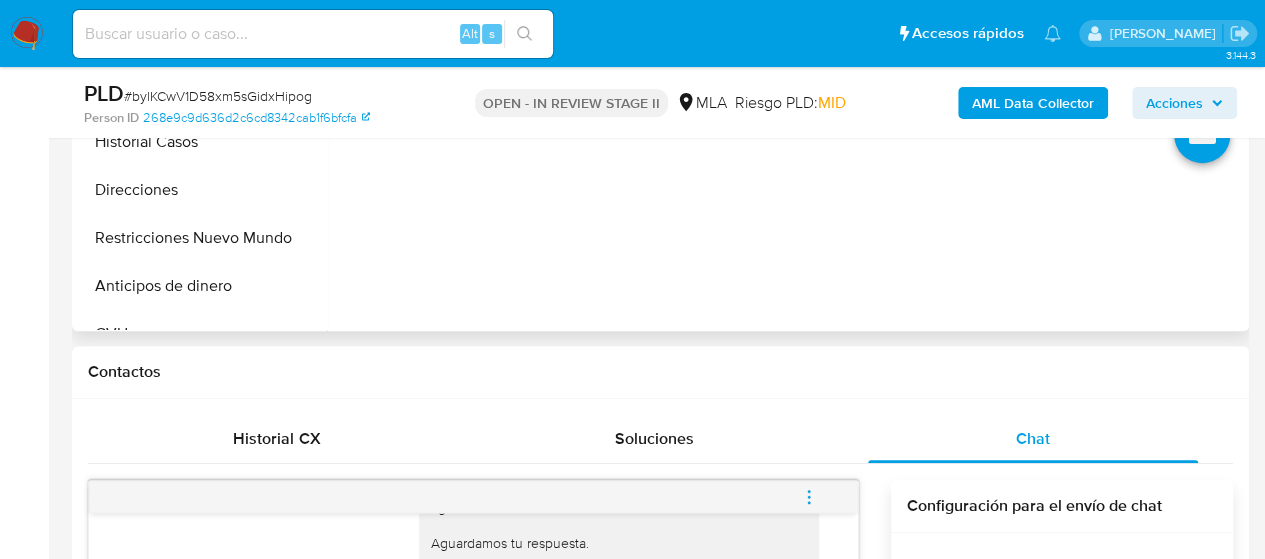 scroll, scrollTop: 800, scrollLeft: 0, axis: vertical 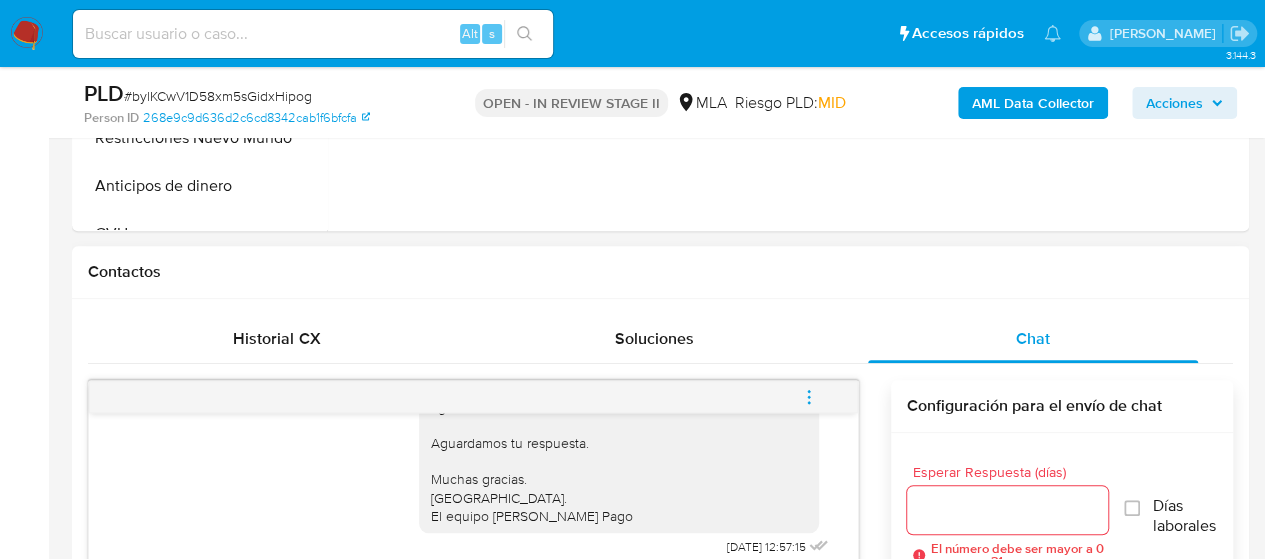 click 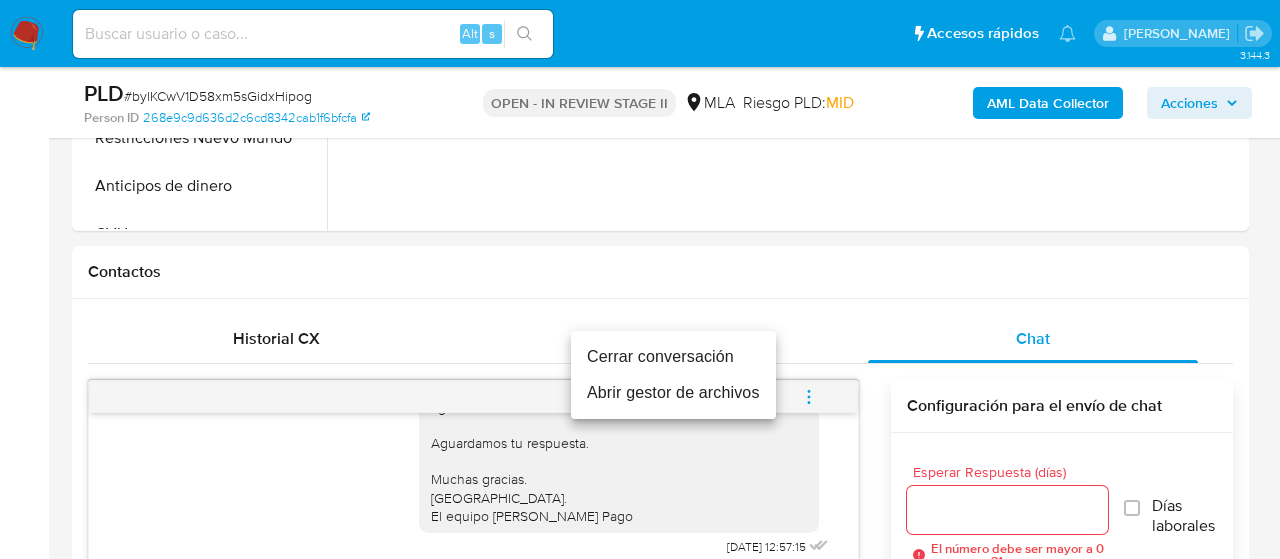 click on "Cerrar conversación" at bounding box center (673, 357) 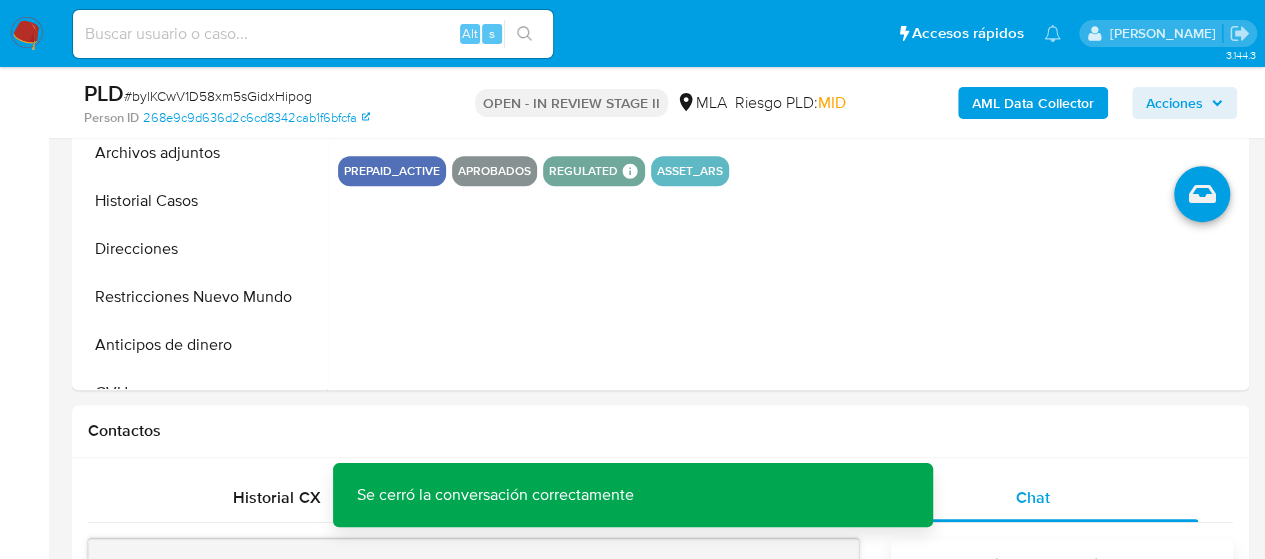 scroll, scrollTop: 500, scrollLeft: 0, axis: vertical 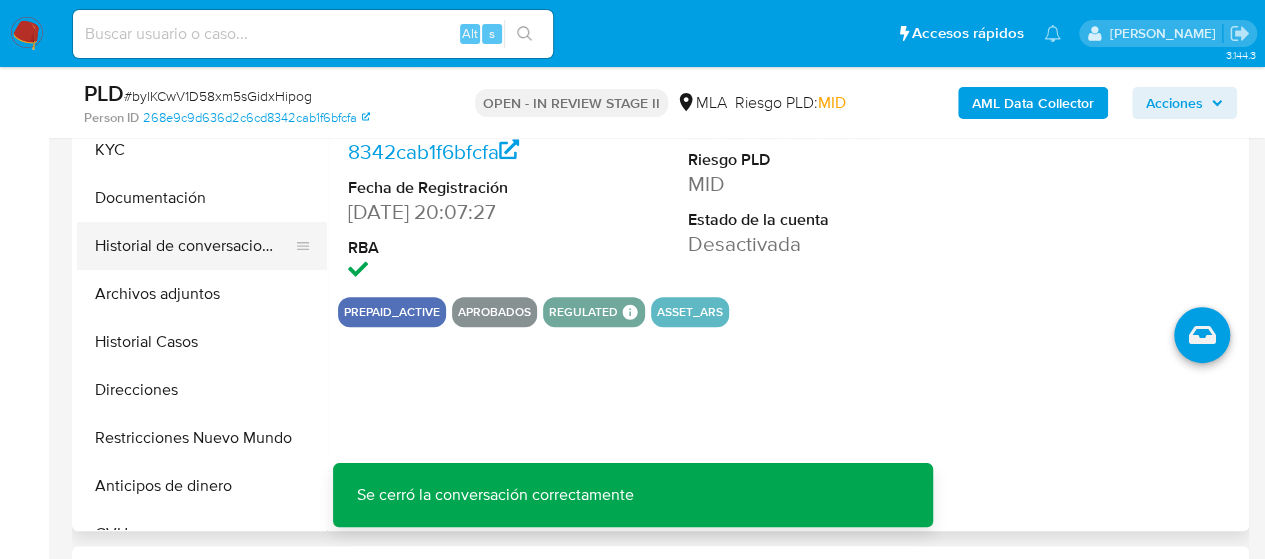 click on "Historial de conversaciones" at bounding box center (194, 246) 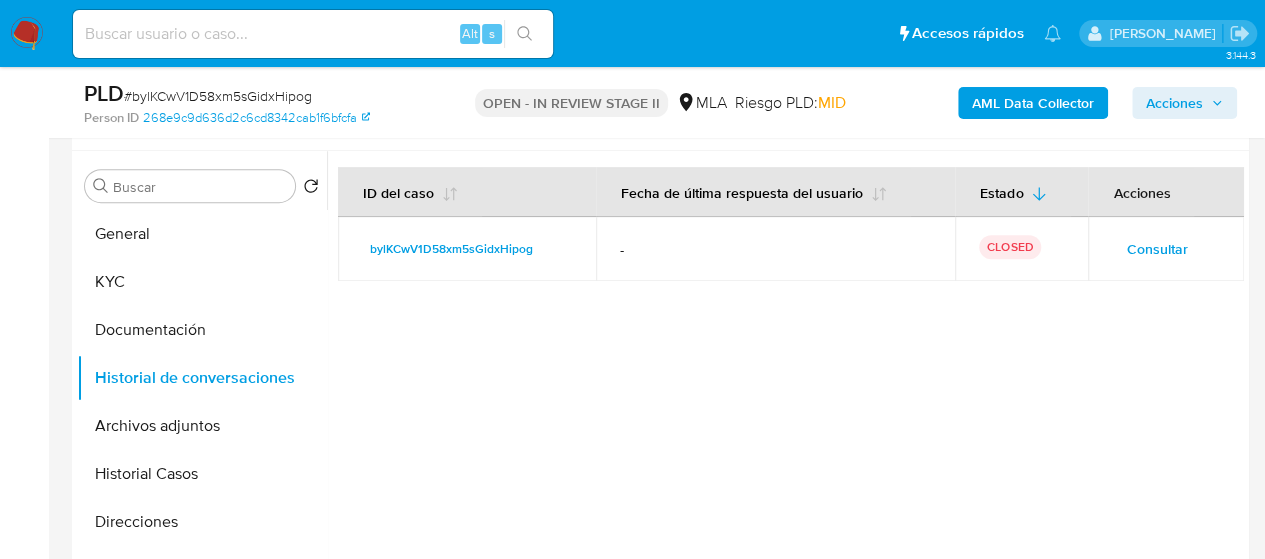 scroll, scrollTop: 400, scrollLeft: 0, axis: vertical 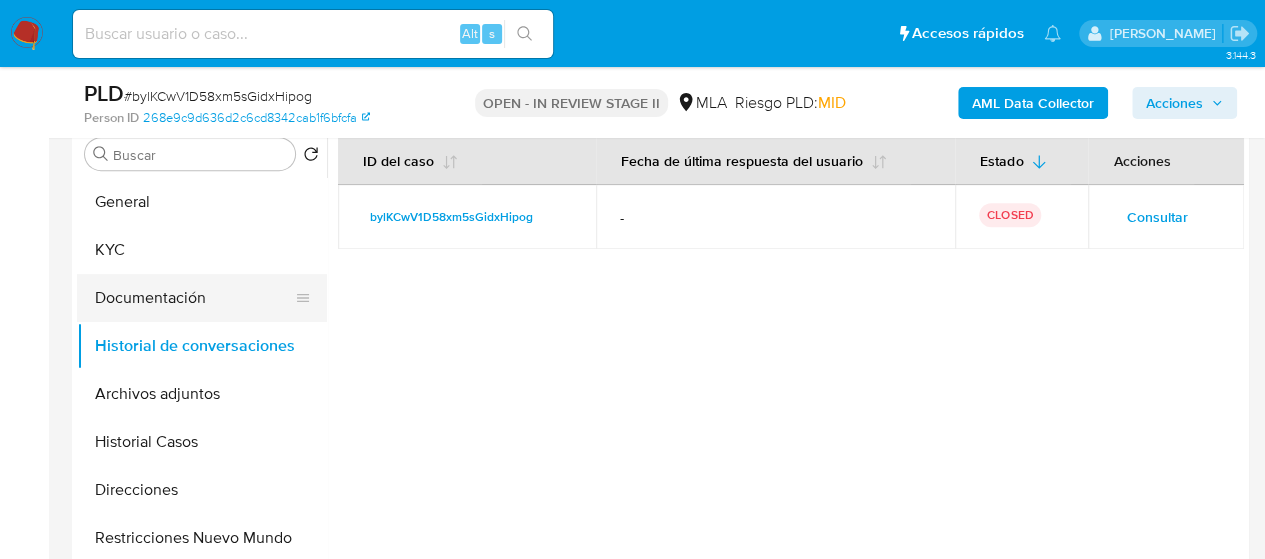 click on "Documentación" at bounding box center (194, 298) 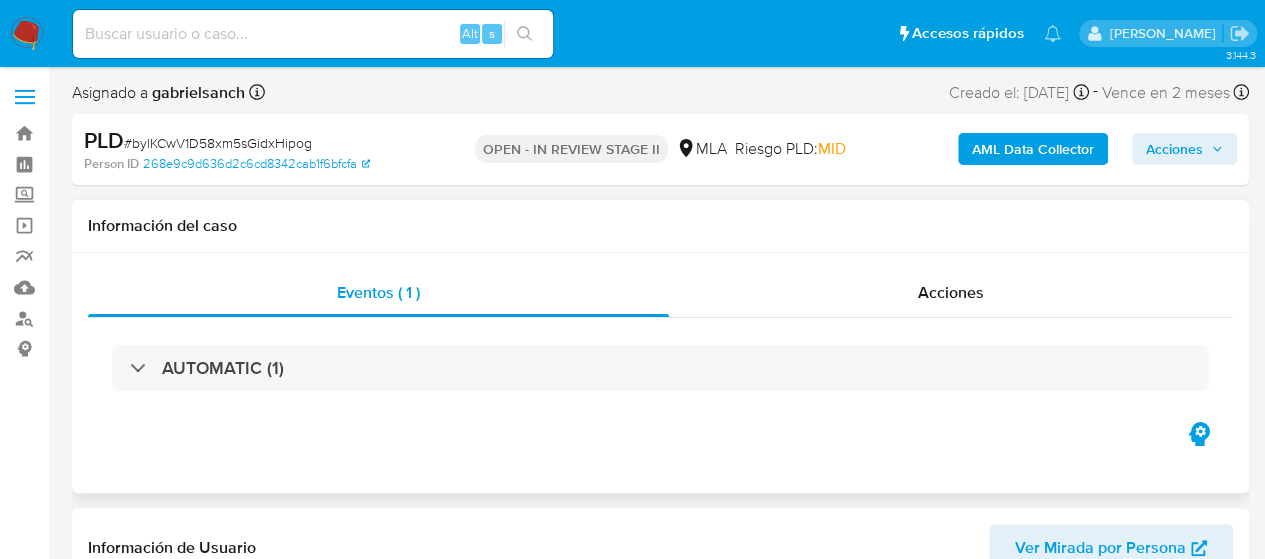 scroll, scrollTop: 0, scrollLeft: 0, axis: both 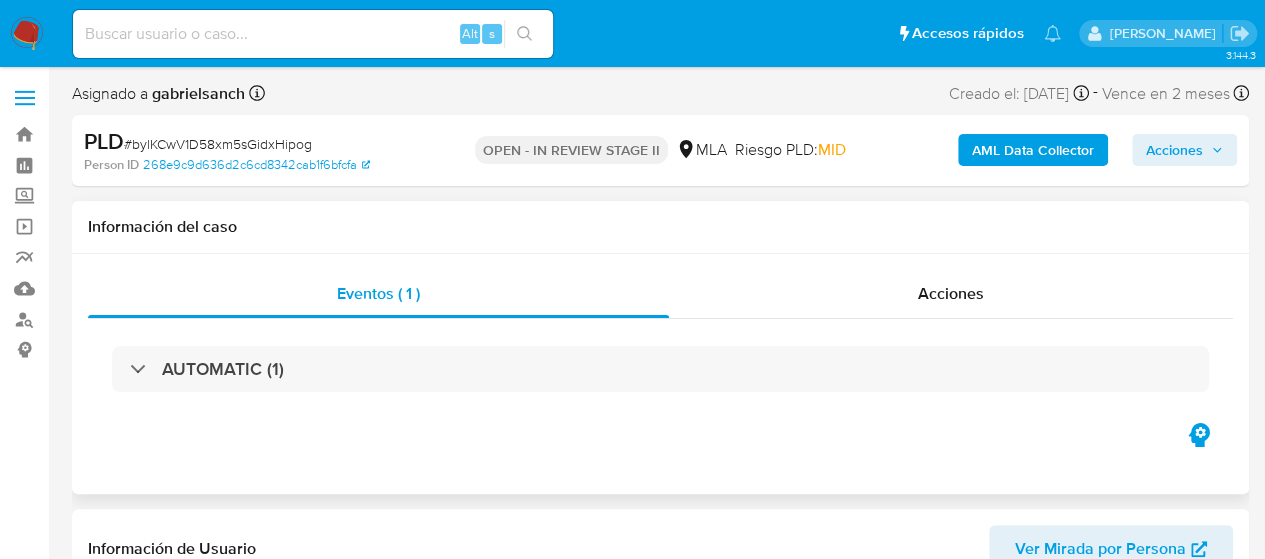 click on "Eventos ( 1 ) Acciones AUTOMATIC (1)" at bounding box center (660, 374) 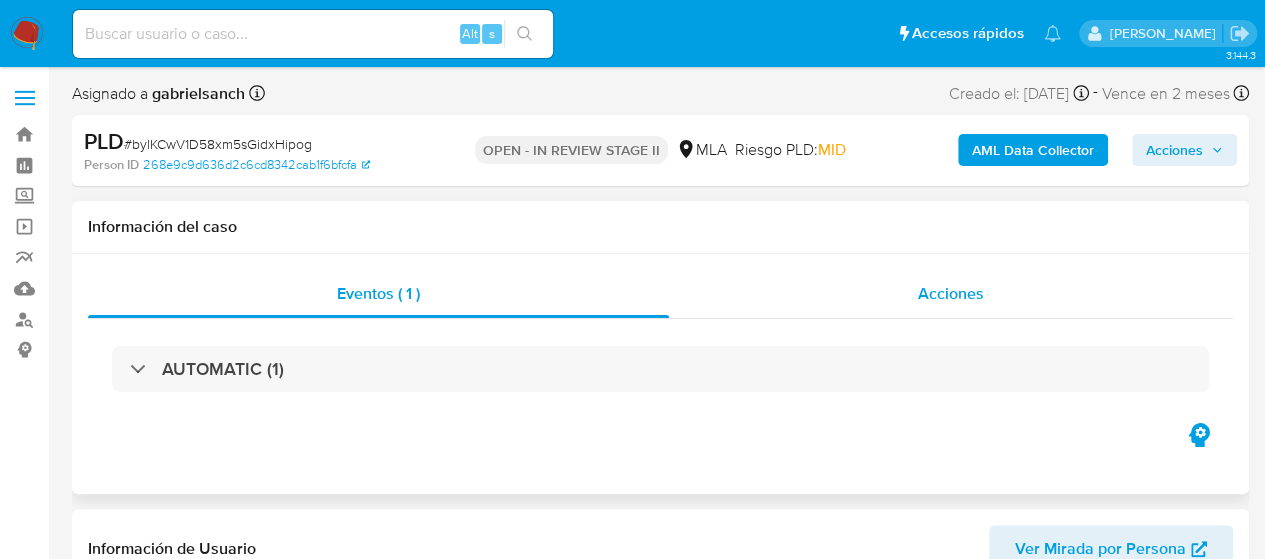 click on "Acciones" at bounding box center (951, 293) 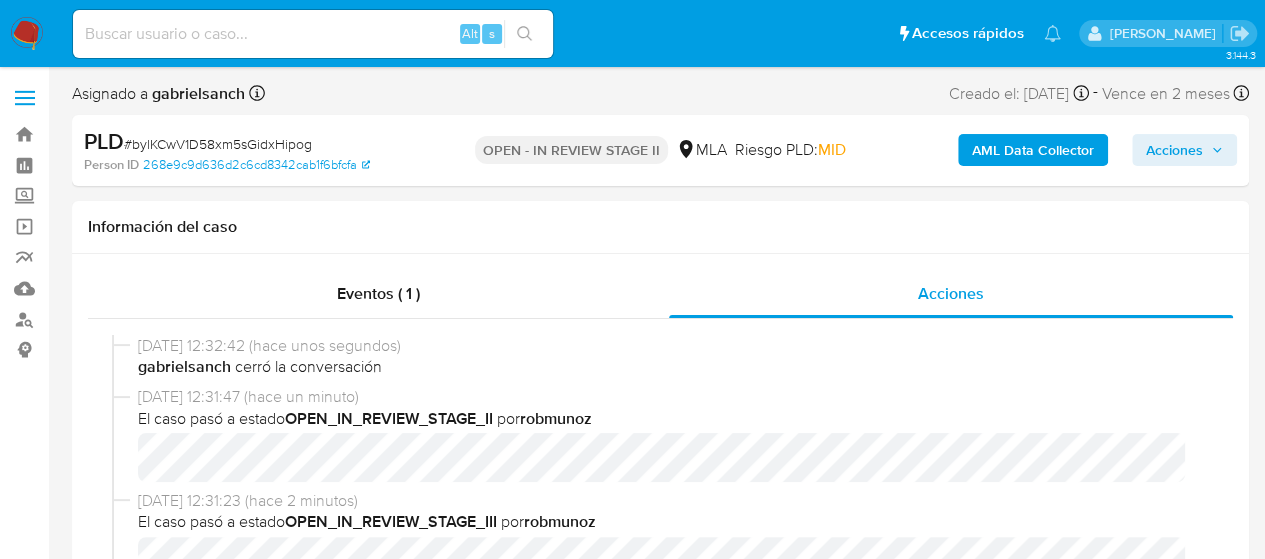 scroll, scrollTop: 100, scrollLeft: 0, axis: vertical 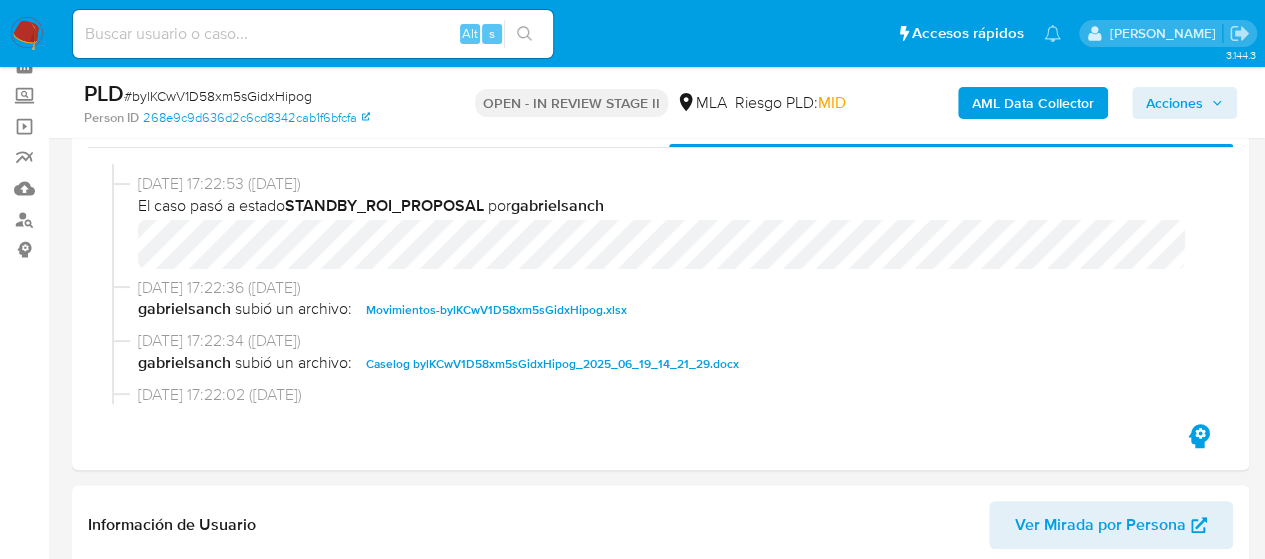 click 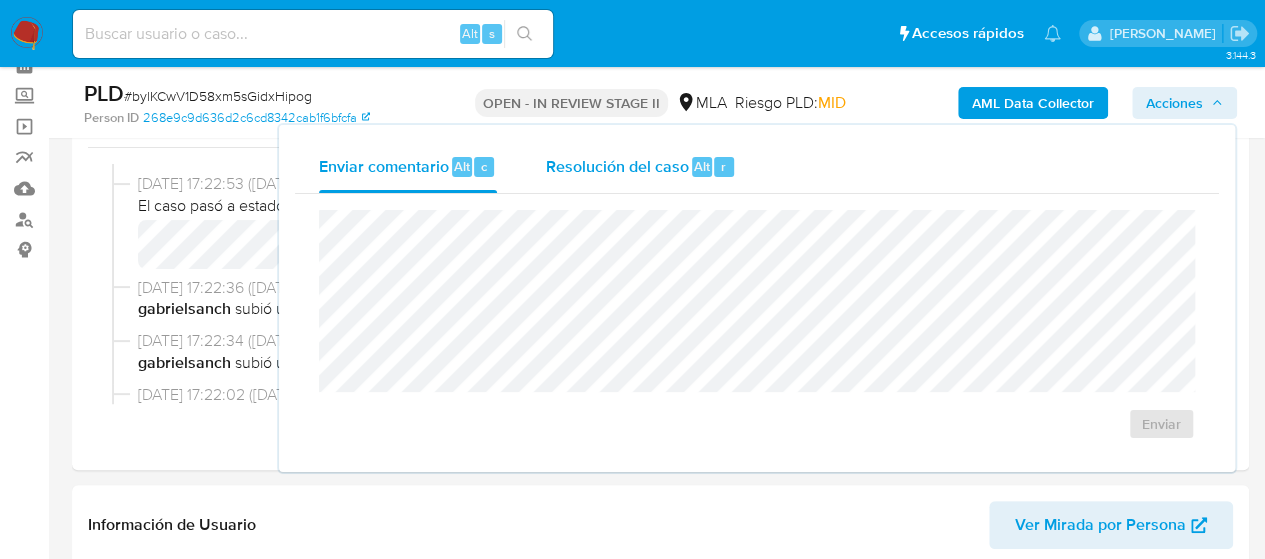 click on "Resolución del caso" at bounding box center [616, 165] 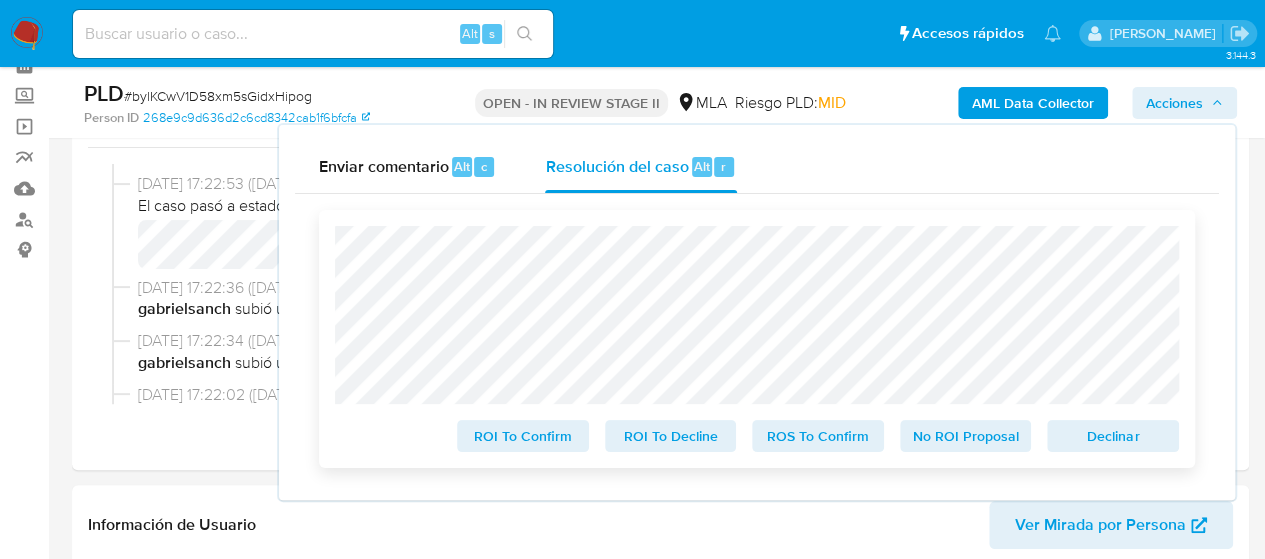 click on "ROS To Confirm" at bounding box center (818, 436) 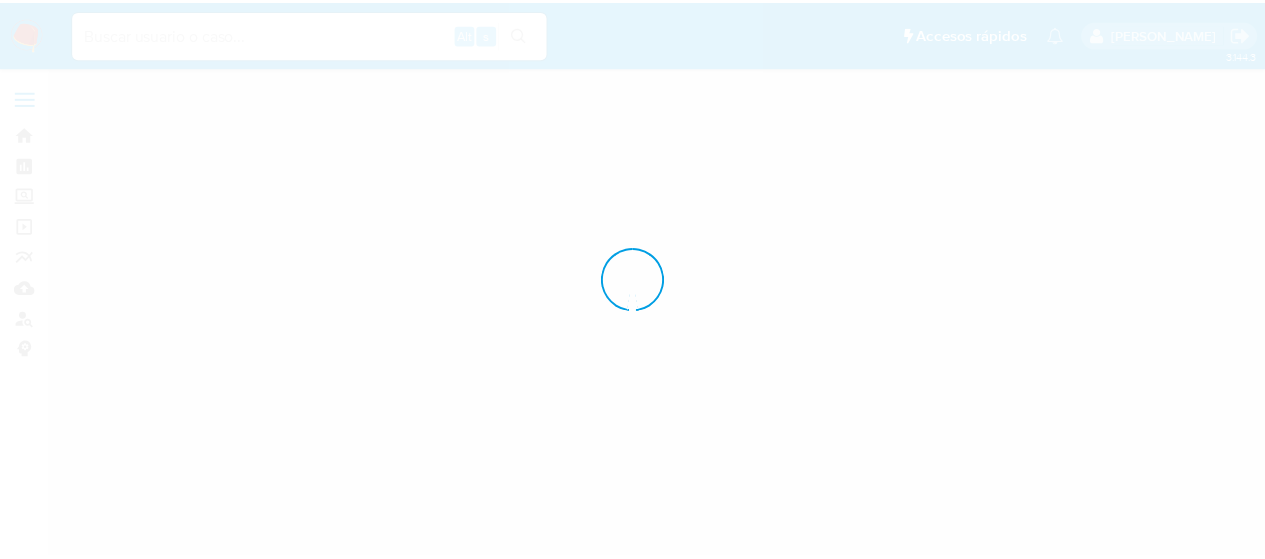 scroll, scrollTop: 0, scrollLeft: 0, axis: both 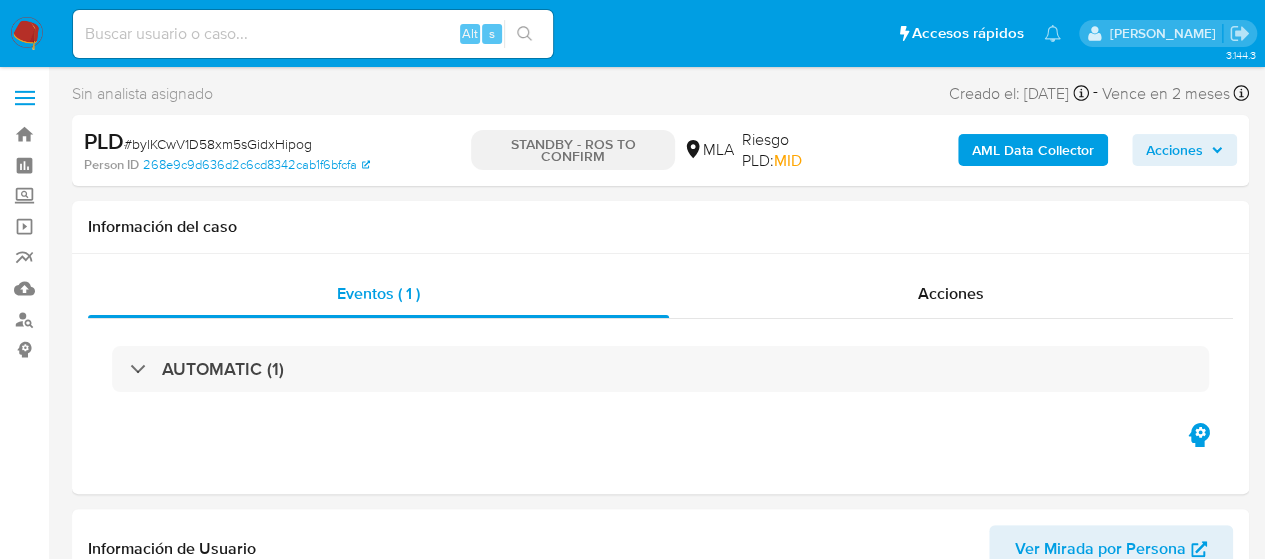select on "10" 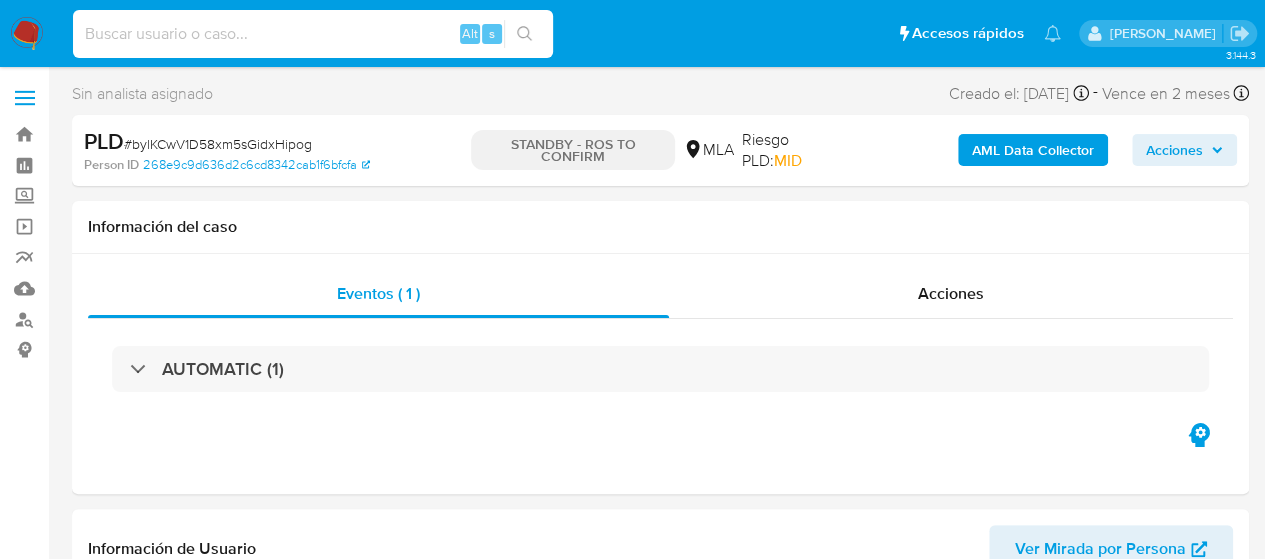 paste on "v9gwu9pkAMvTXuBm3KAbZPsp" 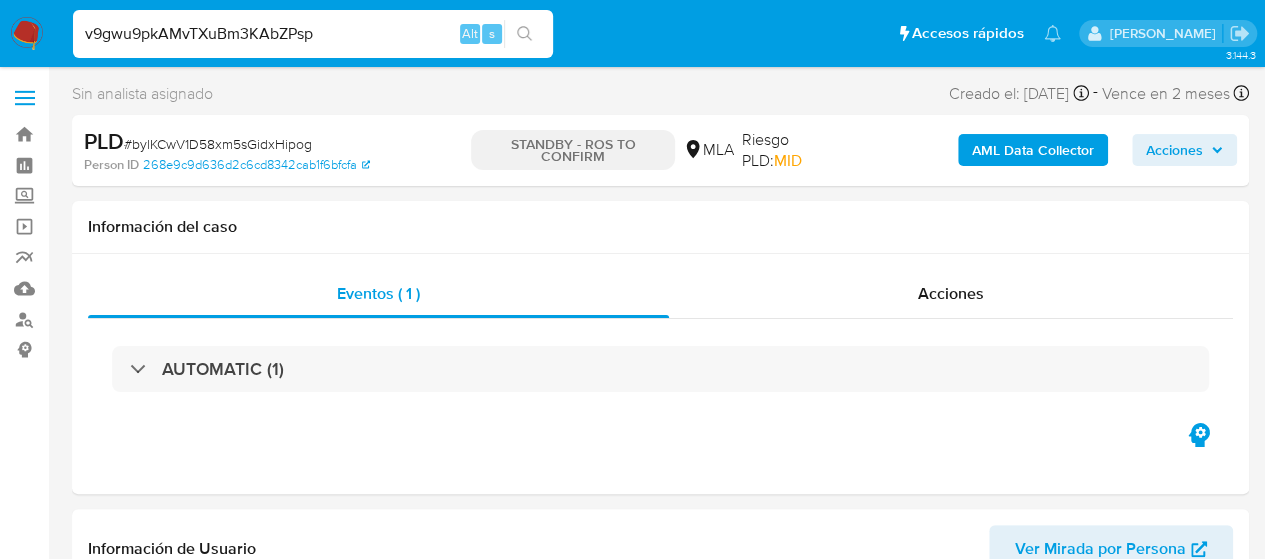 type on "v9gwu9pkAMvTXuBm3KAbZPsp" 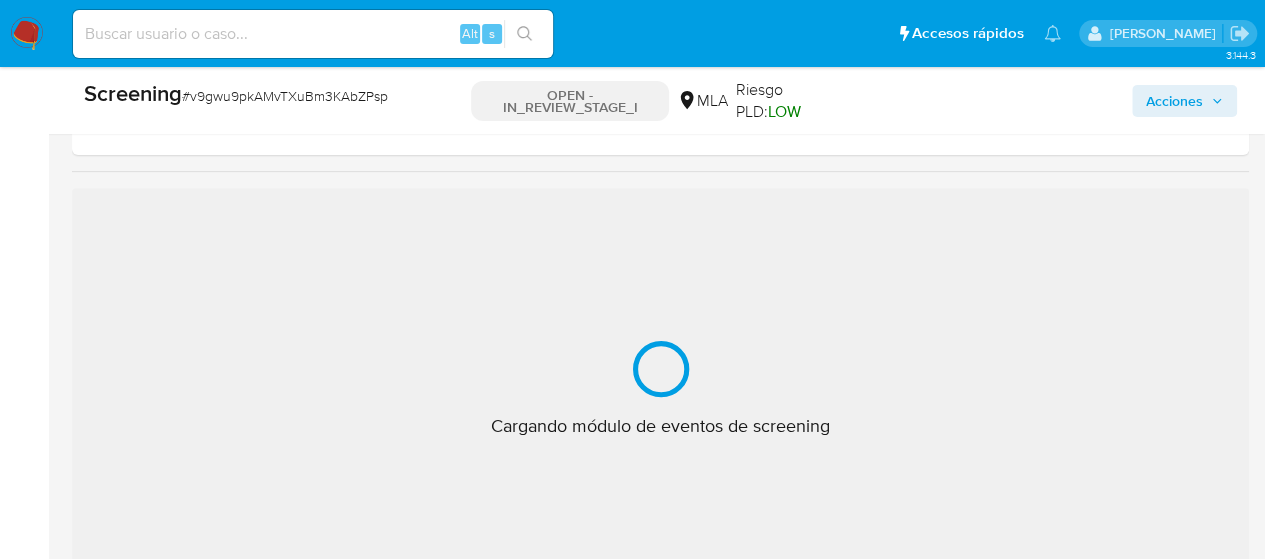scroll, scrollTop: 400, scrollLeft: 0, axis: vertical 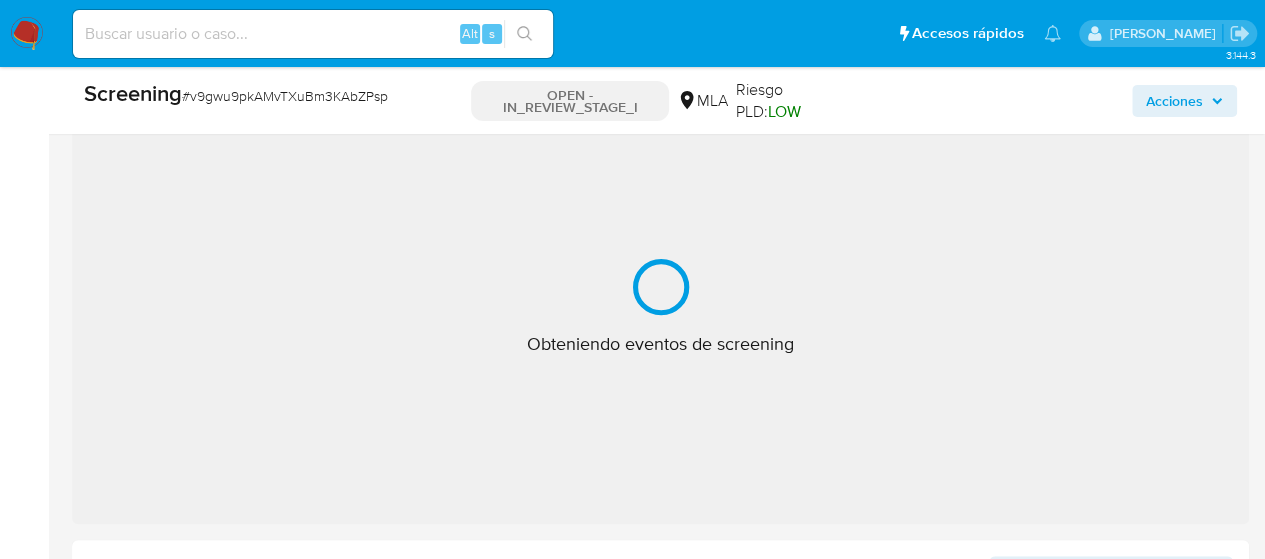 select on "10" 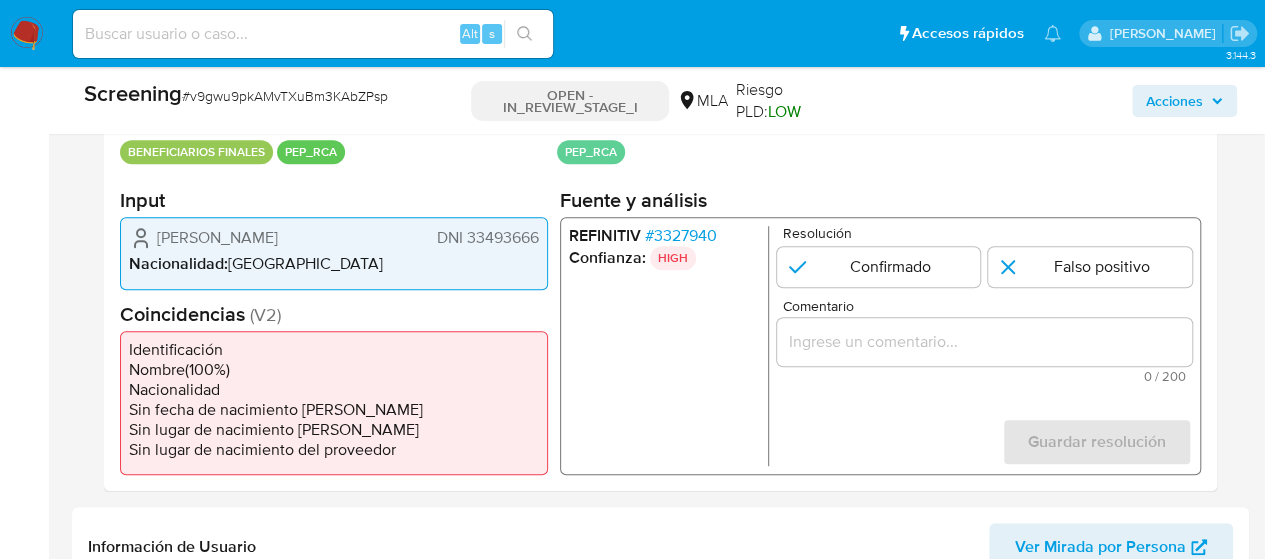 scroll, scrollTop: 400, scrollLeft: 0, axis: vertical 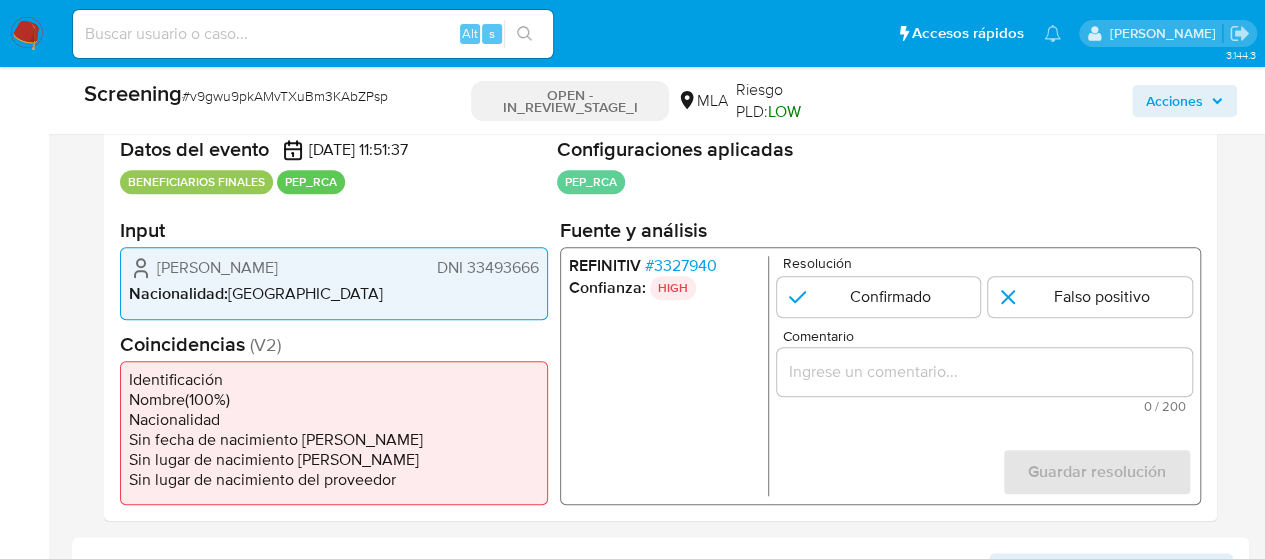 click on "# 3327940" at bounding box center [681, 266] 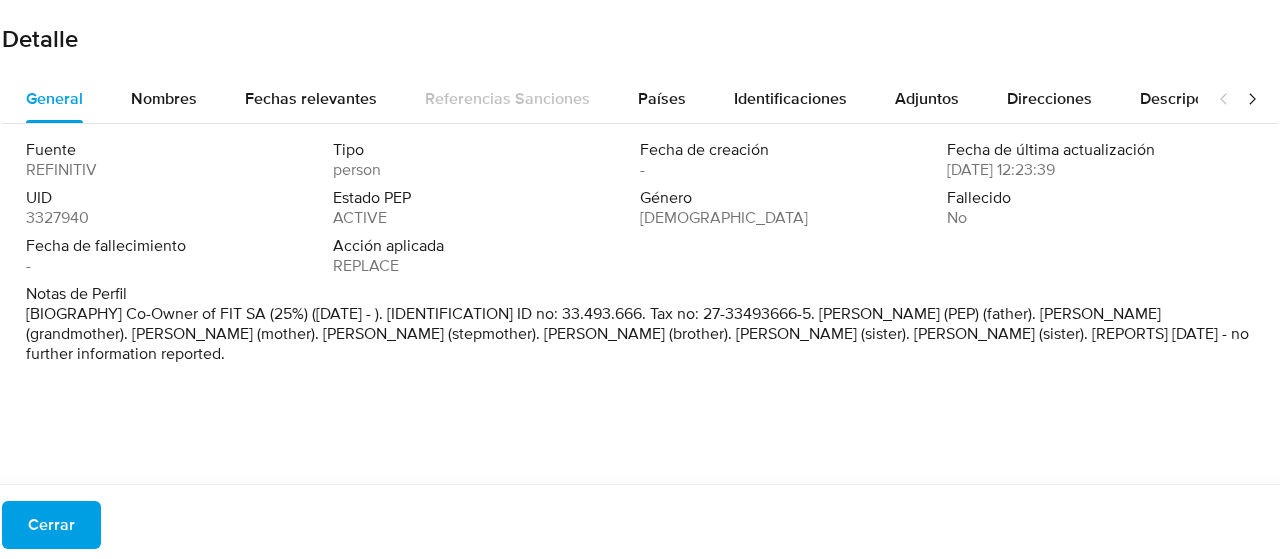 drag, startPoint x: 24, startPoint y: 309, endPoint x: 264, endPoint y: 359, distance: 245.15302 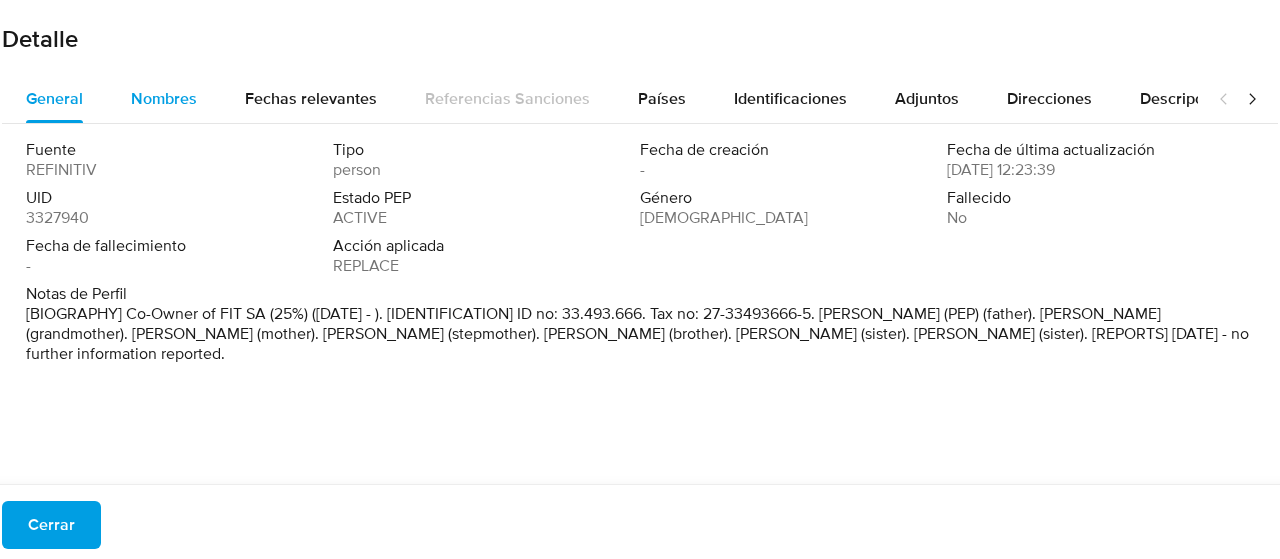 click on "Nombres" at bounding box center (164, 98) 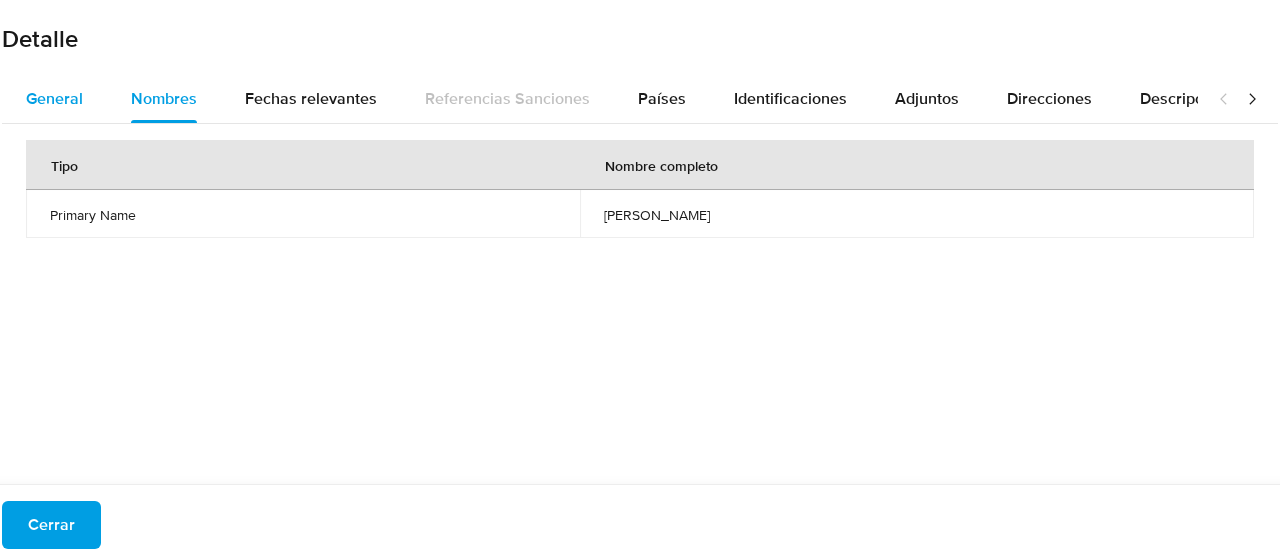 click on "General" at bounding box center (54, 98) 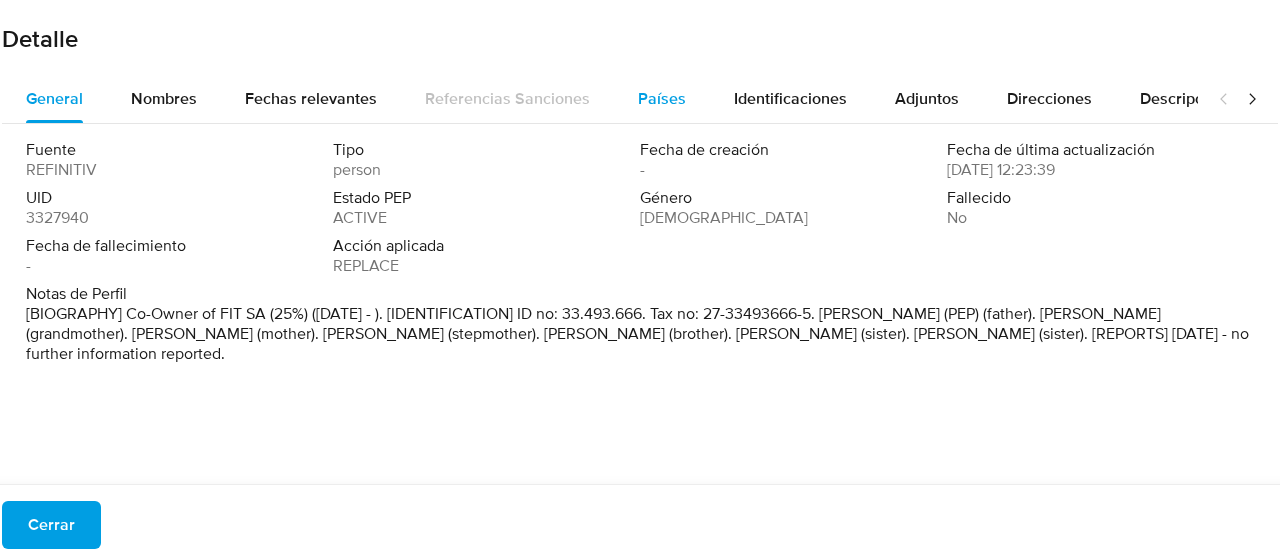 click on "Países" at bounding box center (662, 98) 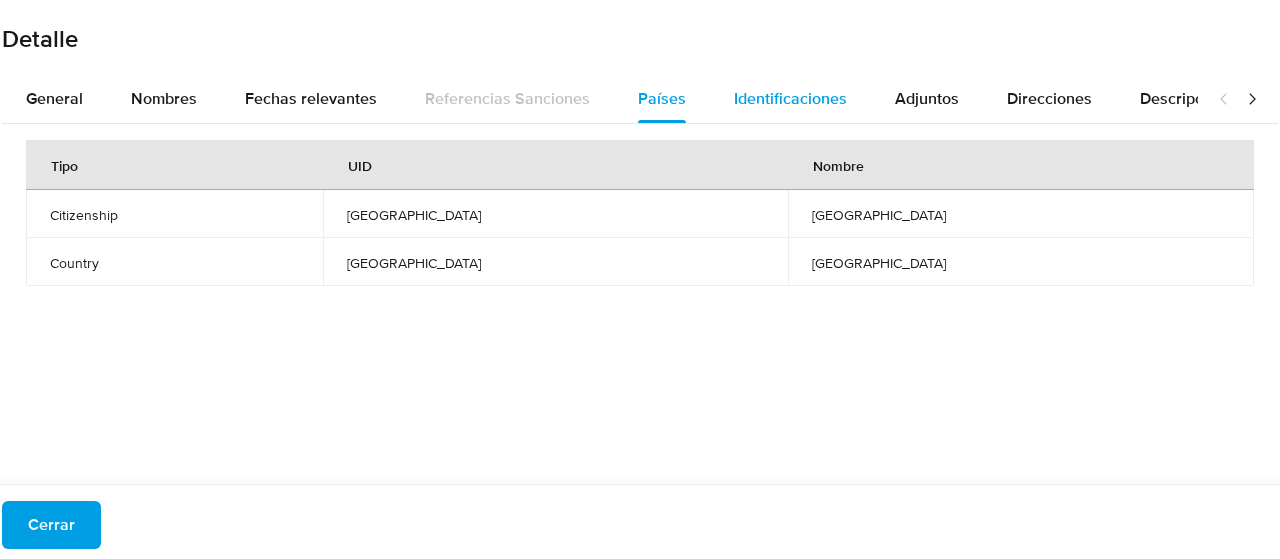 click on "Identificaciones" at bounding box center [790, 98] 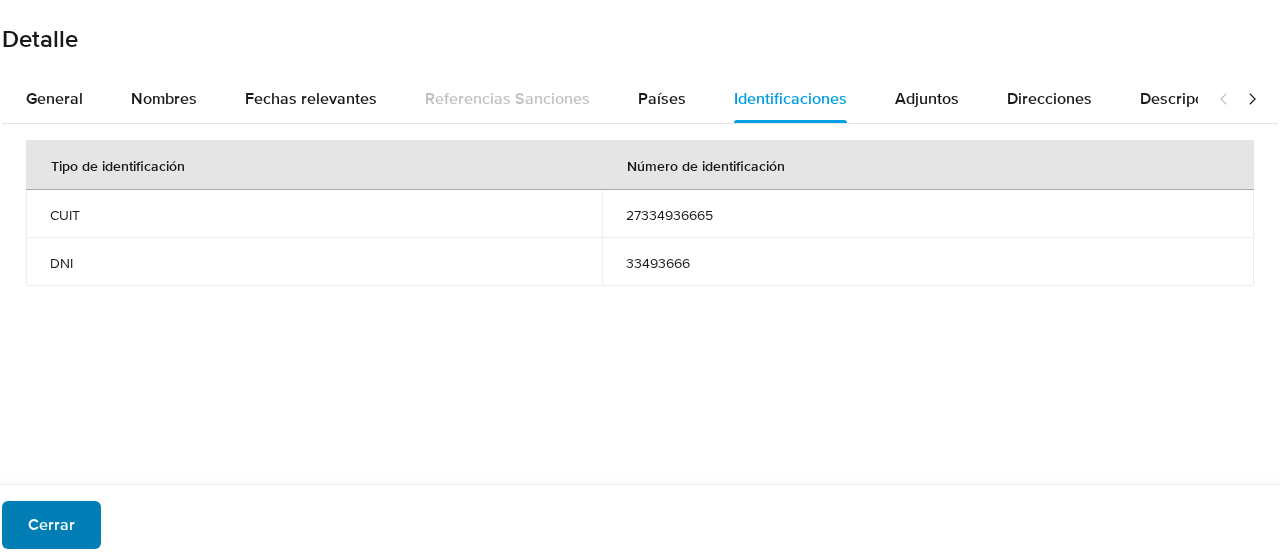 click on "Cerrar" at bounding box center [51, 525] 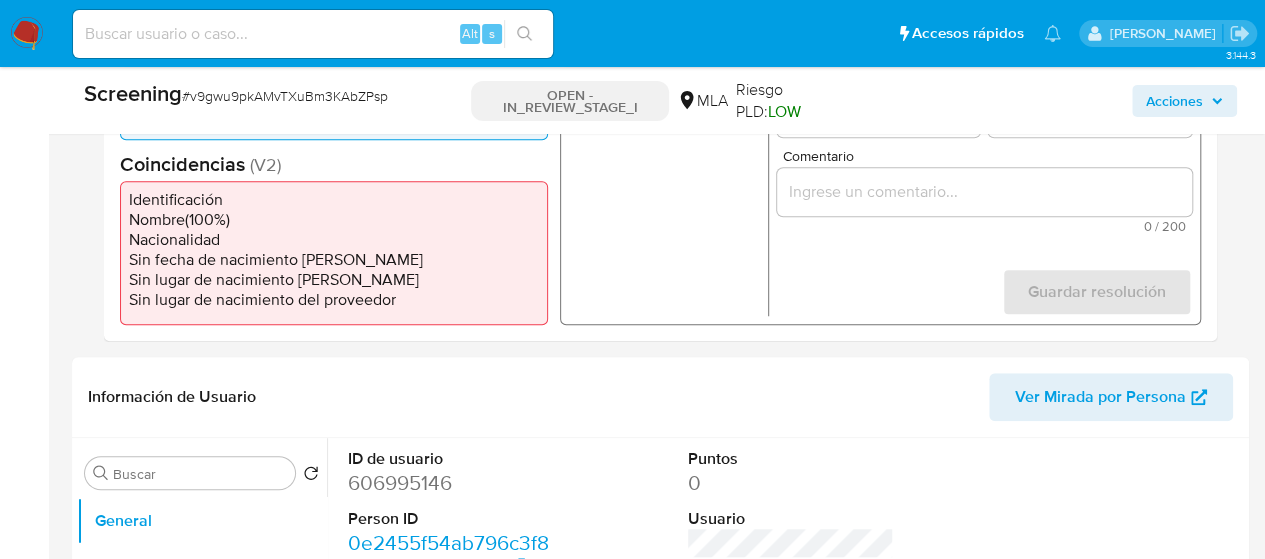 scroll, scrollTop: 400, scrollLeft: 0, axis: vertical 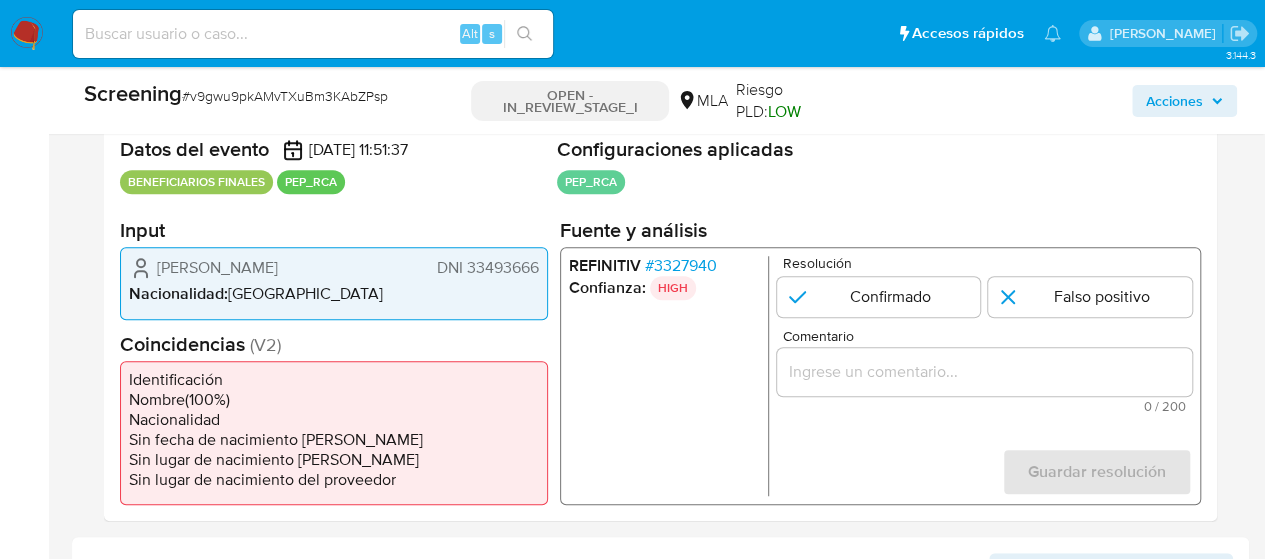 drag, startPoint x: 158, startPoint y: 268, endPoint x: 324, endPoint y: 274, distance: 166.1084 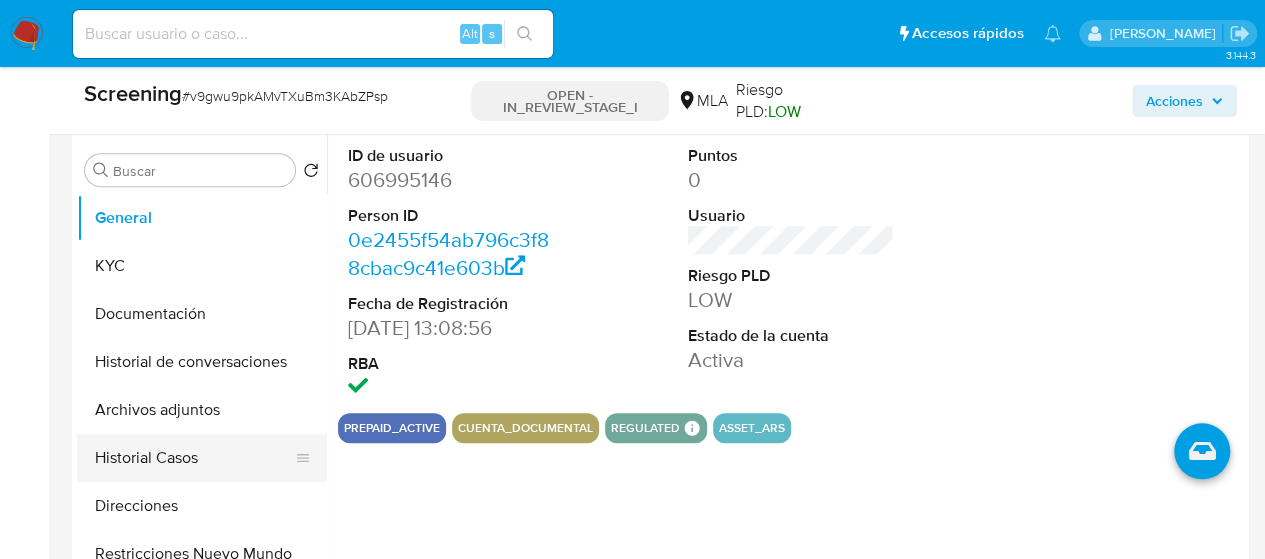 scroll, scrollTop: 900, scrollLeft: 0, axis: vertical 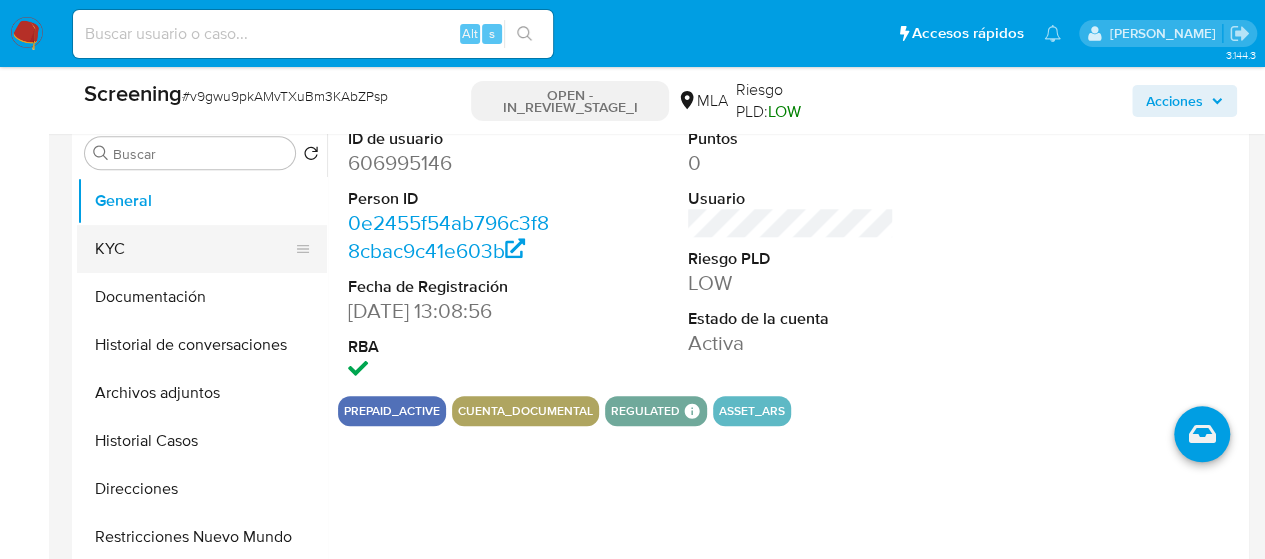 click on "KYC" at bounding box center [194, 249] 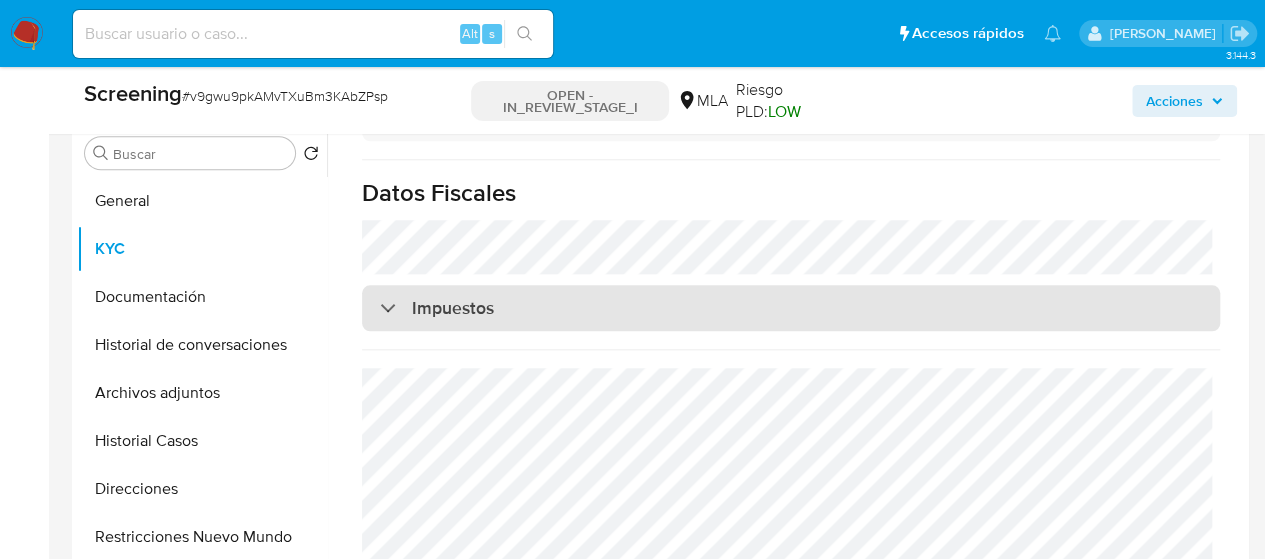 scroll, scrollTop: 1455, scrollLeft: 0, axis: vertical 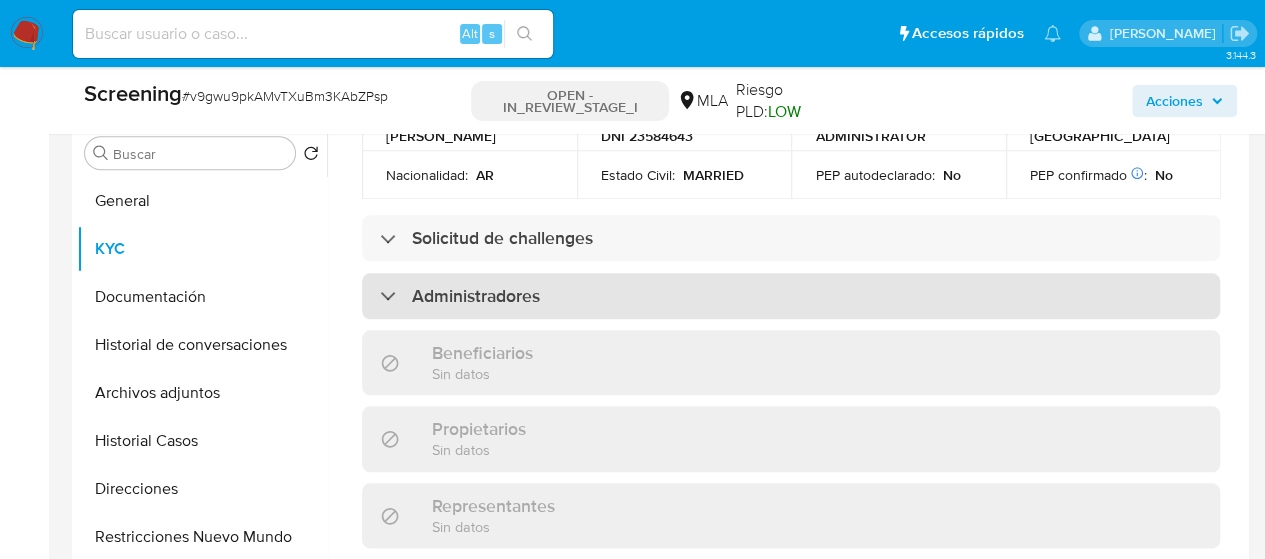 click on "Administradores" at bounding box center (476, 296) 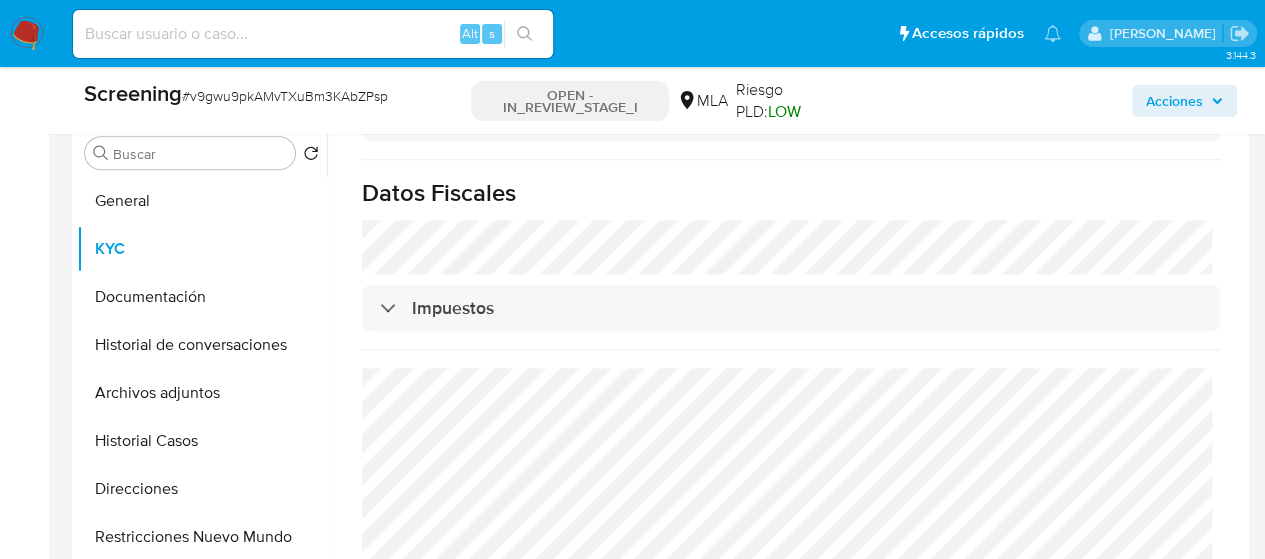 scroll, scrollTop: 1663, scrollLeft: 0, axis: vertical 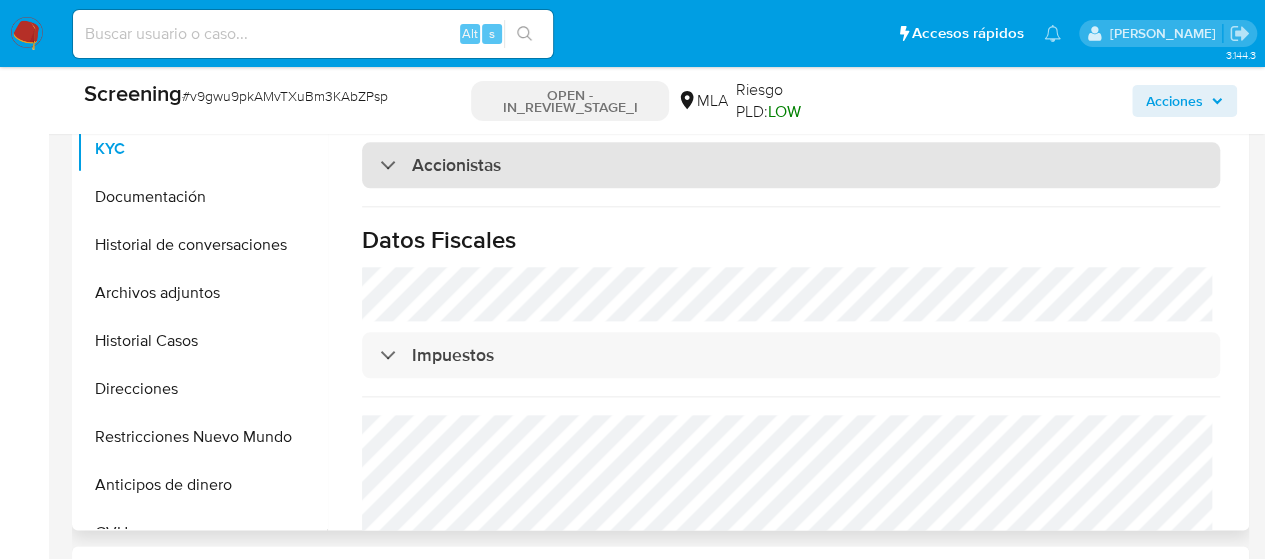 click on "Accionistas" at bounding box center (791, 165) 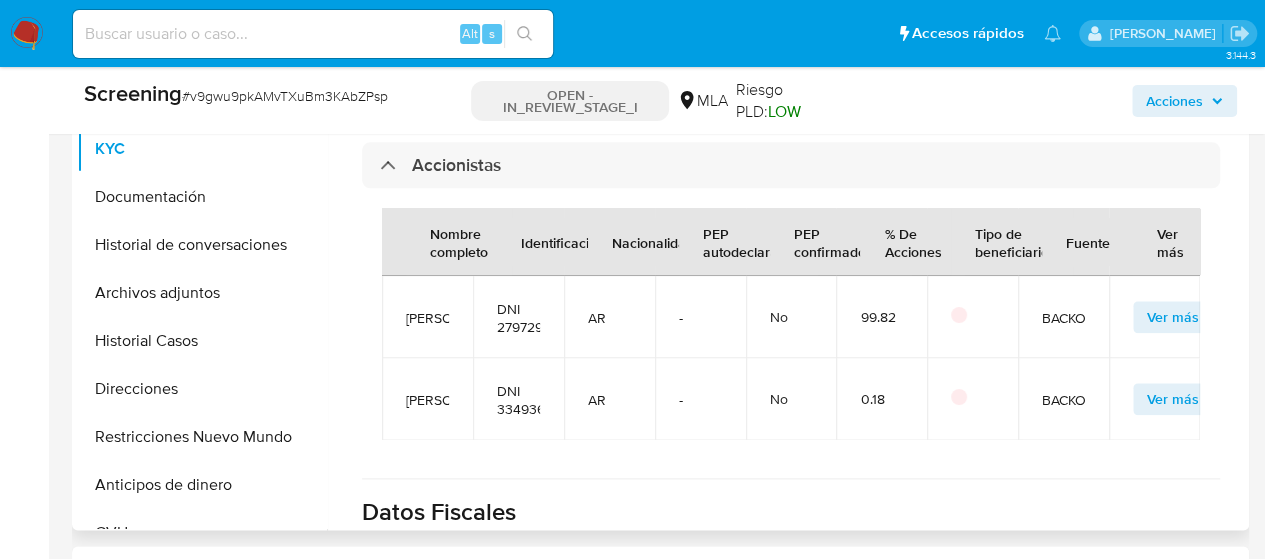 scroll, scrollTop: 33, scrollLeft: 0, axis: vertical 